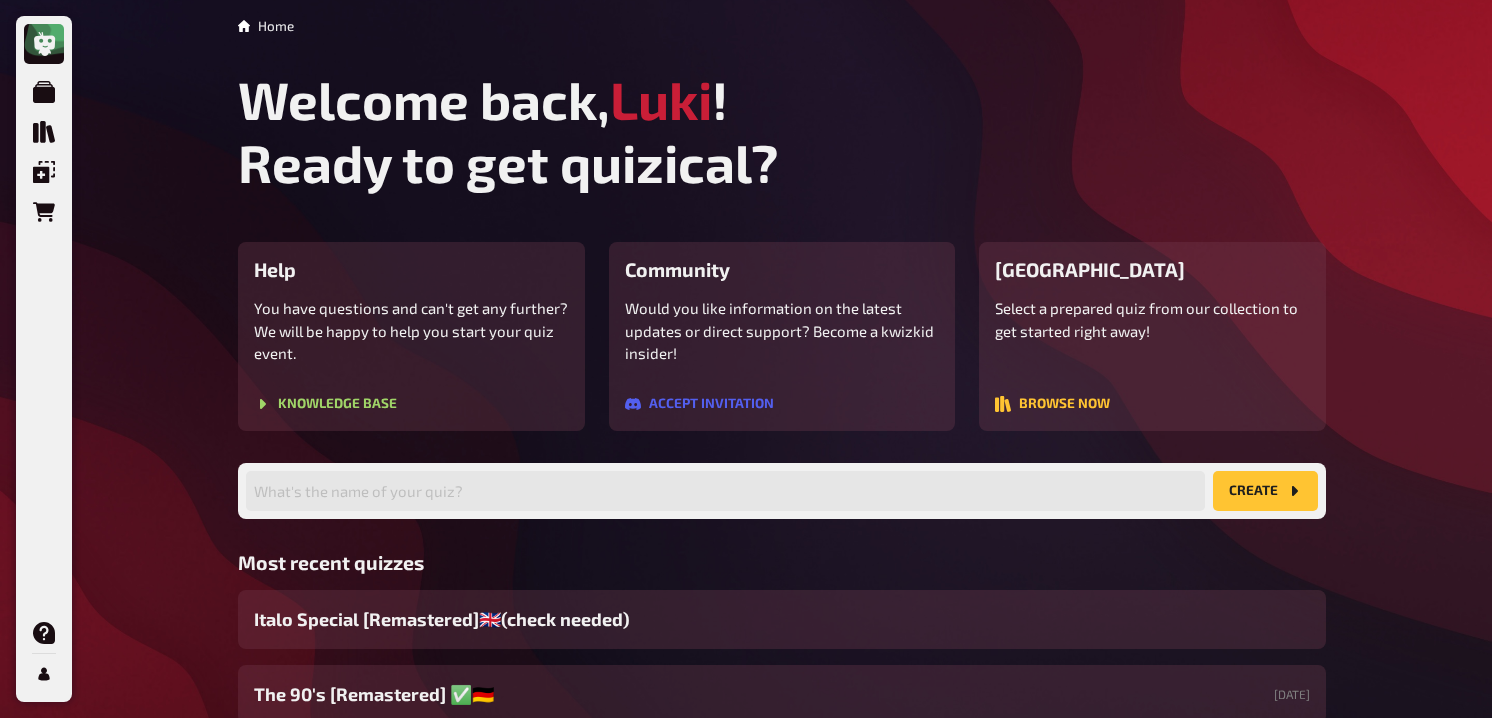 scroll, scrollTop: 0, scrollLeft: 0, axis: both 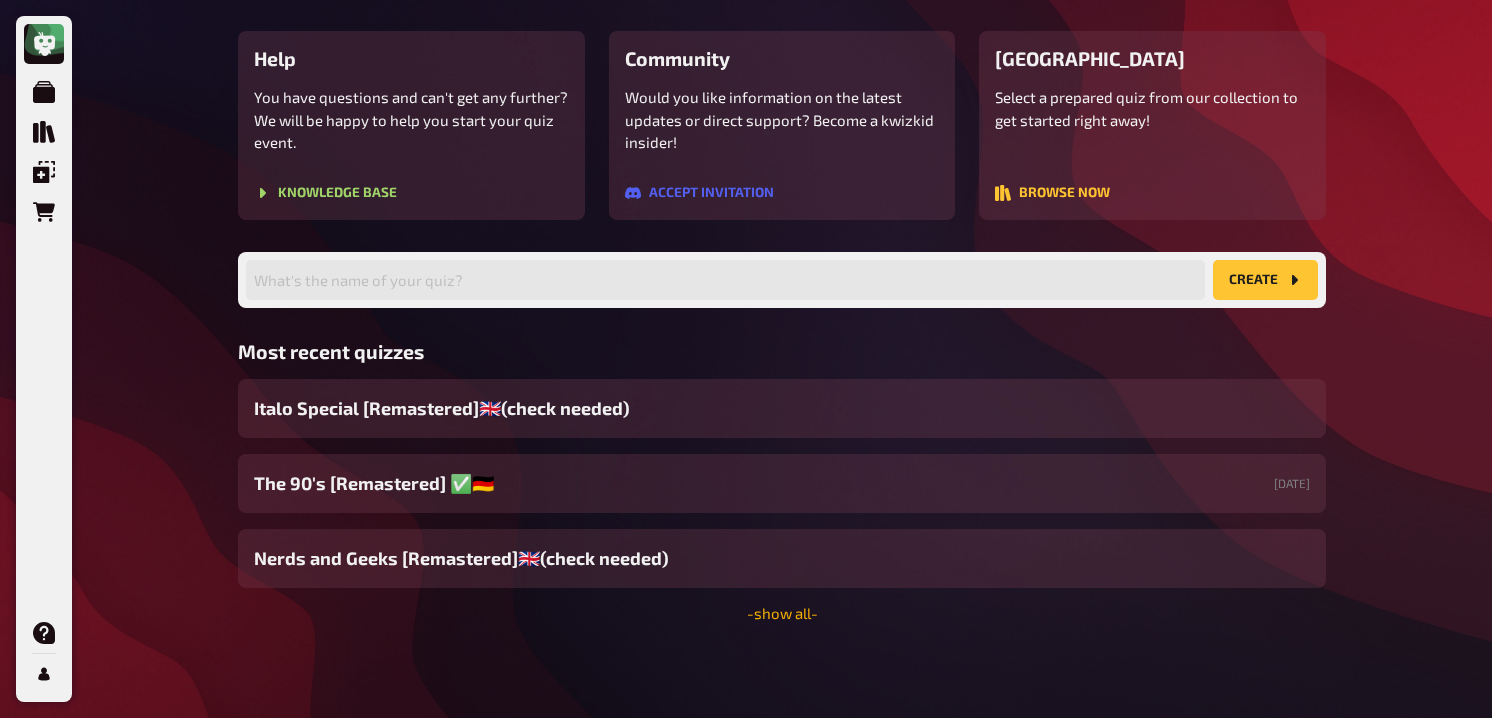 click on "-  show all  -" at bounding box center [782, 613] 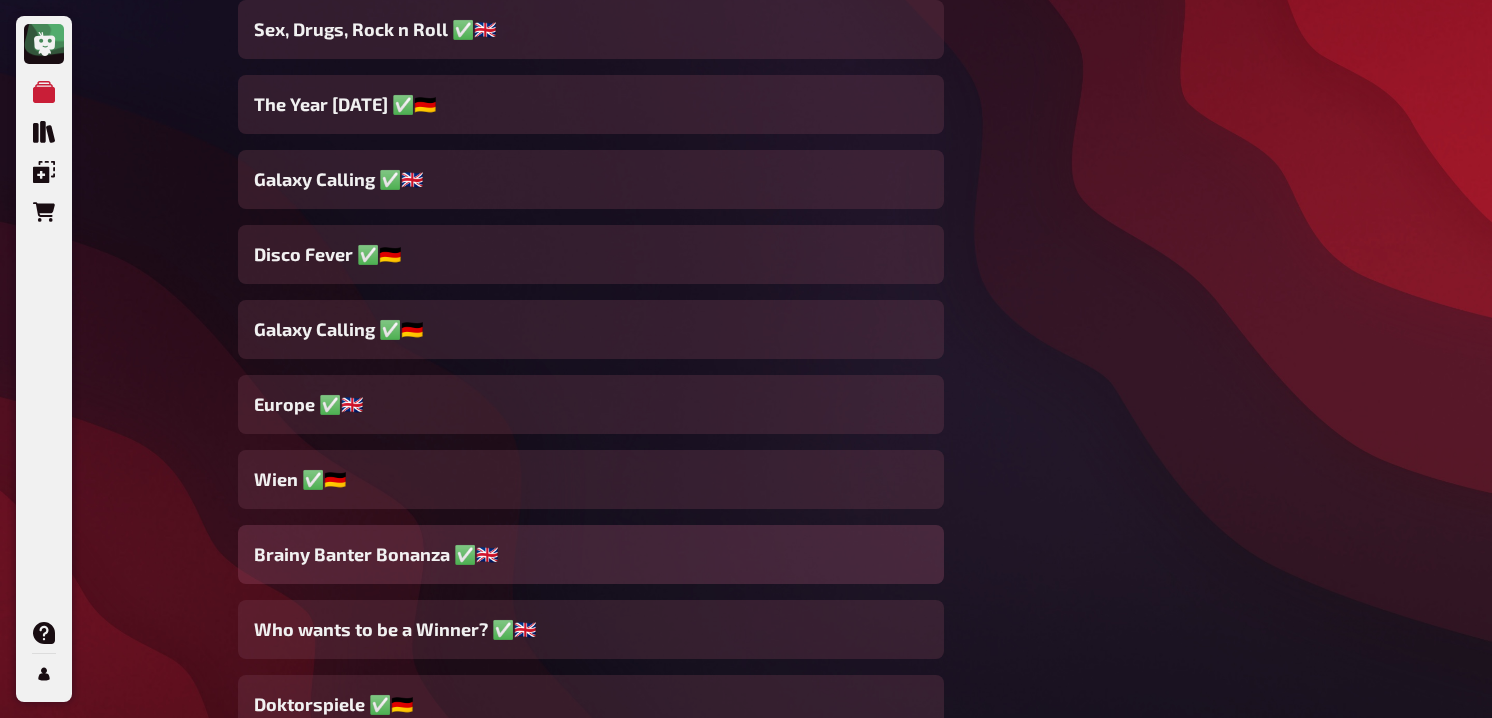 scroll, scrollTop: 13869, scrollLeft: 0, axis: vertical 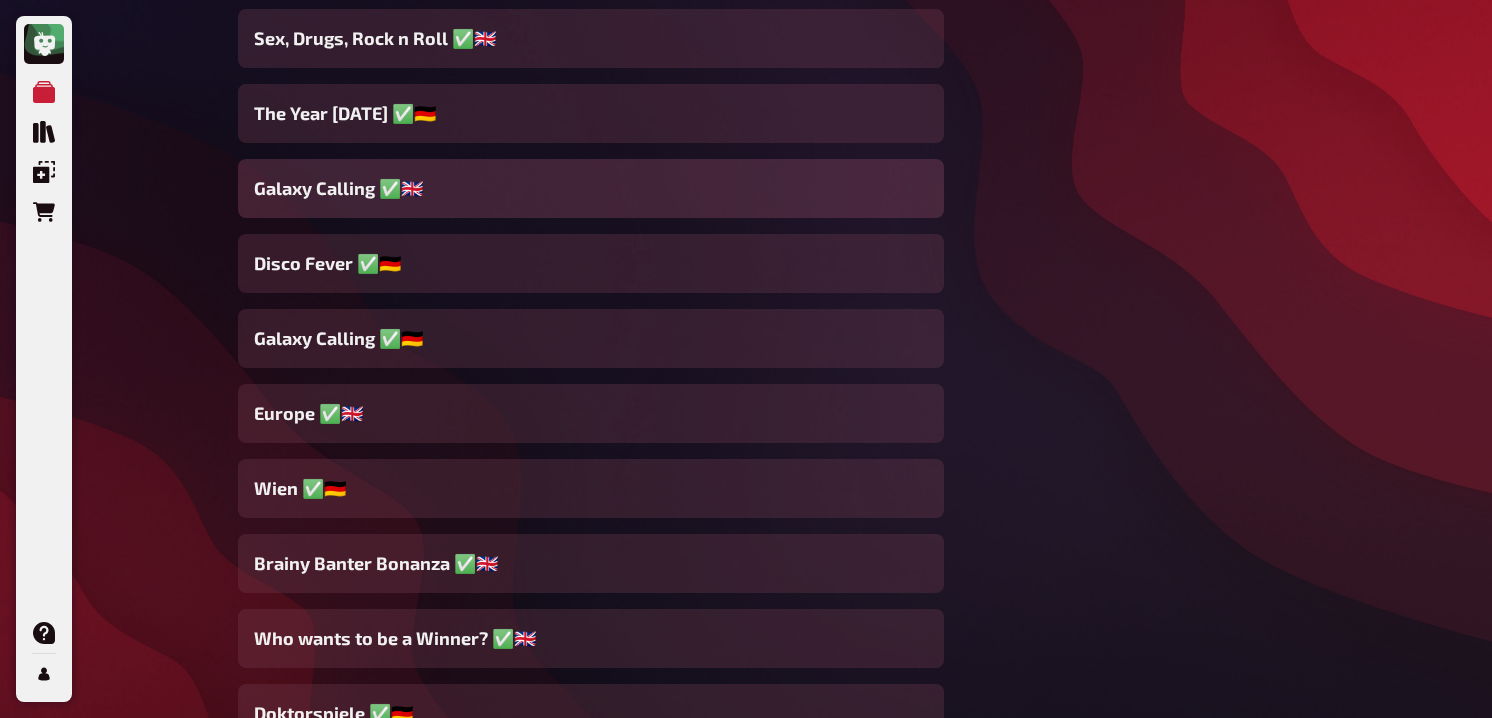 click on "Galaxy Calling ✅​🇬🇧​" at bounding box center [591, 188] 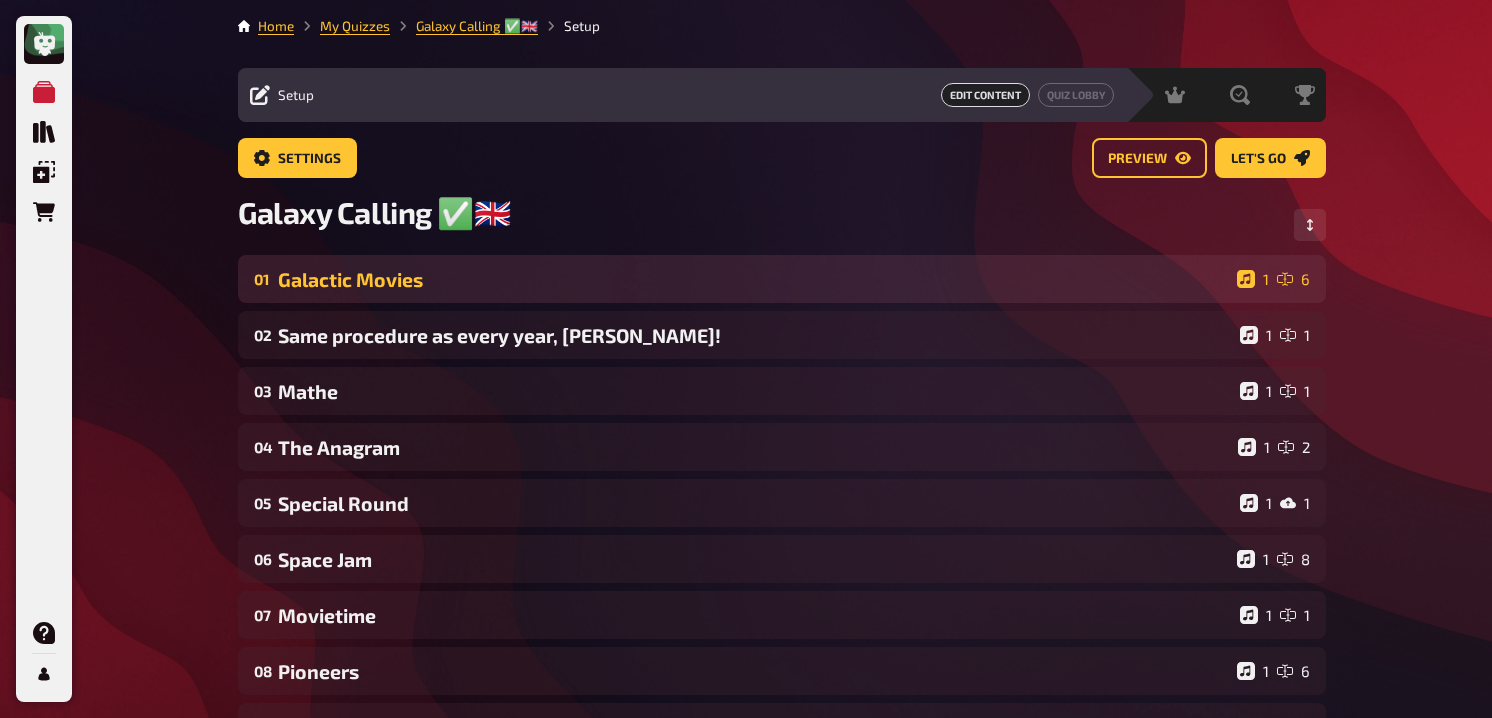 click on "Galactic Movies" at bounding box center [753, 279] 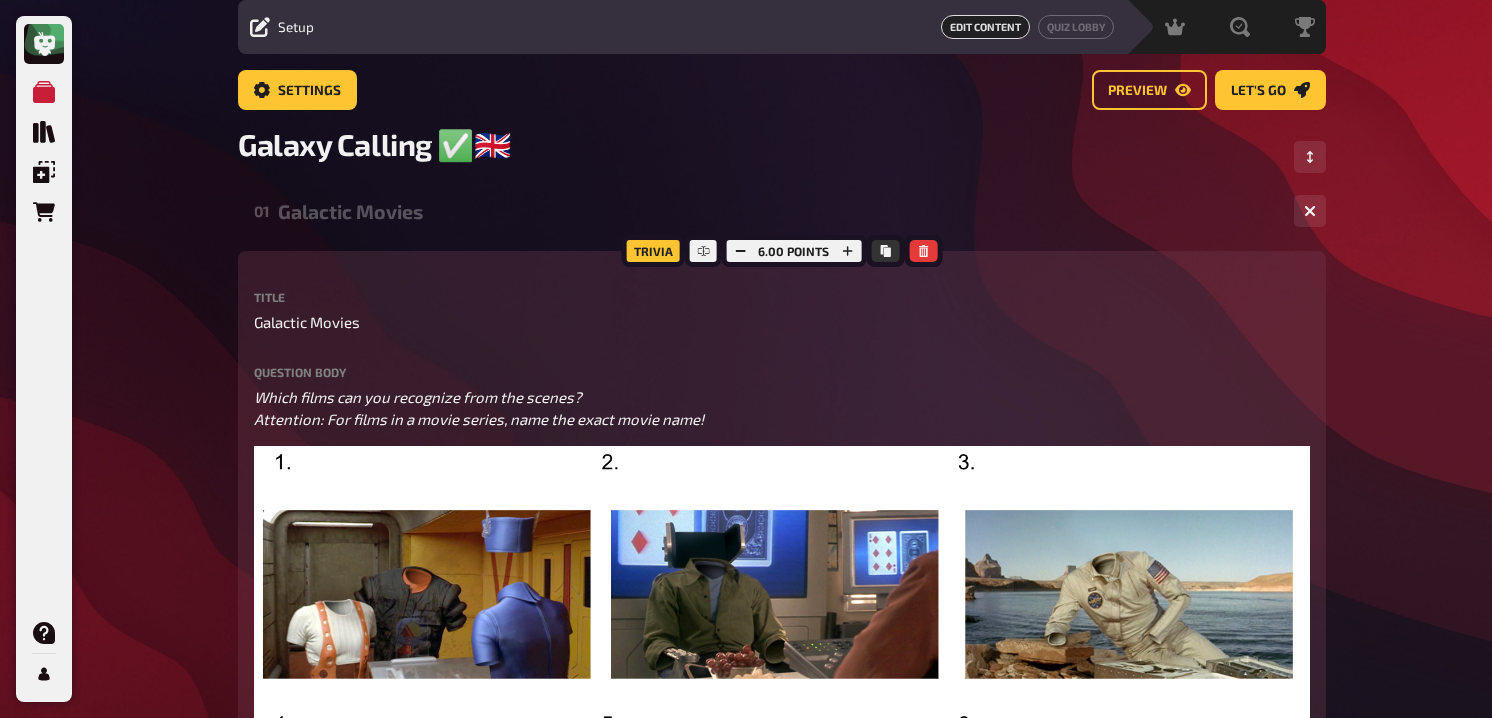 scroll, scrollTop: 56, scrollLeft: 0, axis: vertical 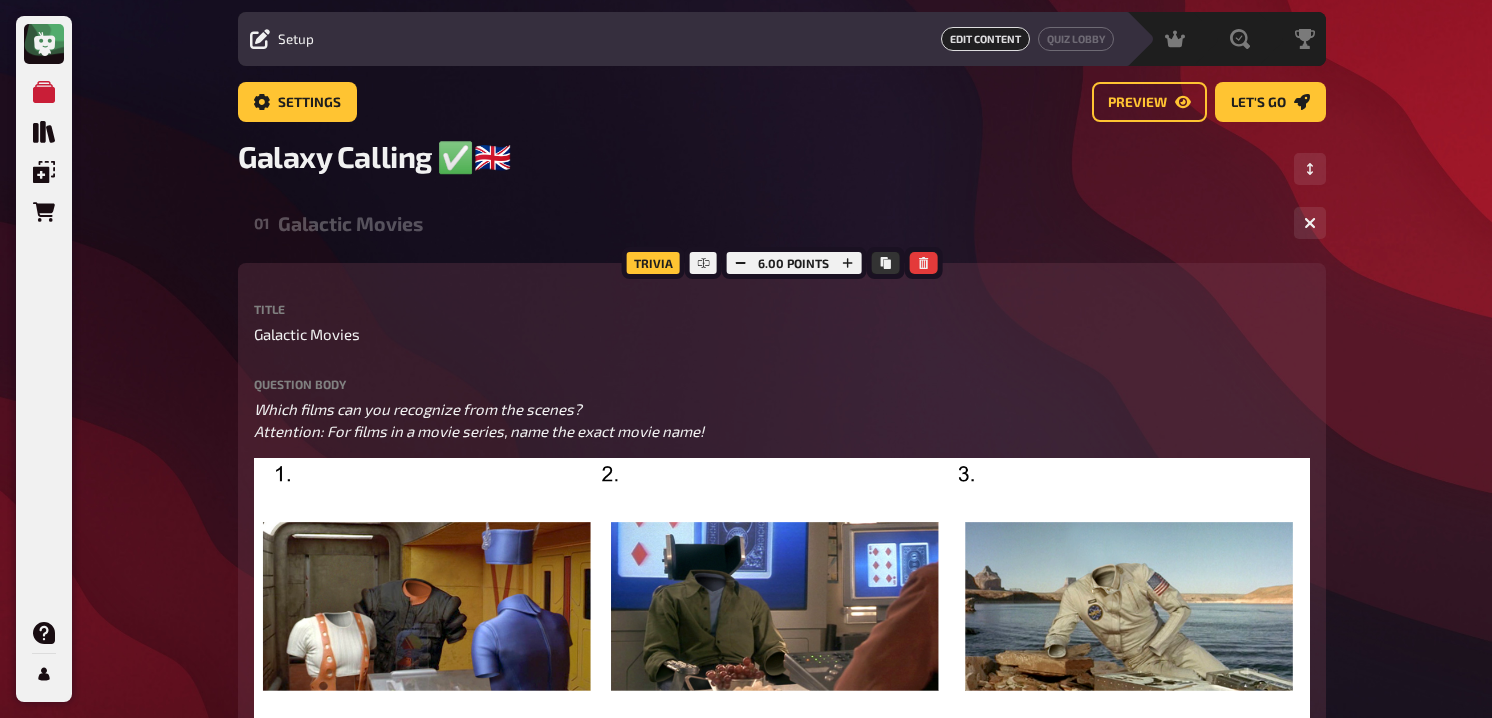 click on "Galactic Movies" at bounding box center (778, 223) 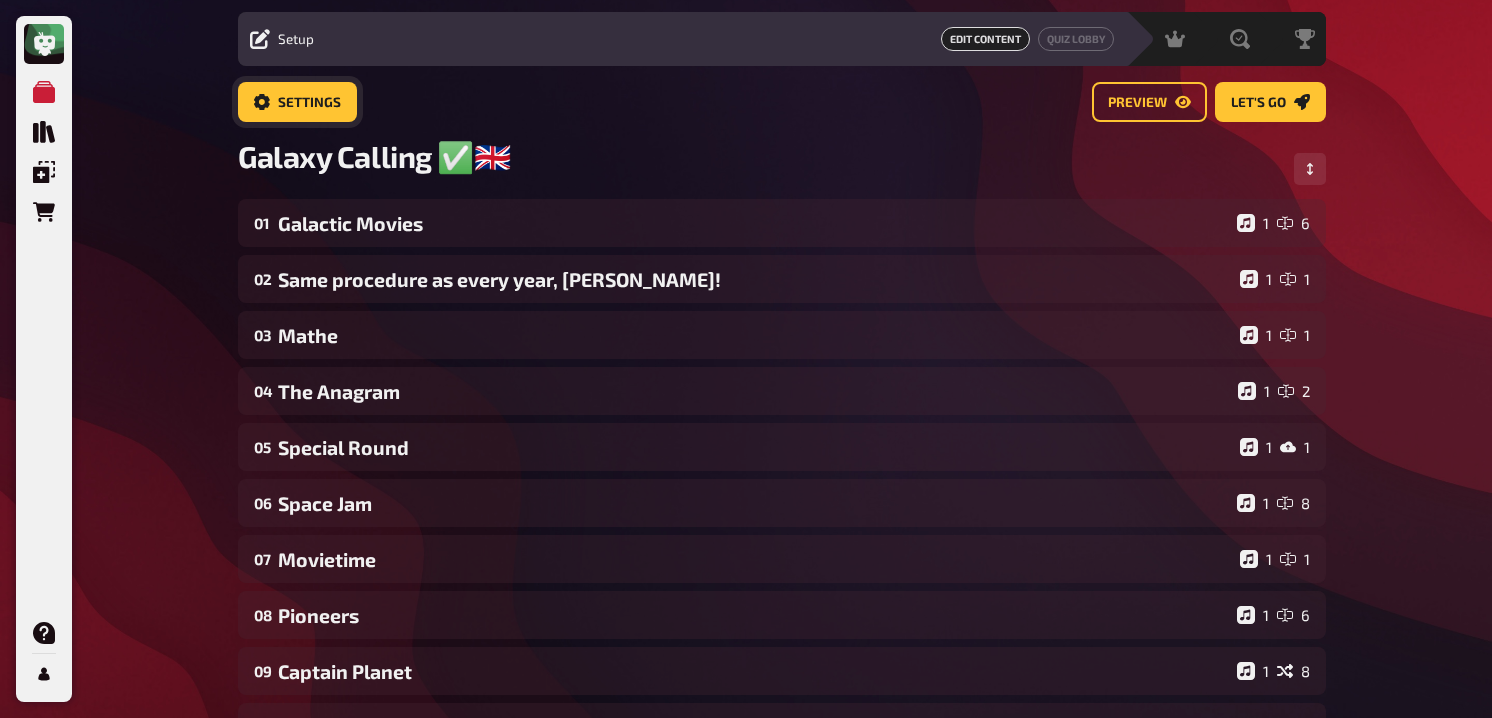 click on "Settings" at bounding box center (297, 102) 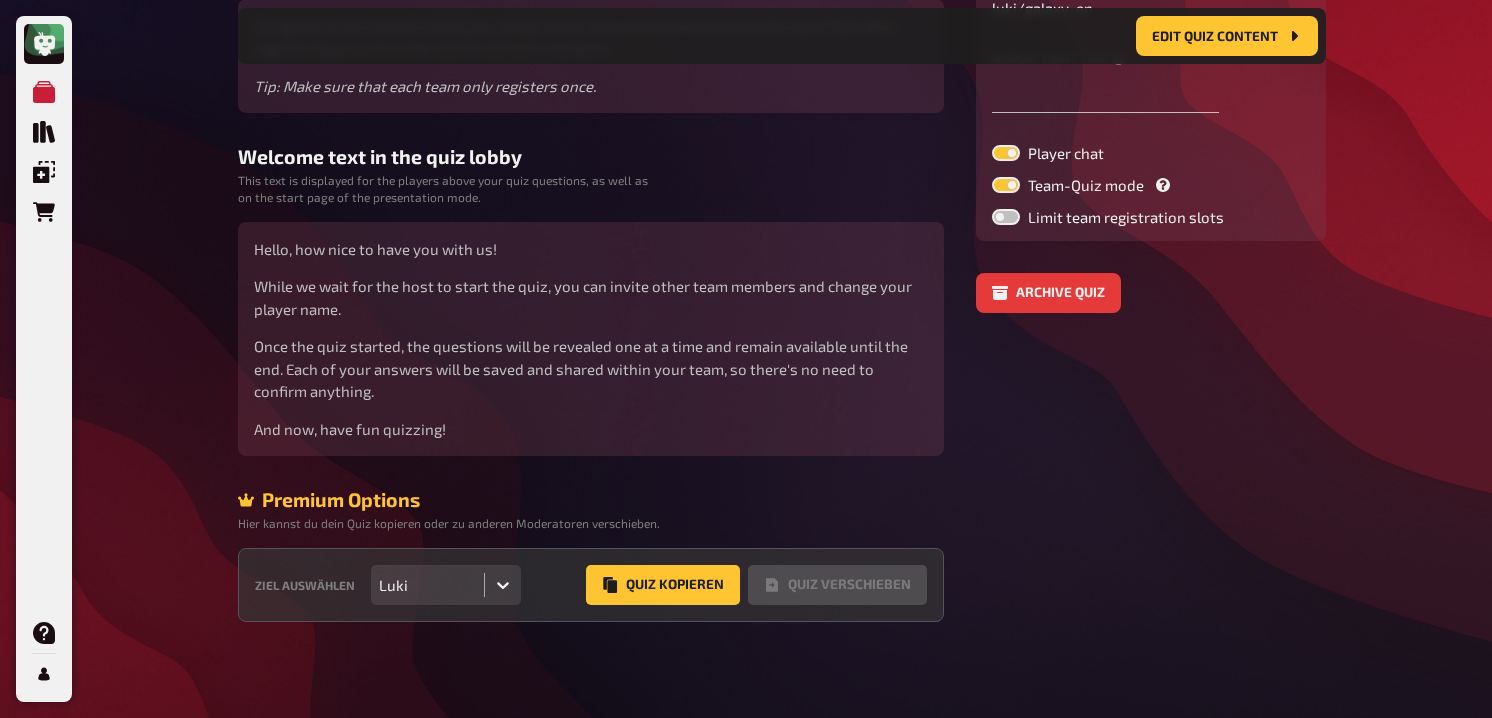scroll, scrollTop: 353, scrollLeft: 0, axis: vertical 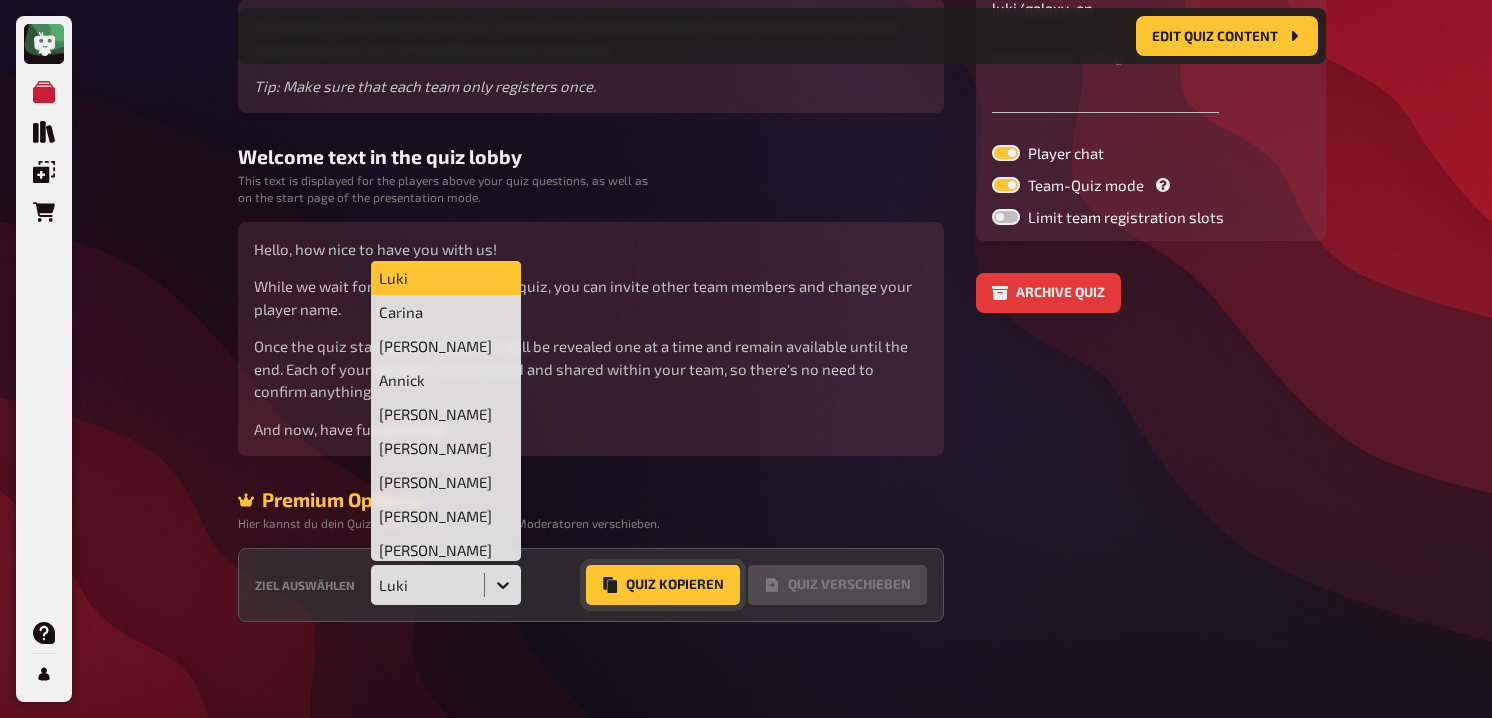 click on "Quiz Kopieren" at bounding box center [663, 585] 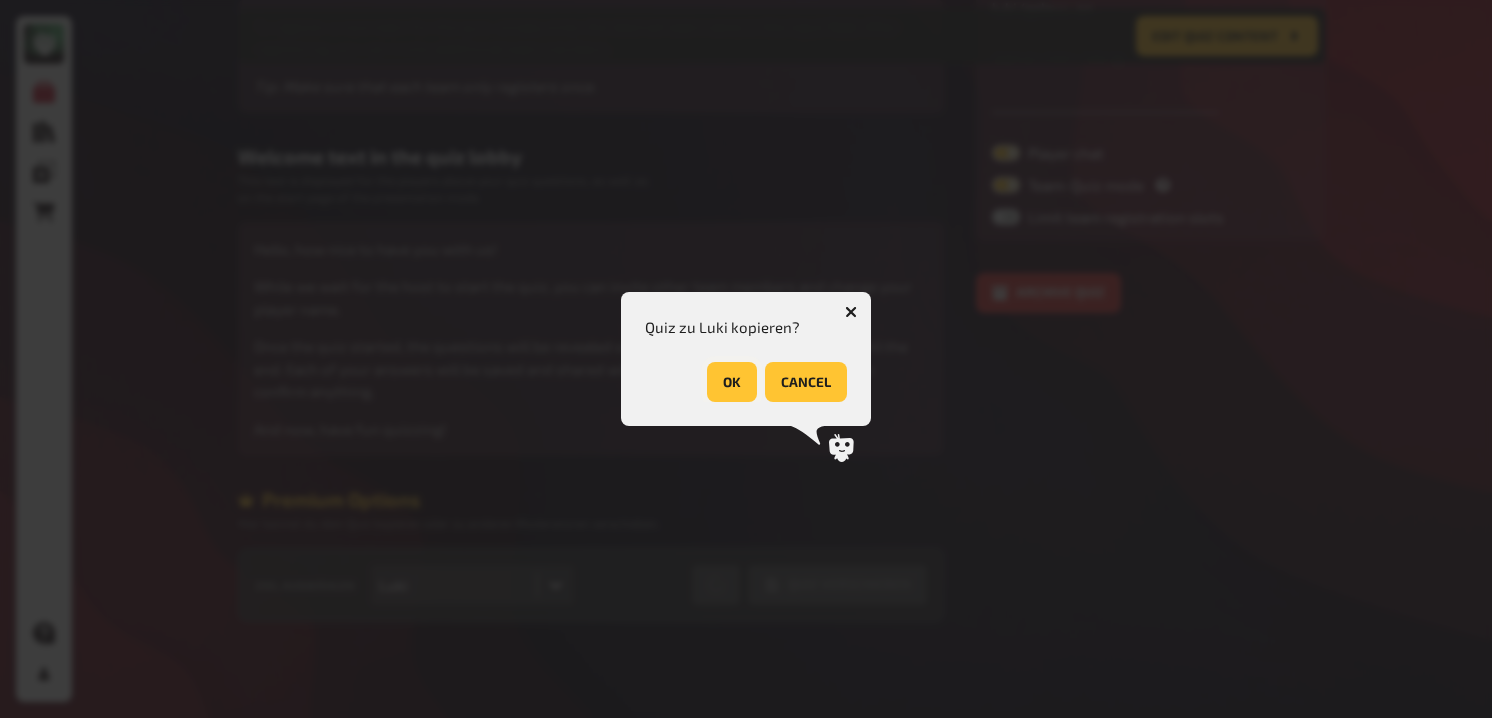 click on "OK" at bounding box center (732, 382) 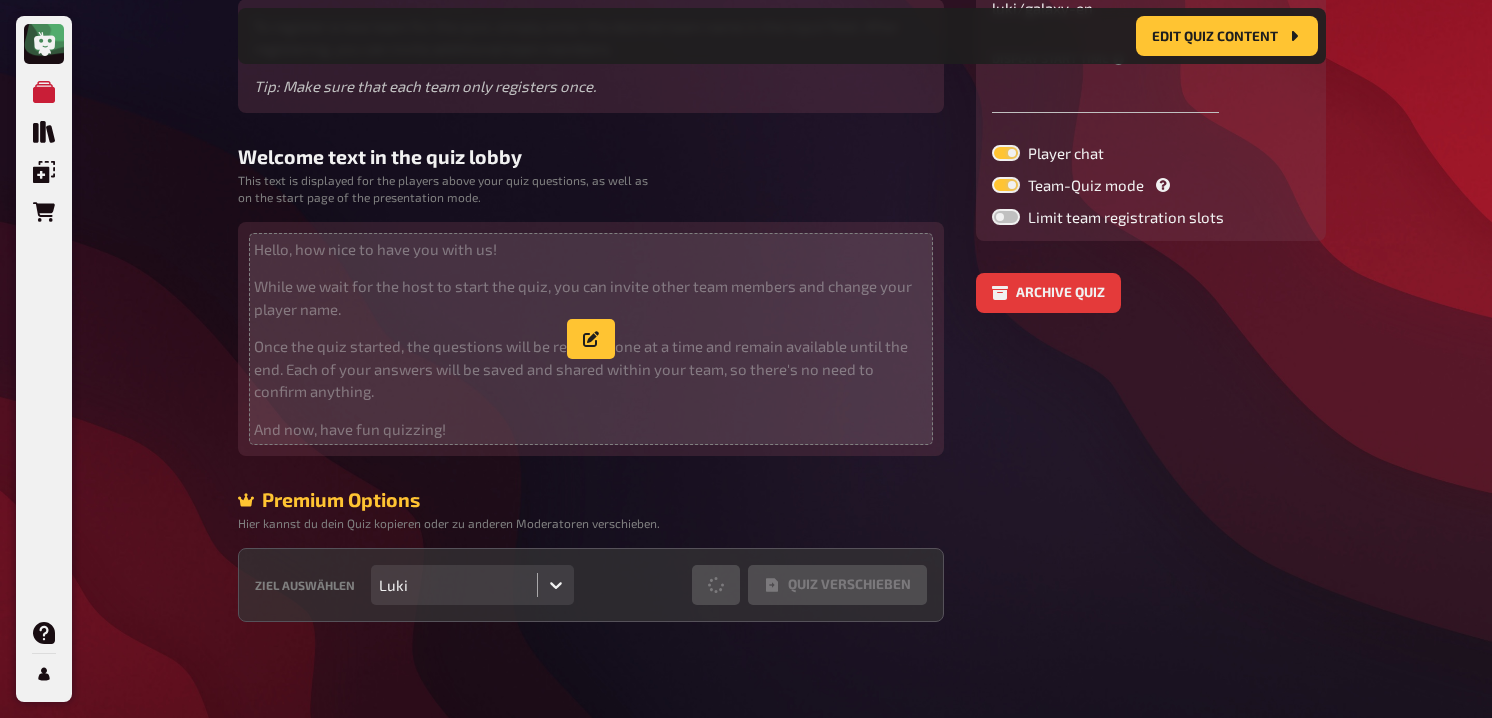 scroll, scrollTop: 0, scrollLeft: 0, axis: both 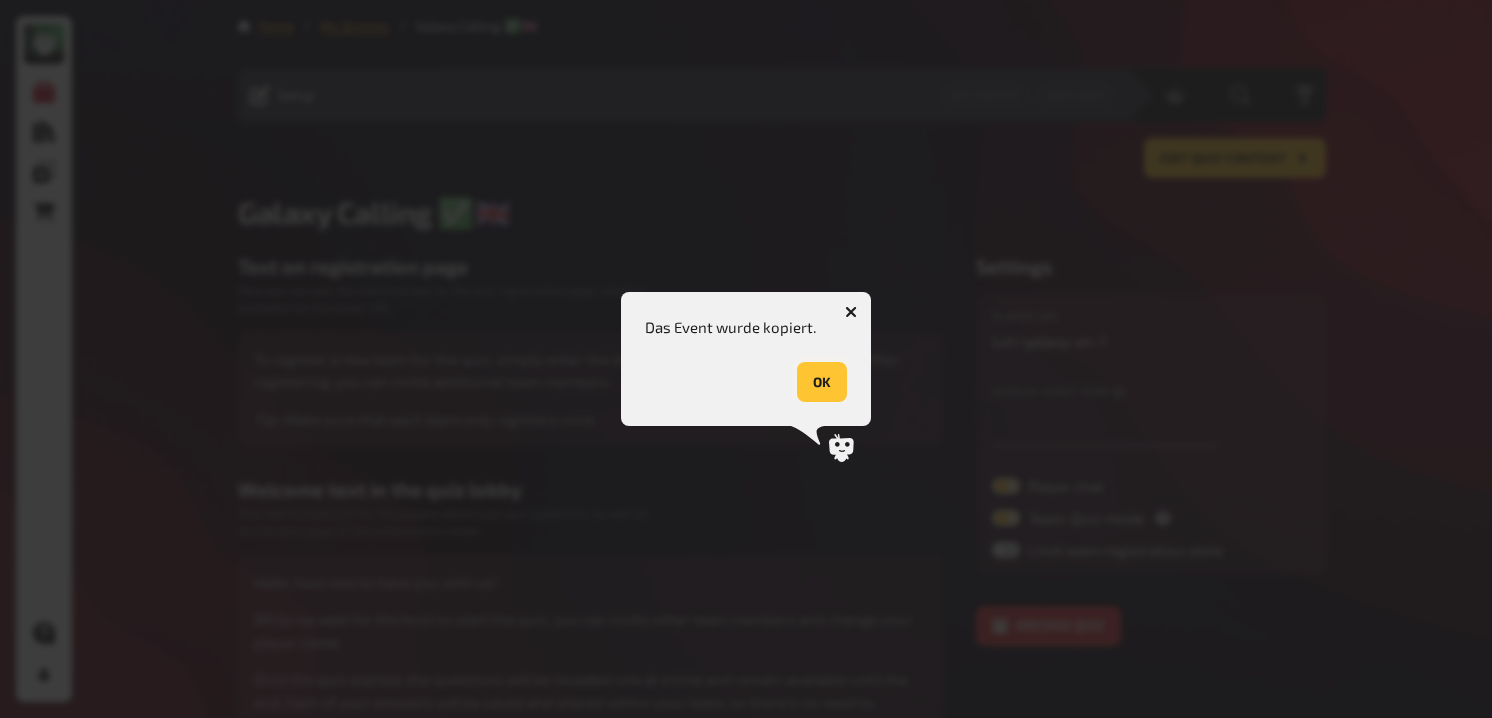 click on "OK" at bounding box center (822, 382) 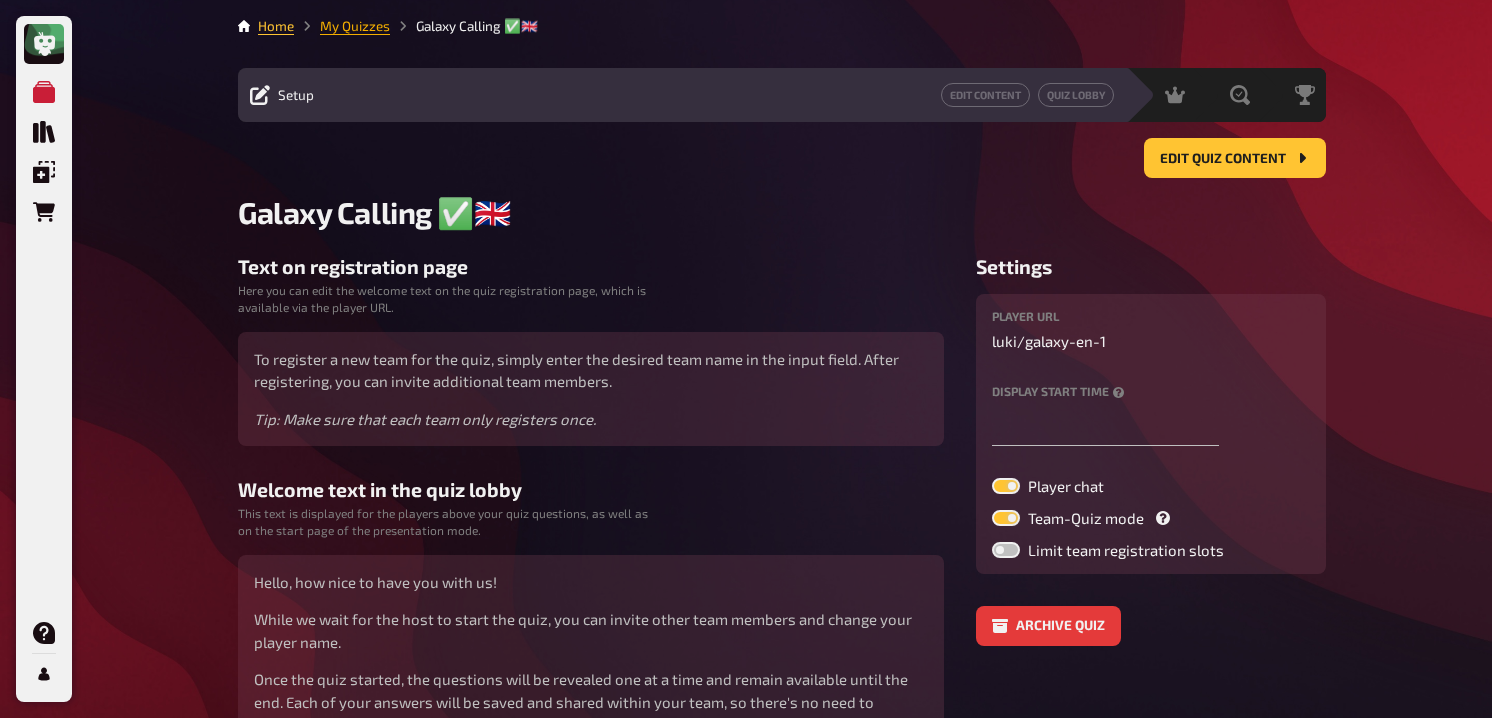 click on "My Quizzes" at bounding box center [355, 26] 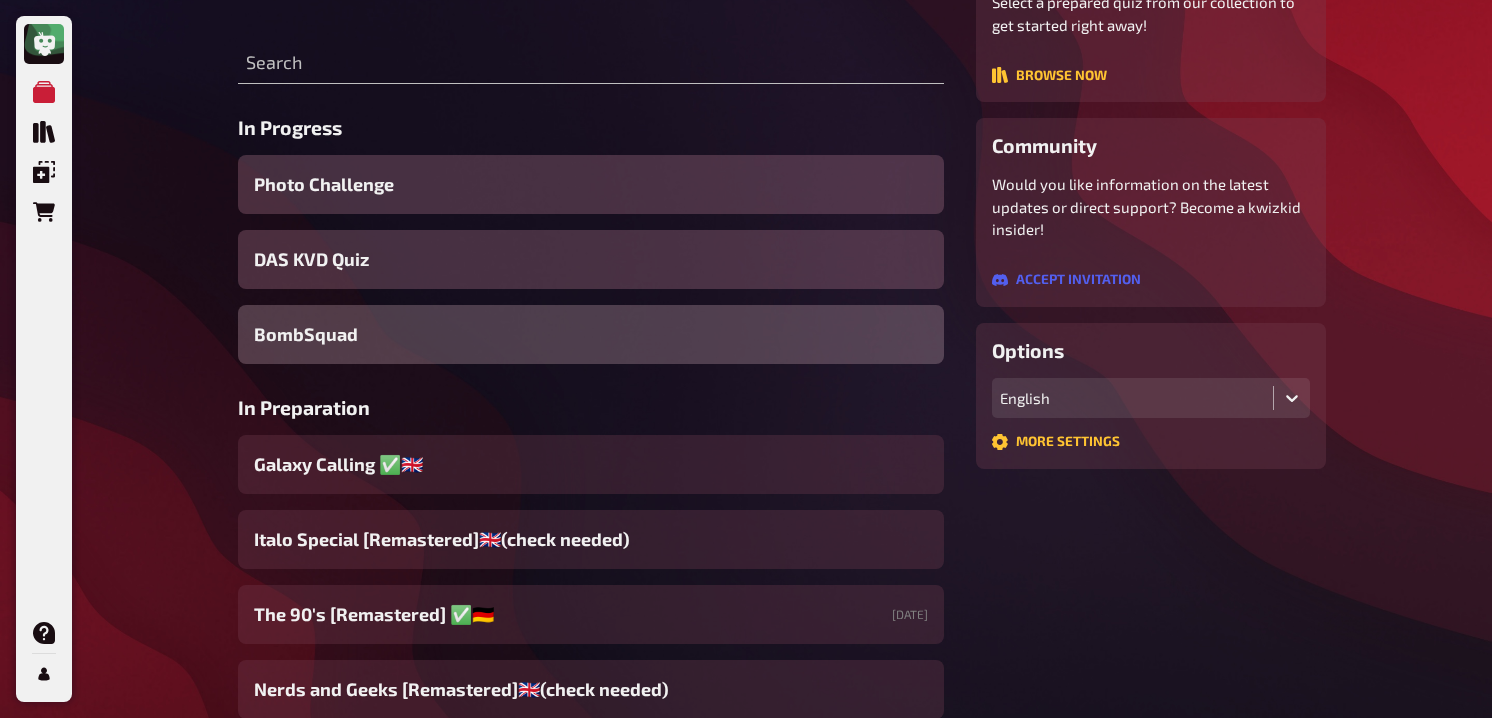 scroll, scrollTop: 337, scrollLeft: 0, axis: vertical 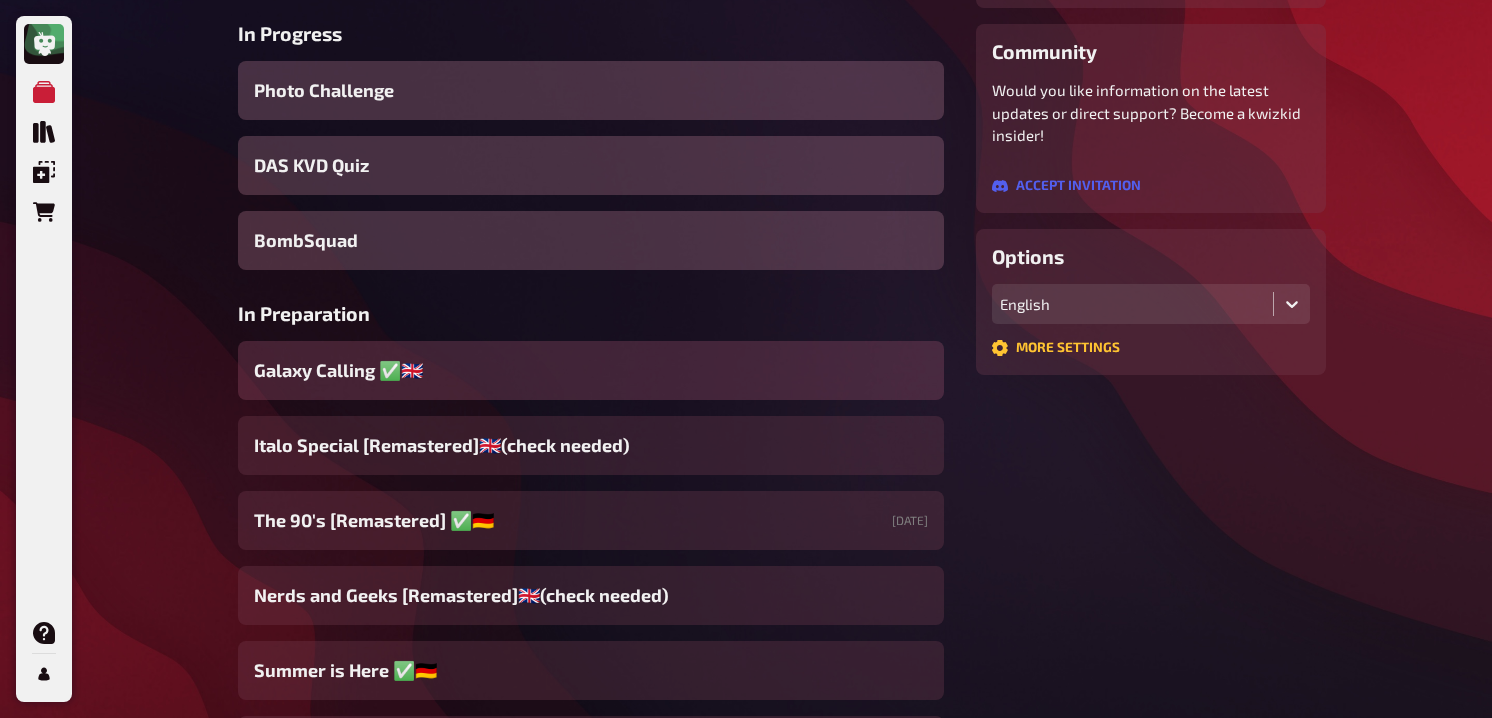 click on "Galaxy Calling ✅​🇬🇧​" at bounding box center [591, 370] 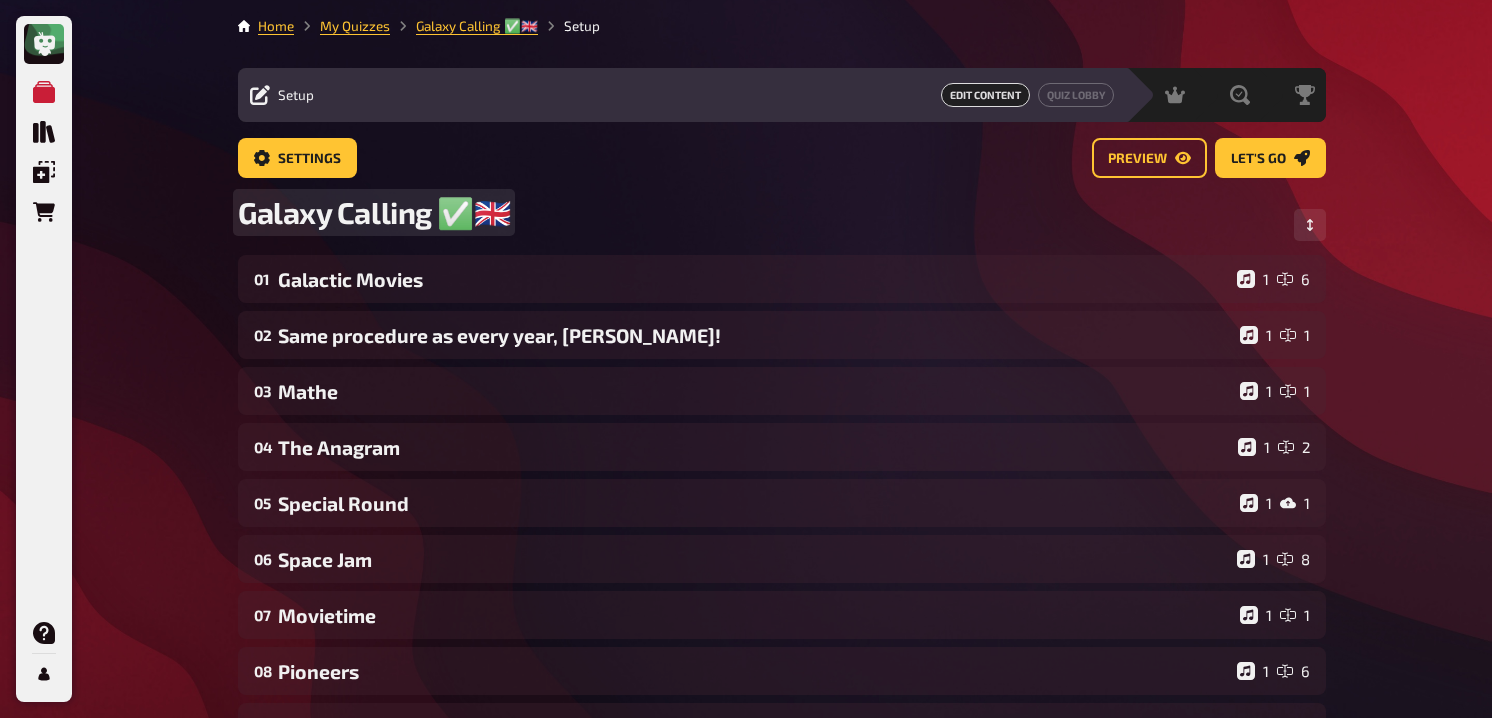 click on "Galaxy Calling ✅​🇬🇧​" at bounding box center [374, 212] 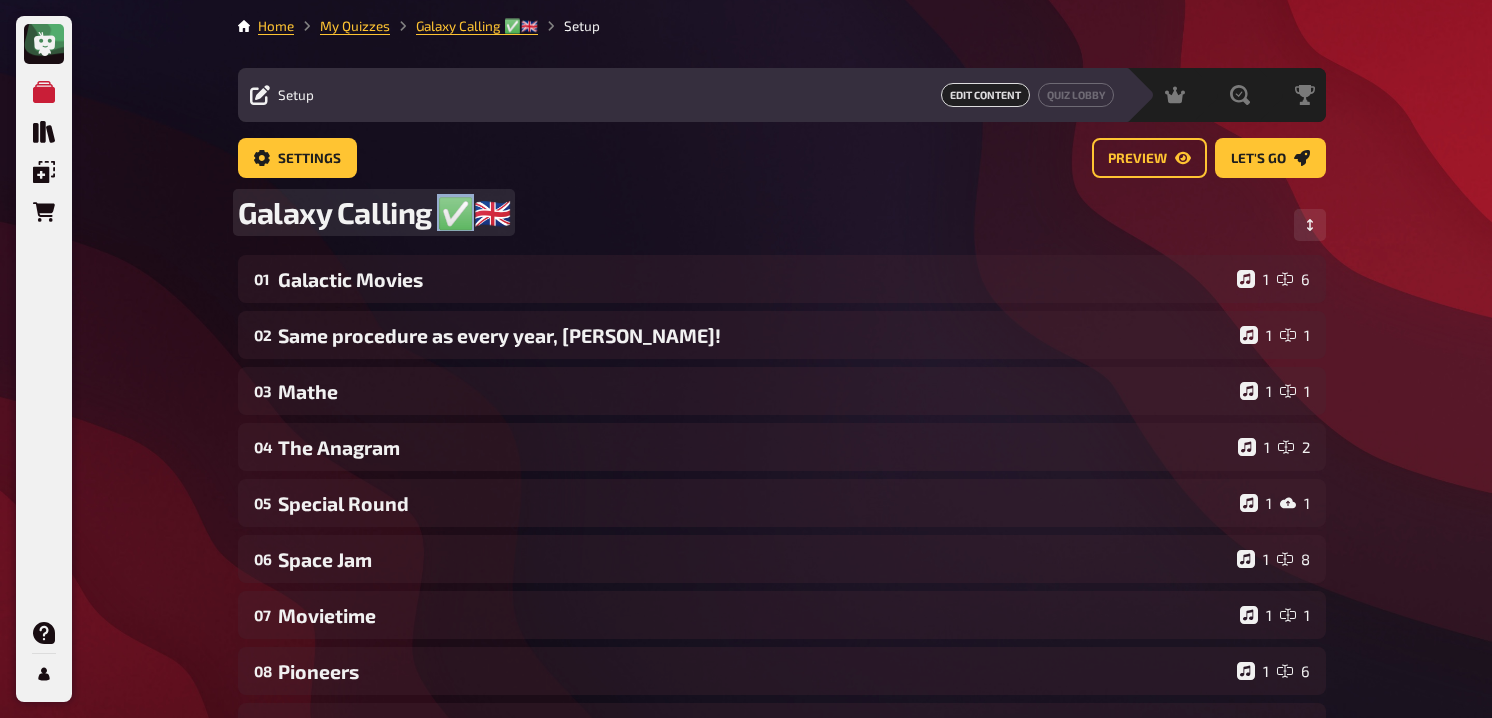 click on "Galaxy Calling ✅​🇬🇧​" at bounding box center (374, 212) 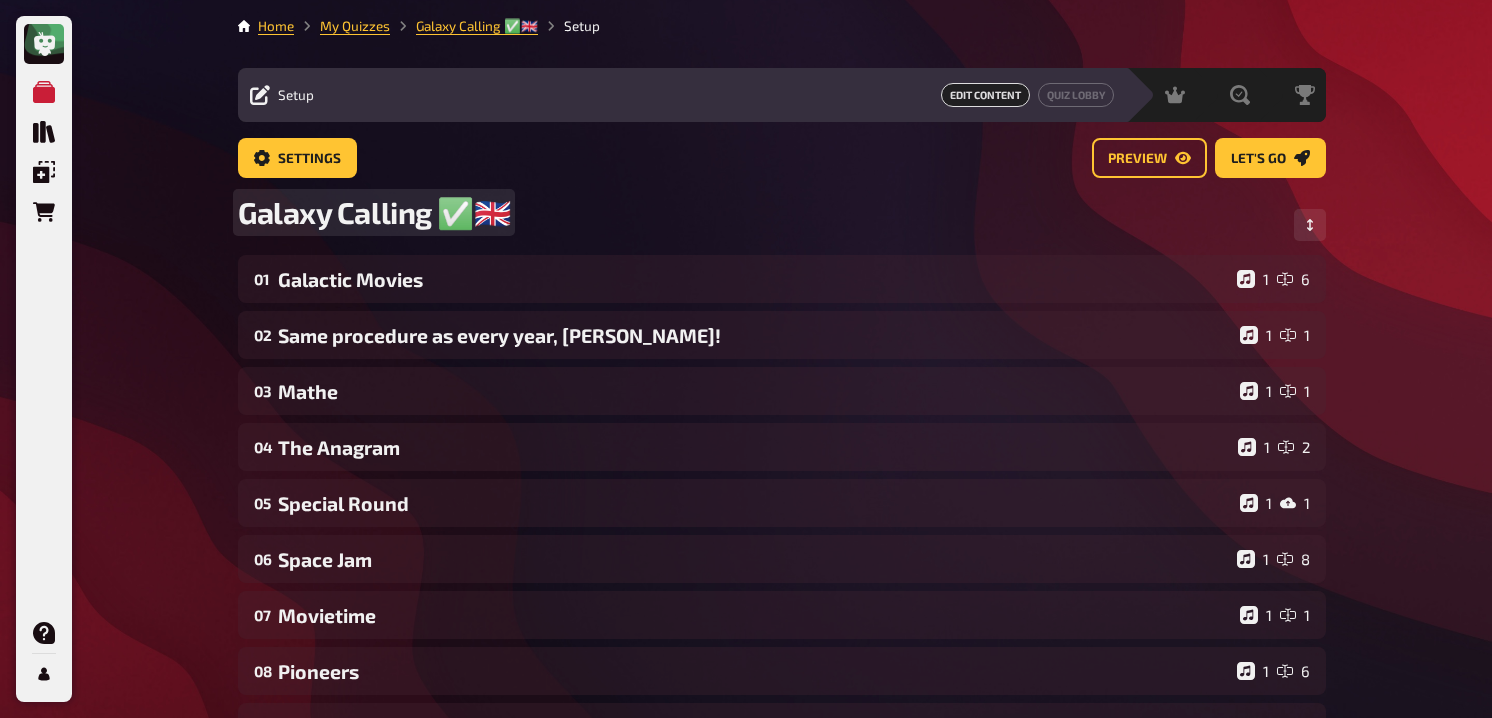 type 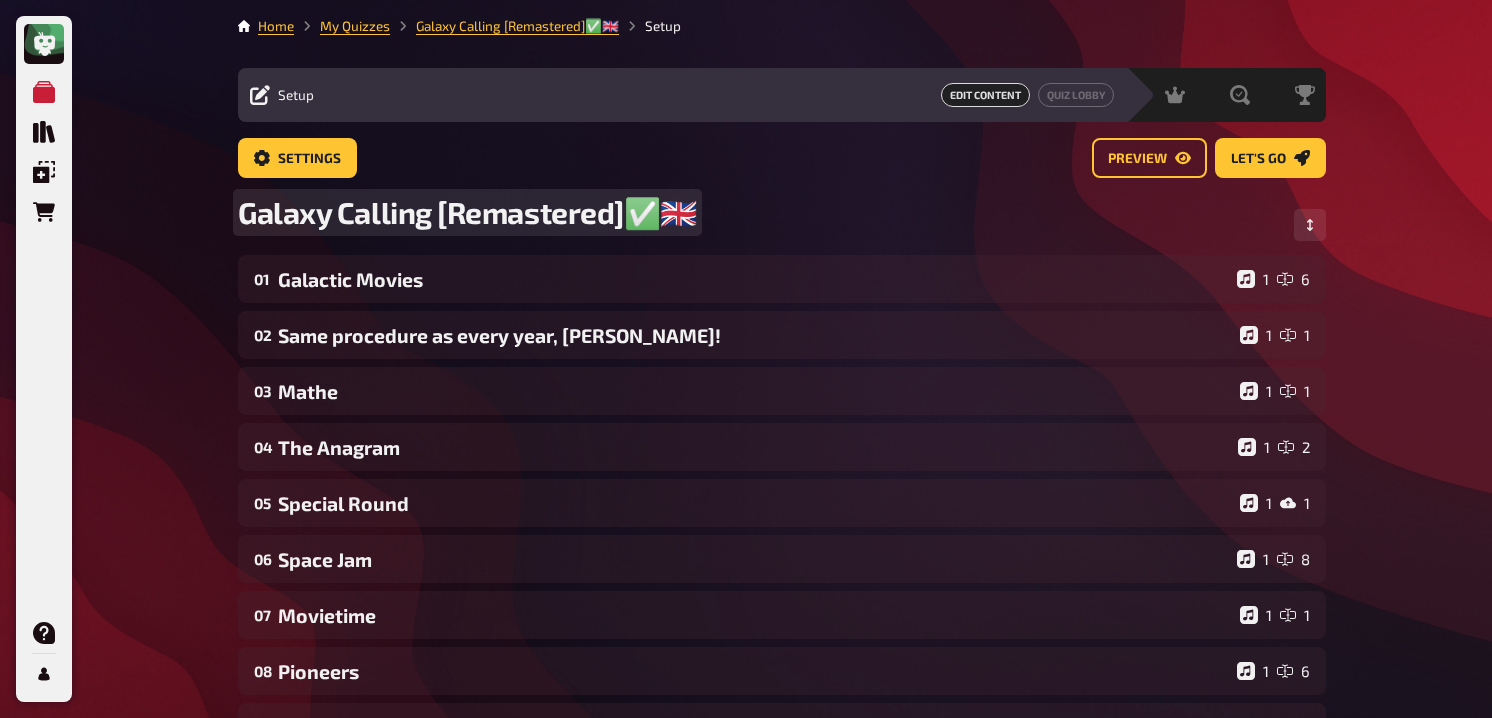 click on "Galaxy Calling [Remastered]✅​🇬🇧​" at bounding box center [782, 224] 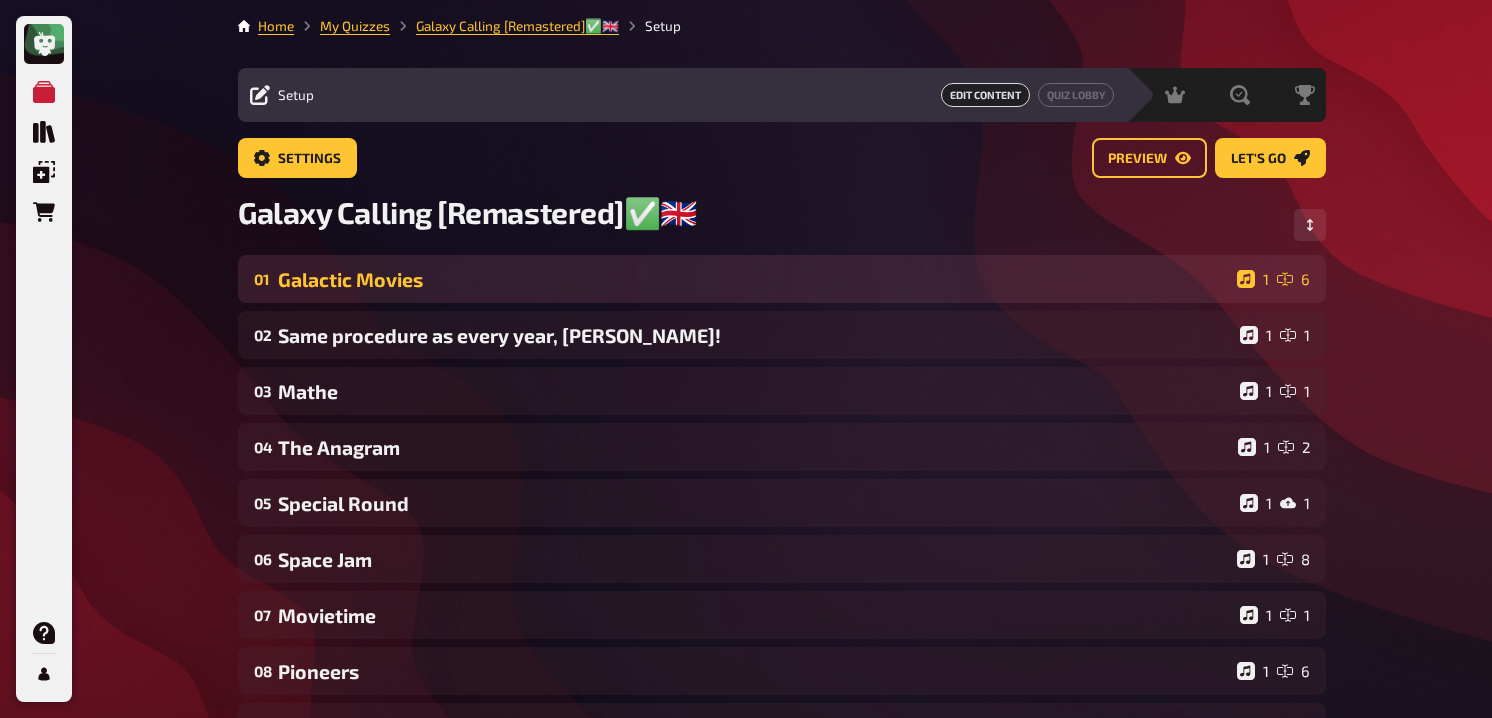 click on "Galactic Movies" at bounding box center (753, 279) 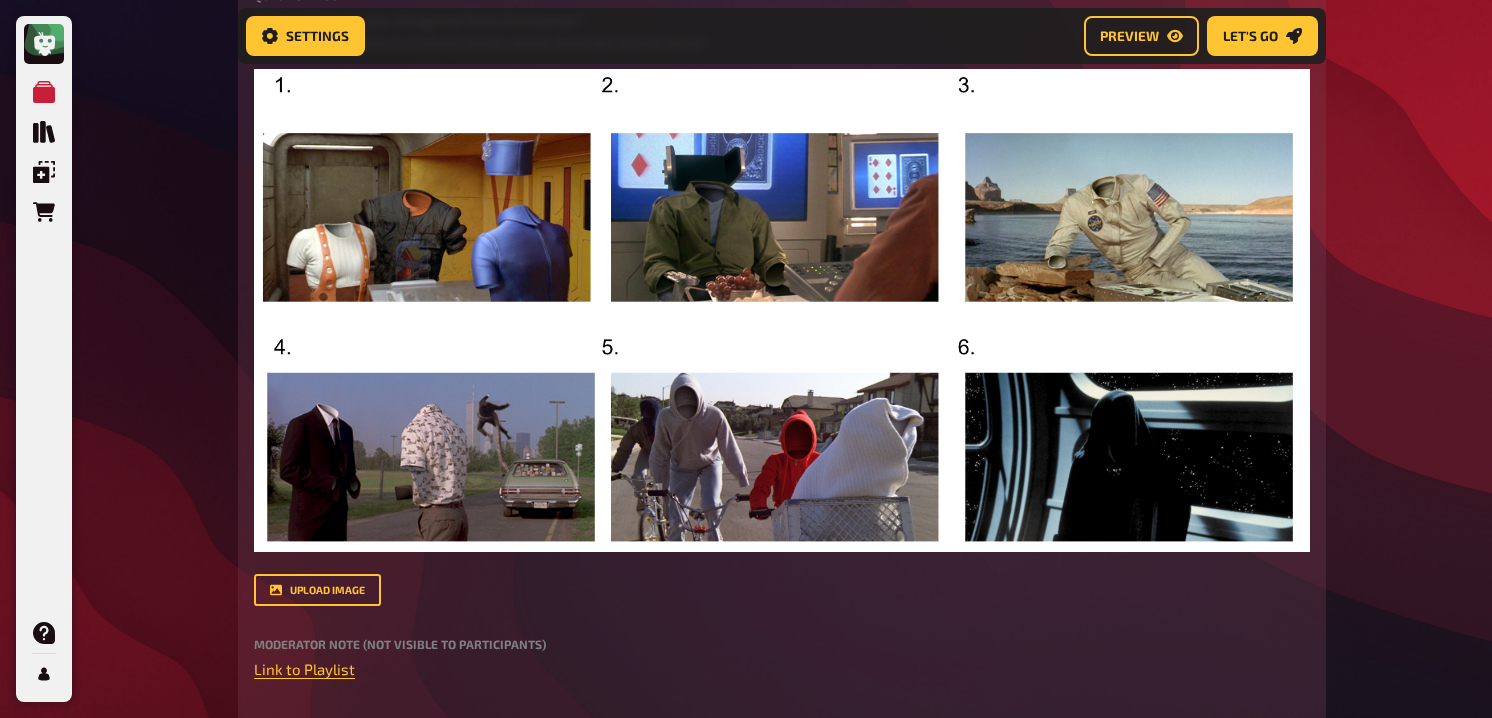 scroll, scrollTop: 456, scrollLeft: 0, axis: vertical 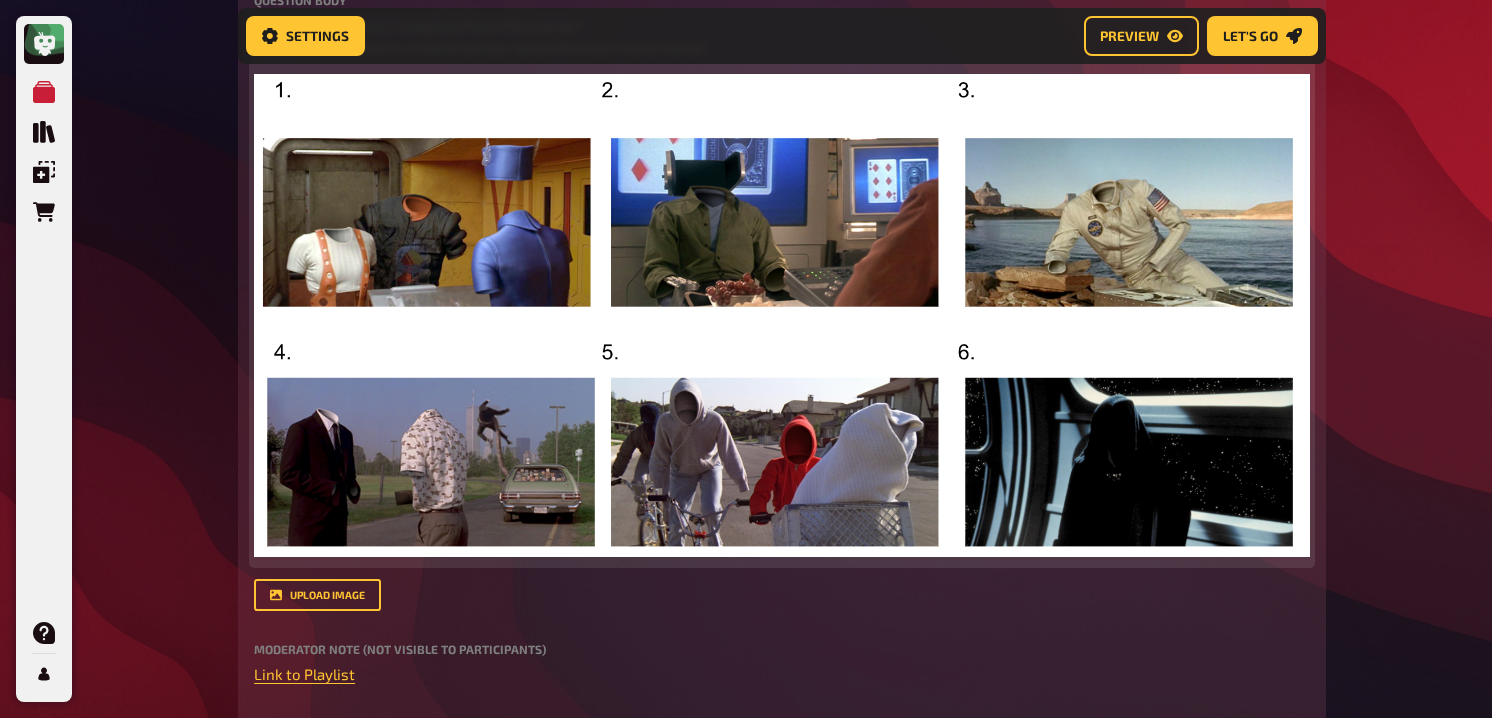 click at bounding box center (782, 316) 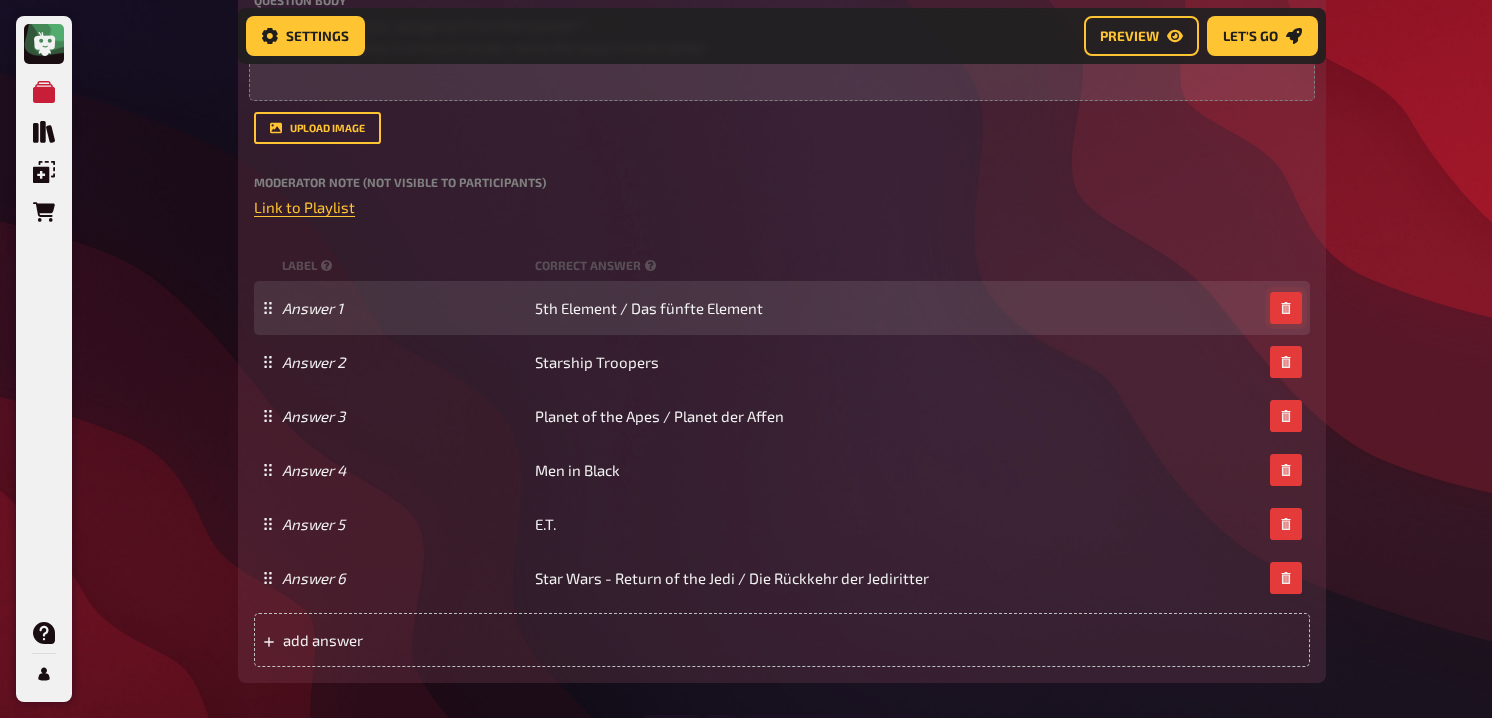 click at bounding box center [1286, 308] 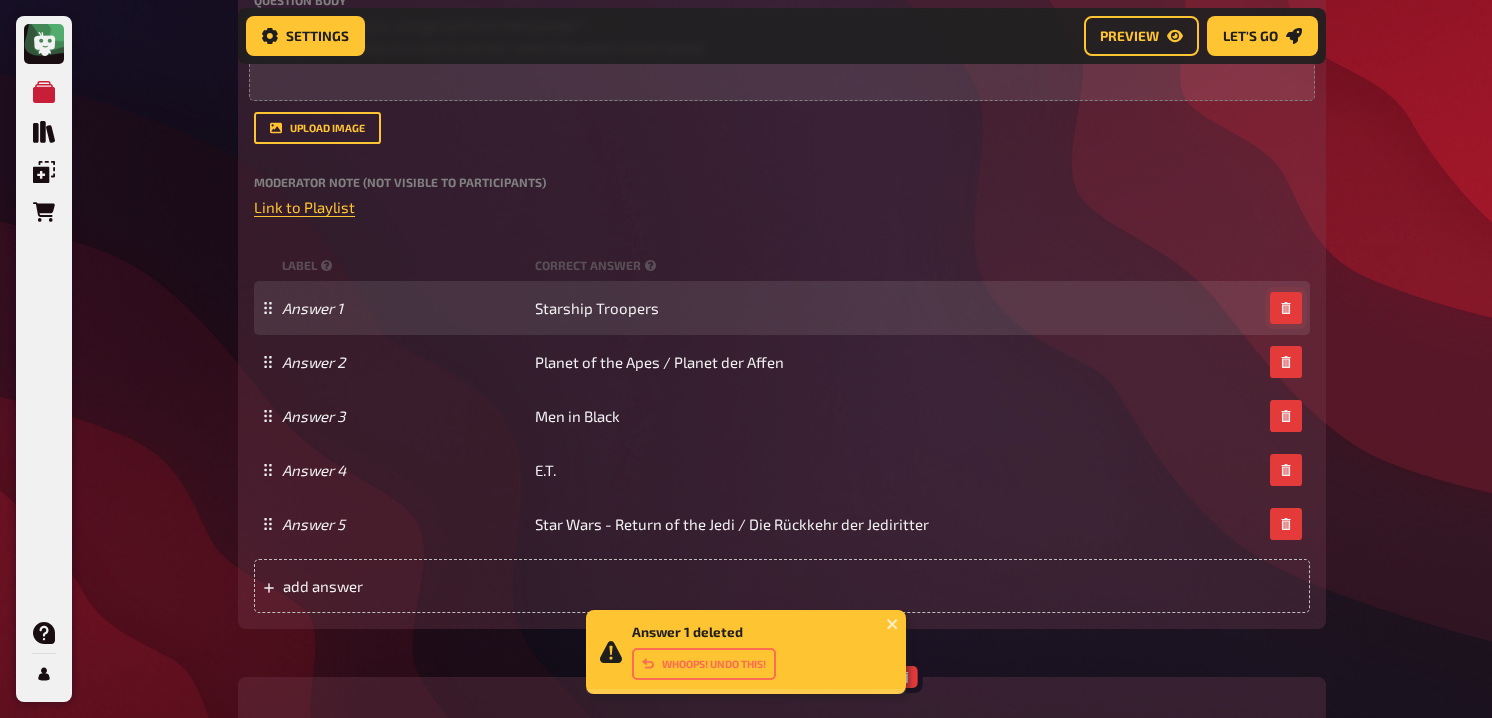 click at bounding box center (1286, 308) 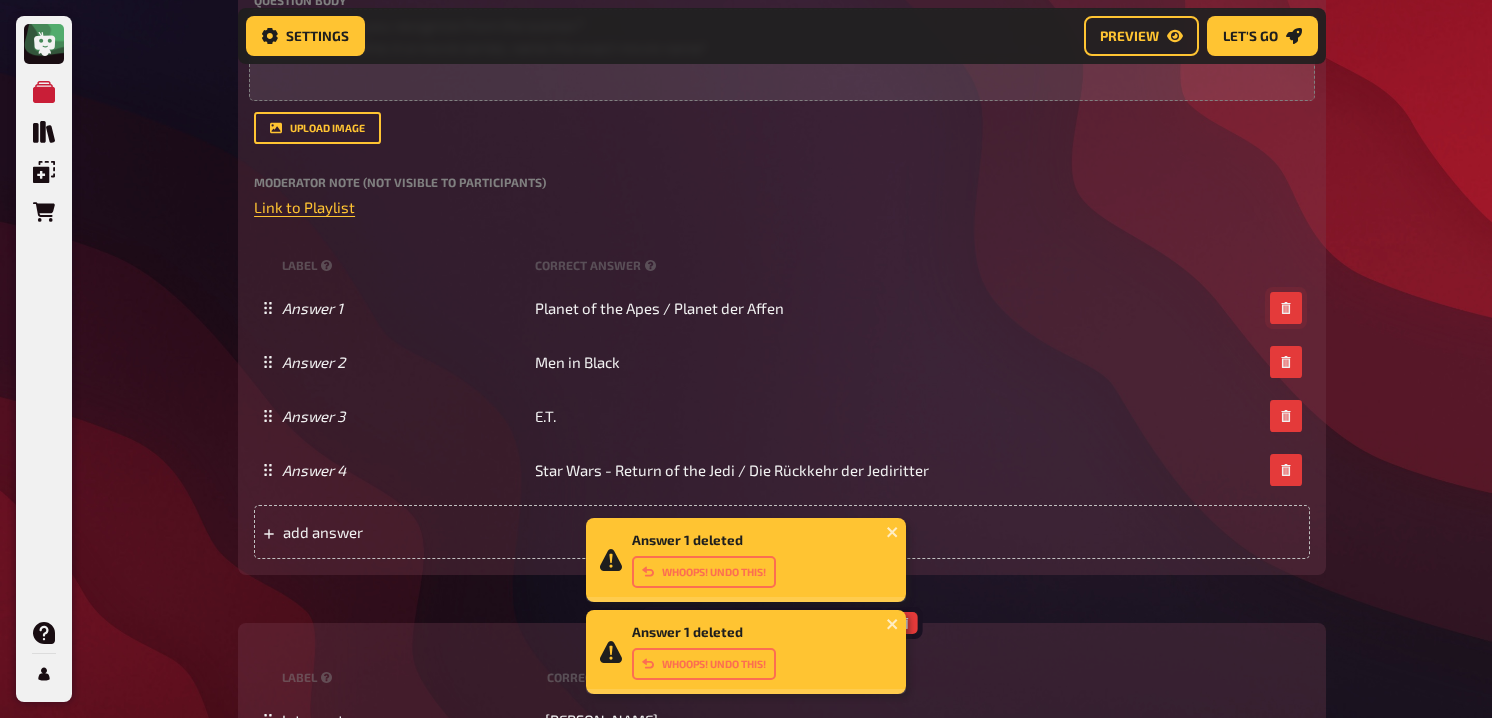 click at bounding box center (1286, 308) 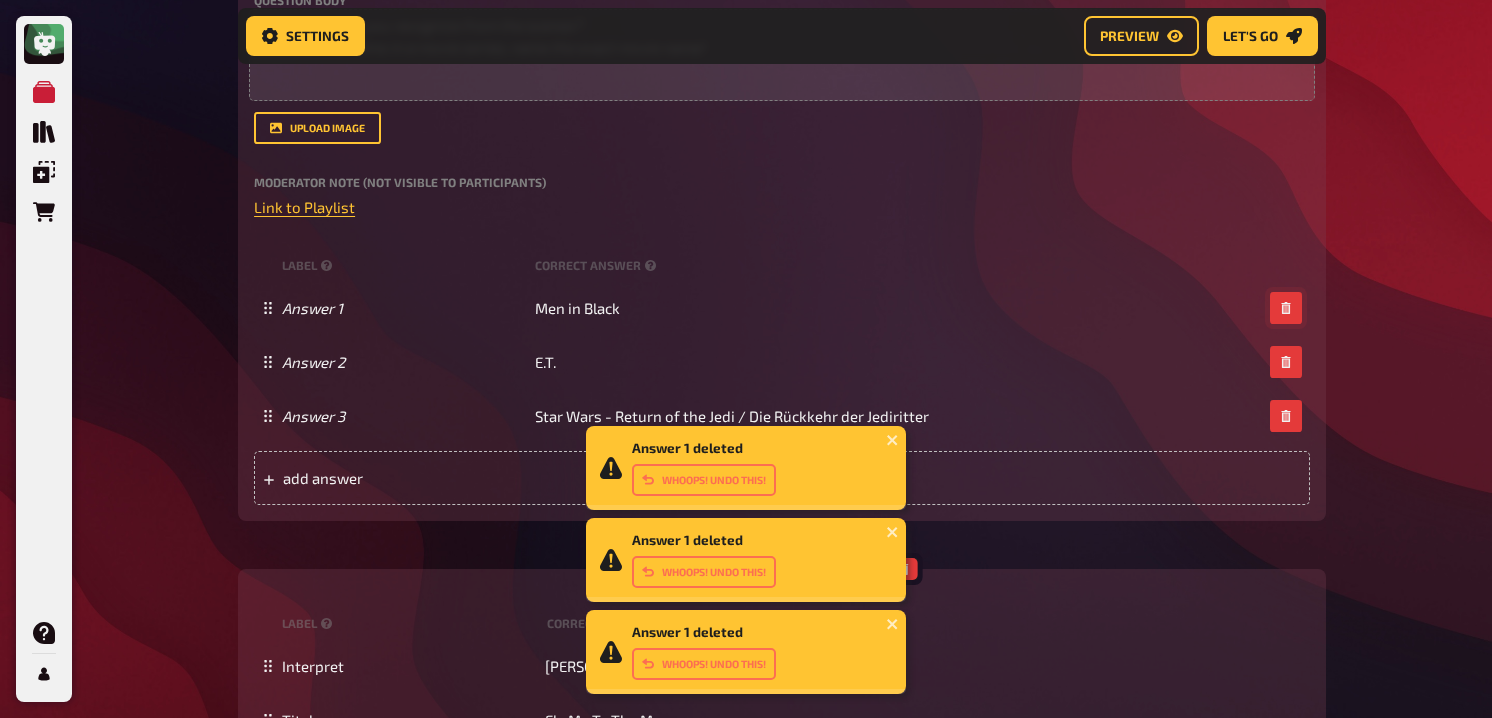 click at bounding box center [1286, 308] 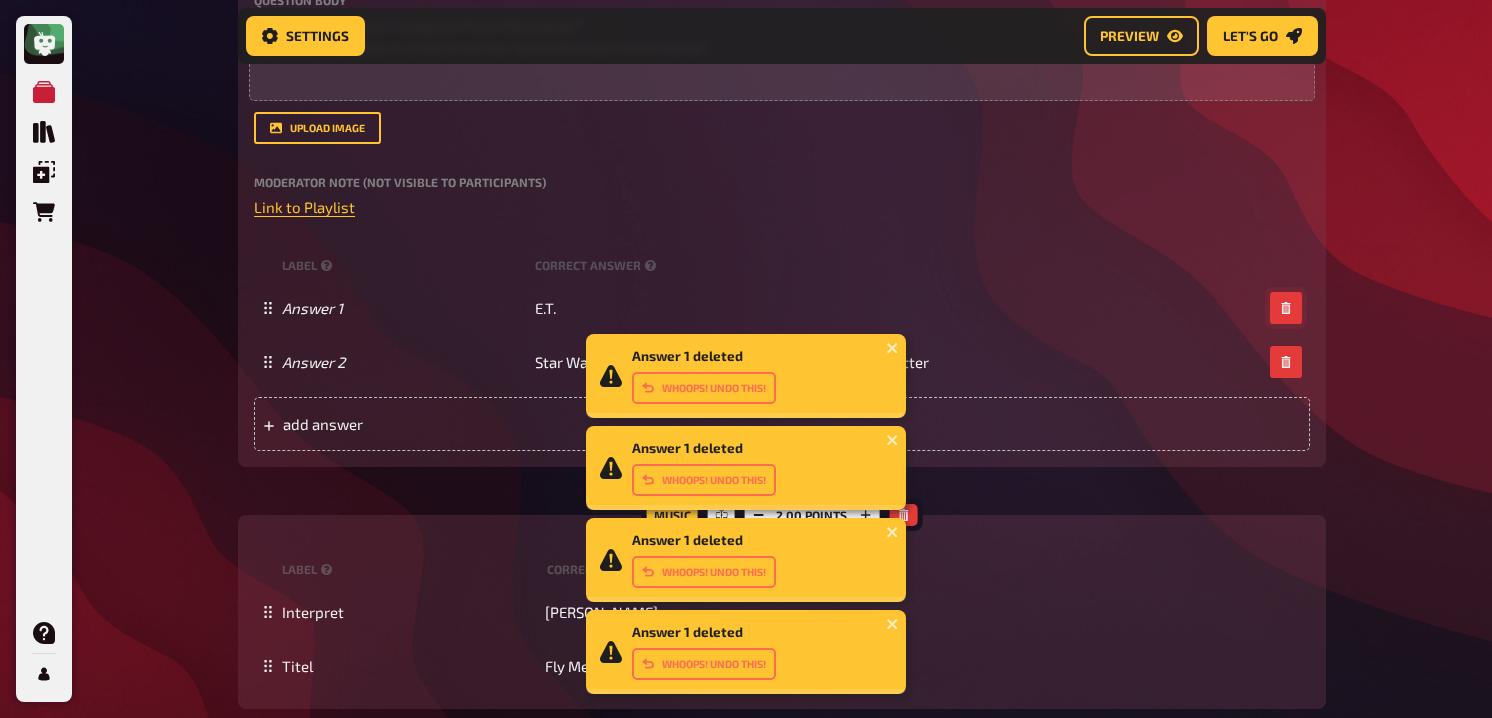 click at bounding box center [1286, 308] 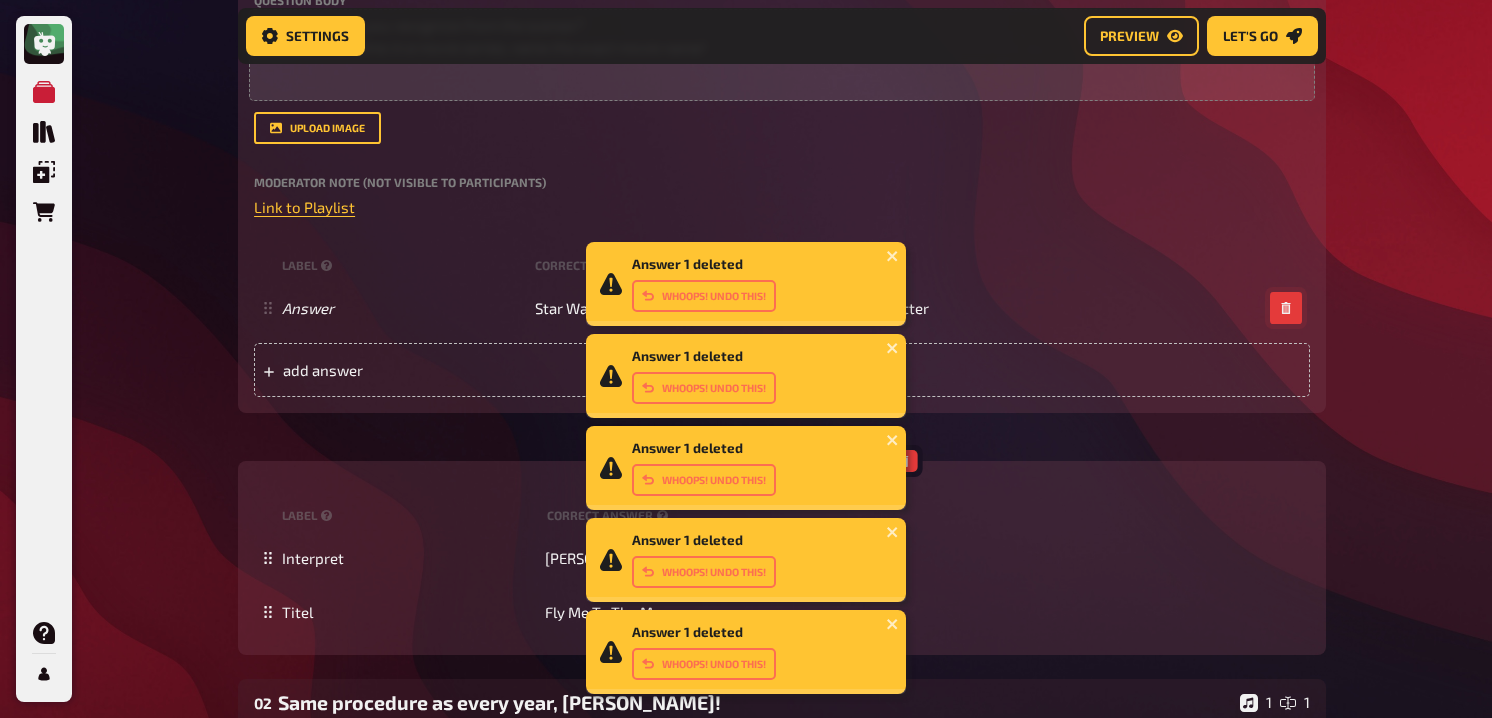 click at bounding box center [1286, 308] 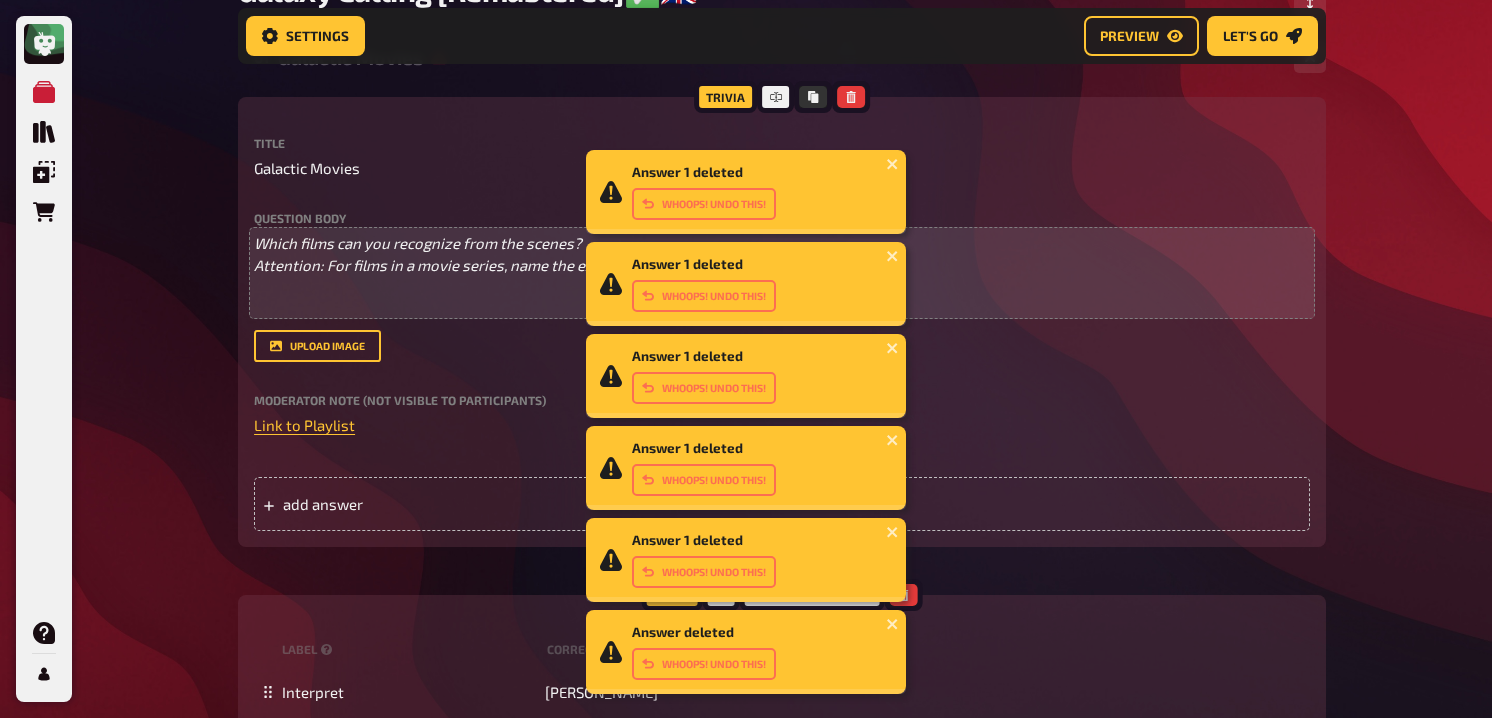 scroll, scrollTop: 179, scrollLeft: 0, axis: vertical 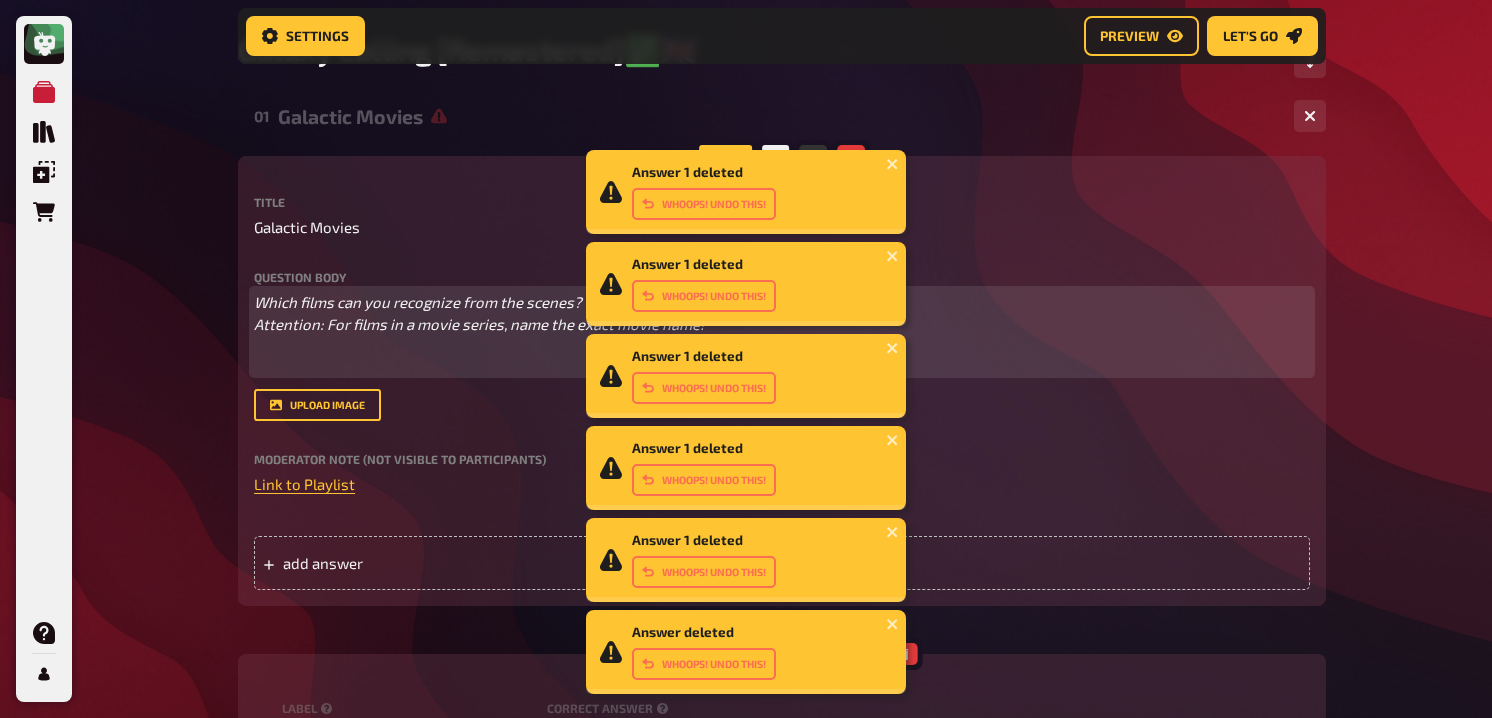click on "Which films can you recognize from the scenes?
Attention: For films in a movie series, name the exact movie name!" at bounding box center [479, 313] 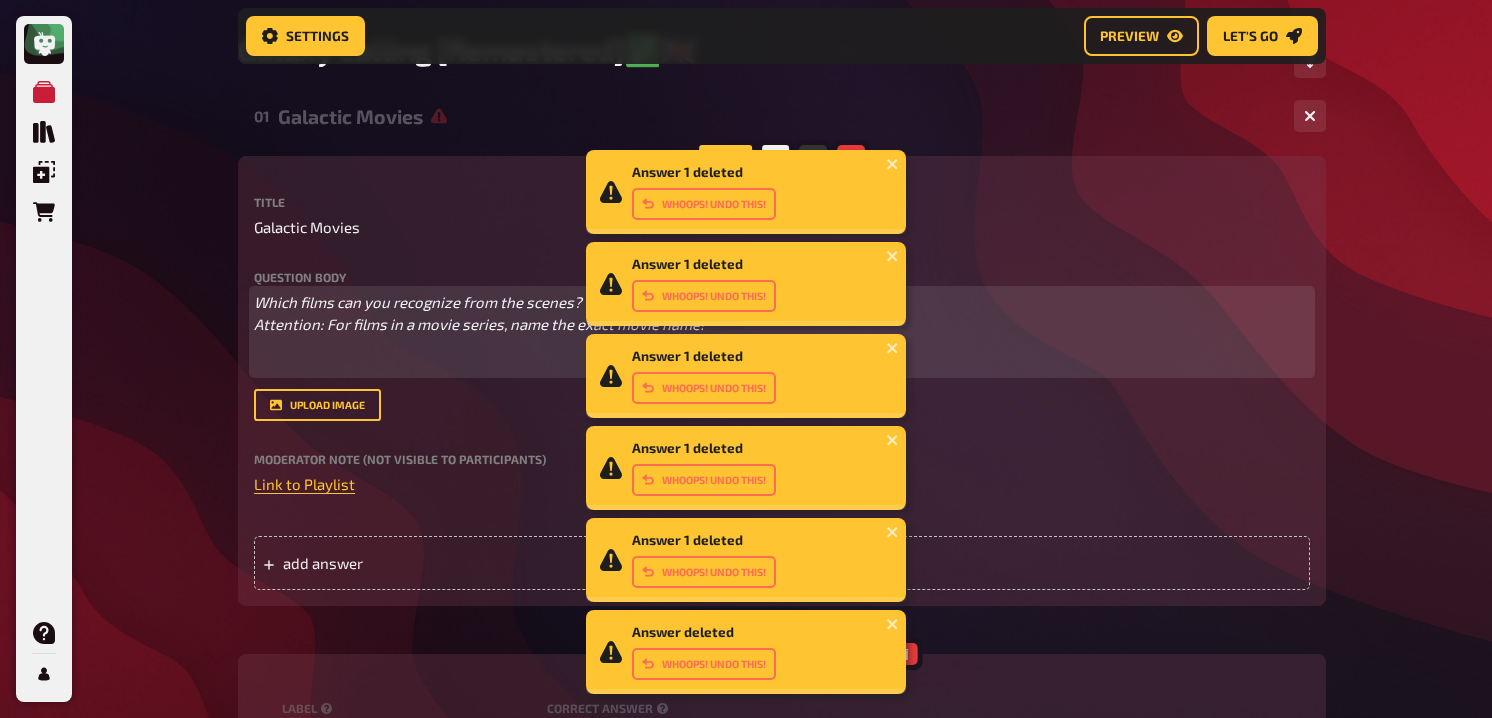 click on "Which films can you recognize from the scenes?
Attention: For films in a movie series, name the exact movie name!" at bounding box center [479, 313] 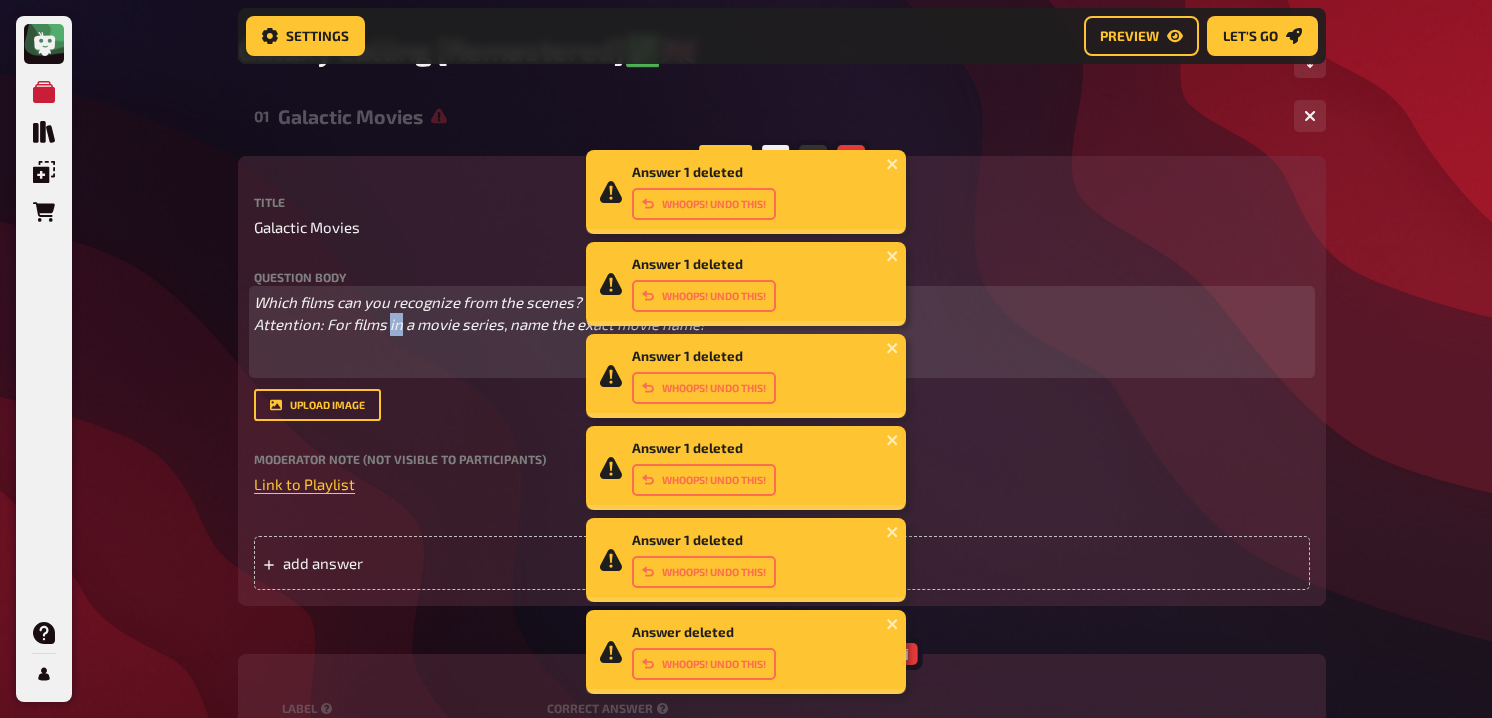 click on "Which films can you recognize from the scenes?
Attention: For films in a movie series, name the exact movie name!" at bounding box center [479, 313] 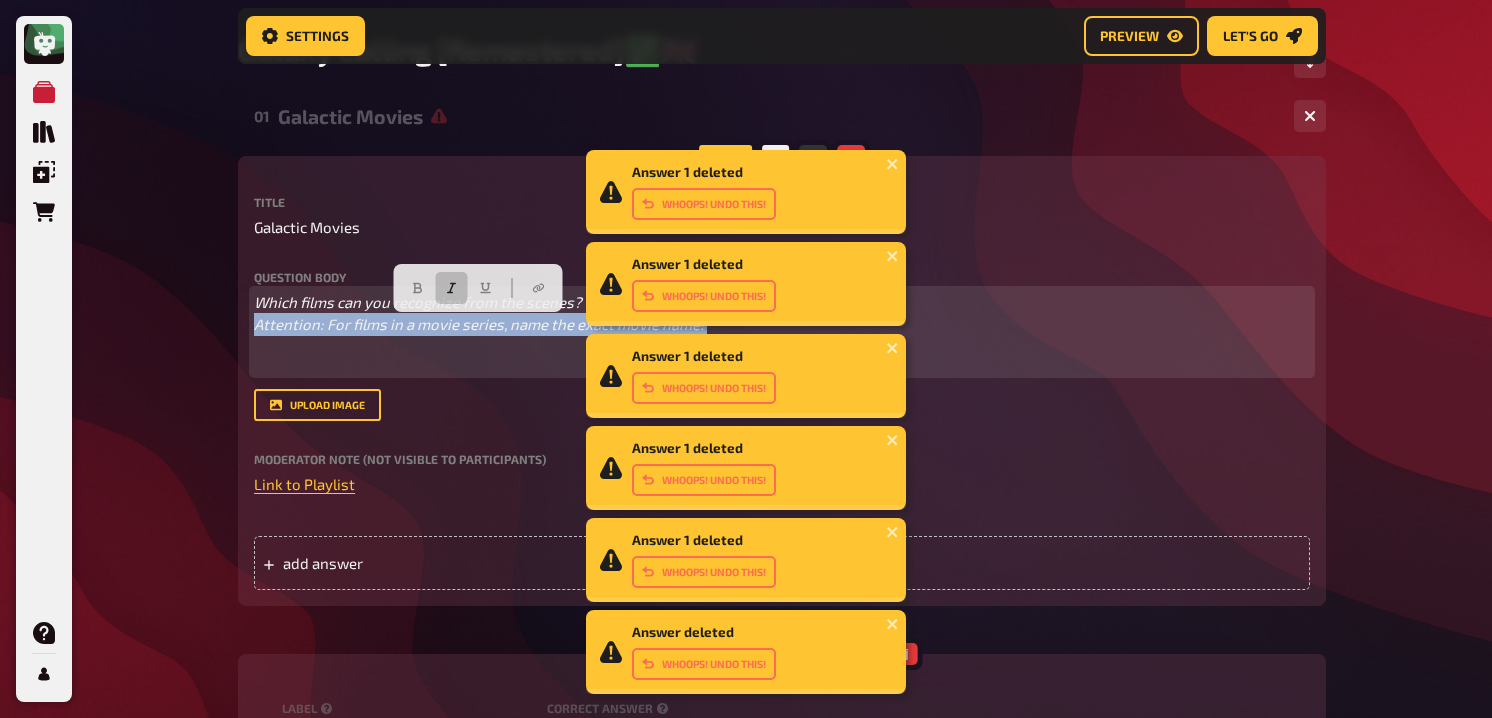 click on "Which films can you recognize from the scenes?
Attention: For films in a movie series, name the exact movie name!" at bounding box center [479, 313] 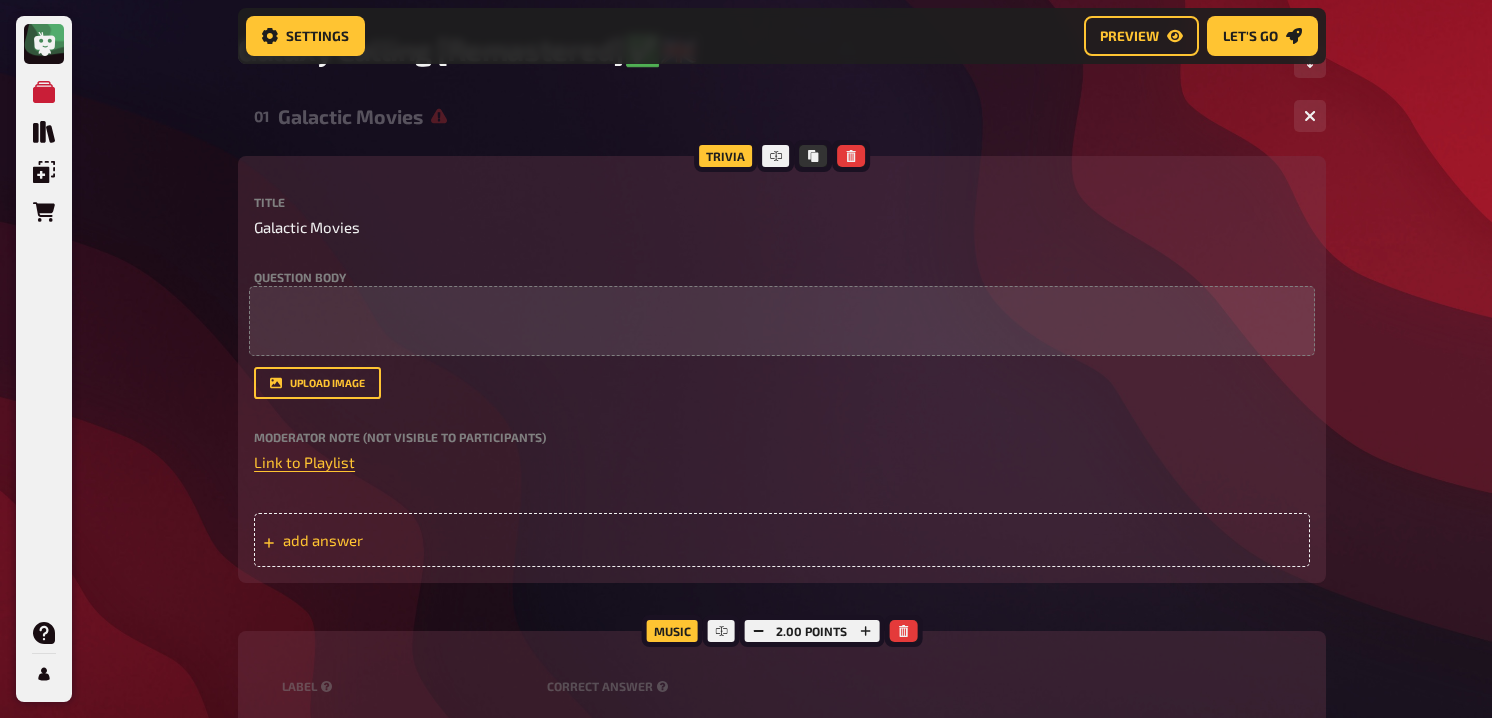 click on "add answer" at bounding box center (438, 540) 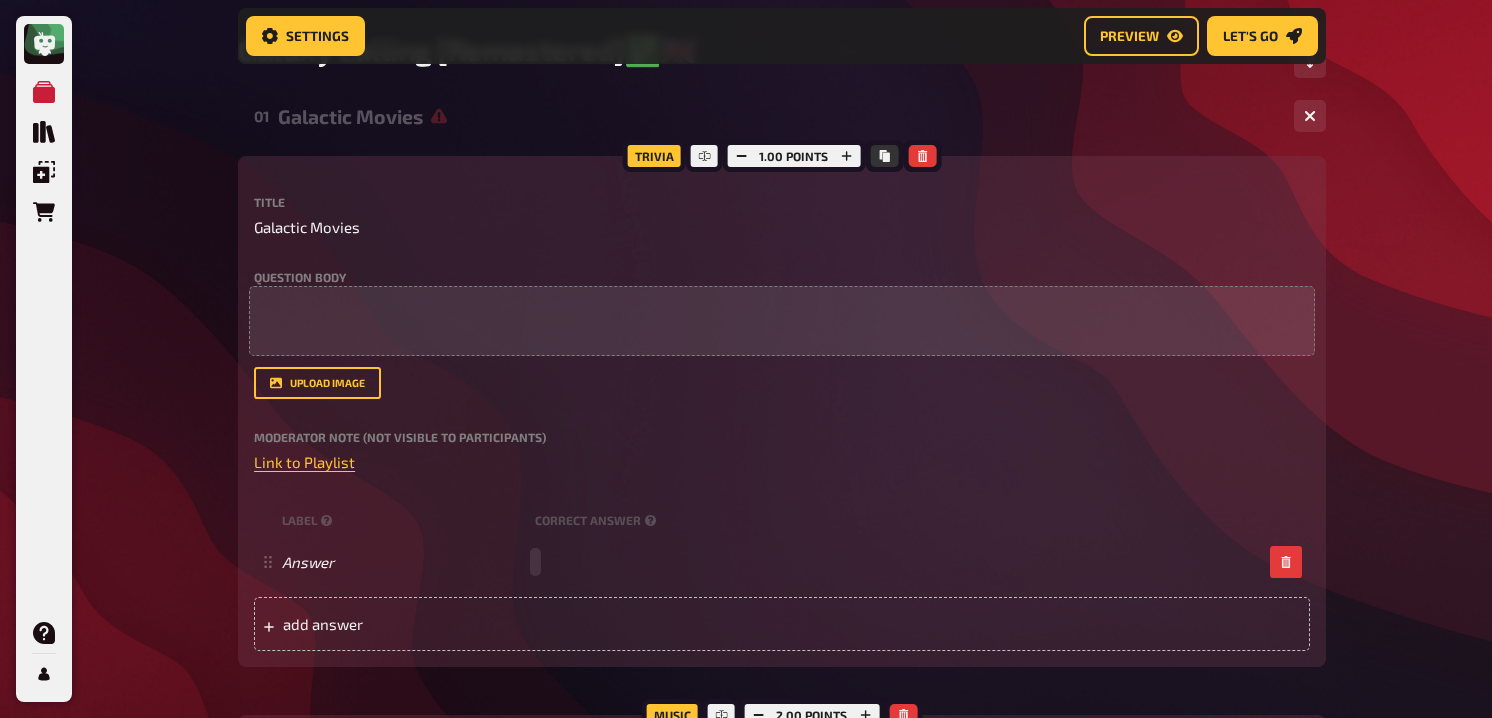 paste 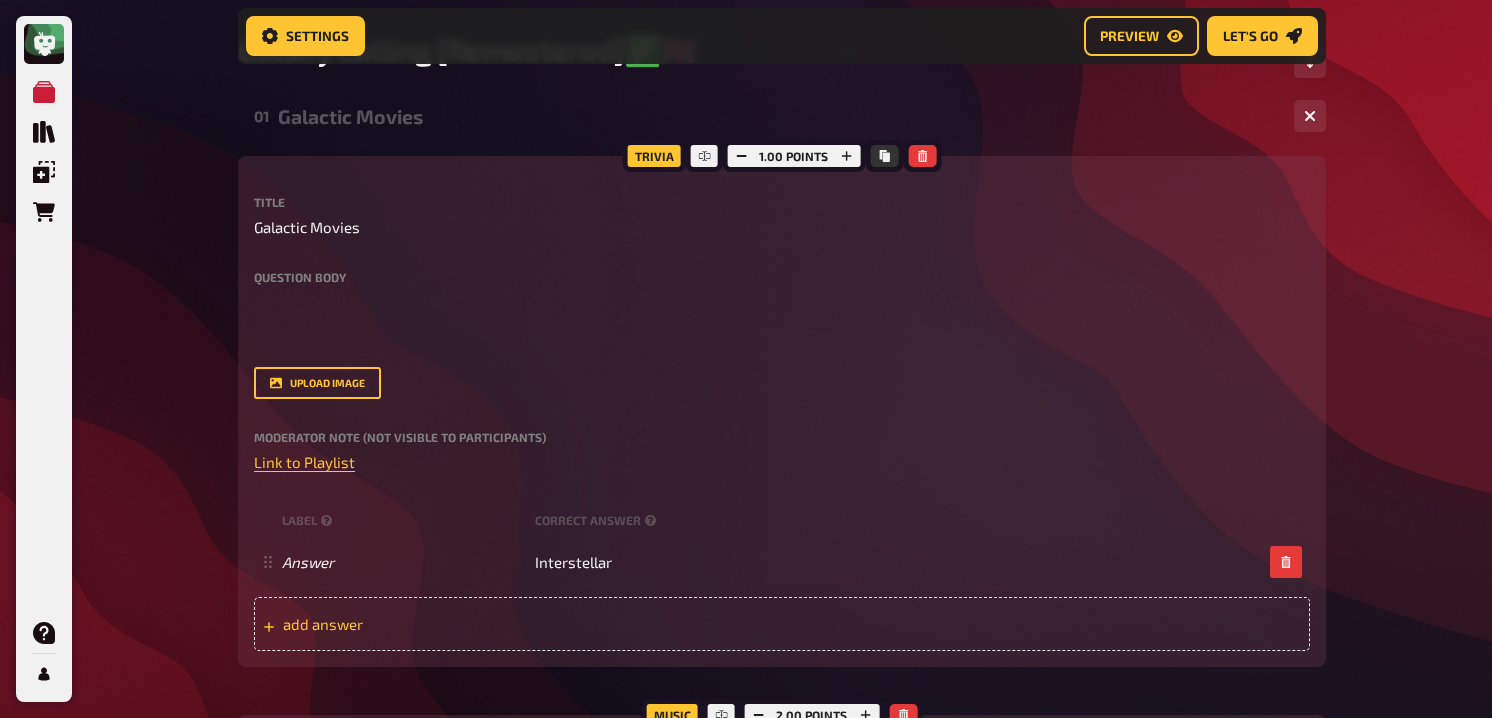 click on "add answer" at bounding box center [438, 624] 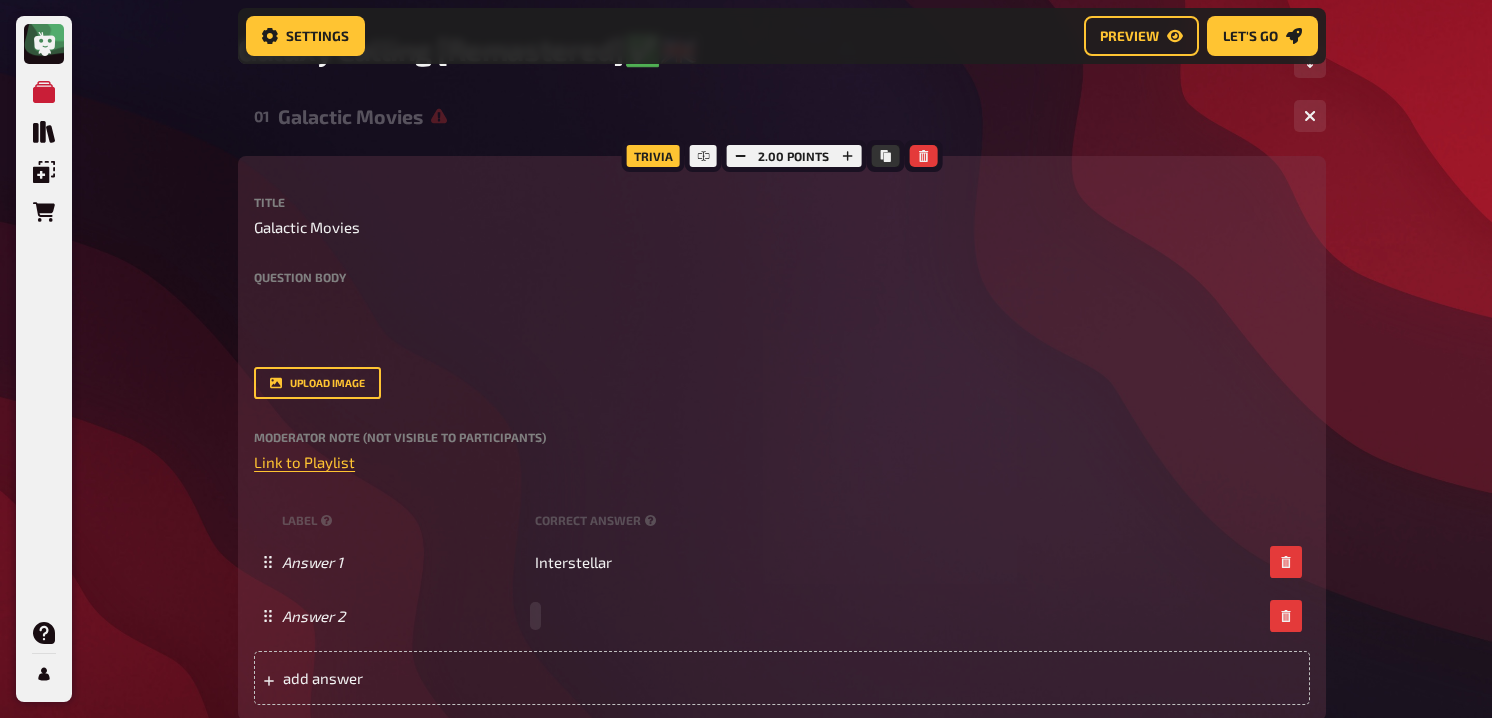 paste 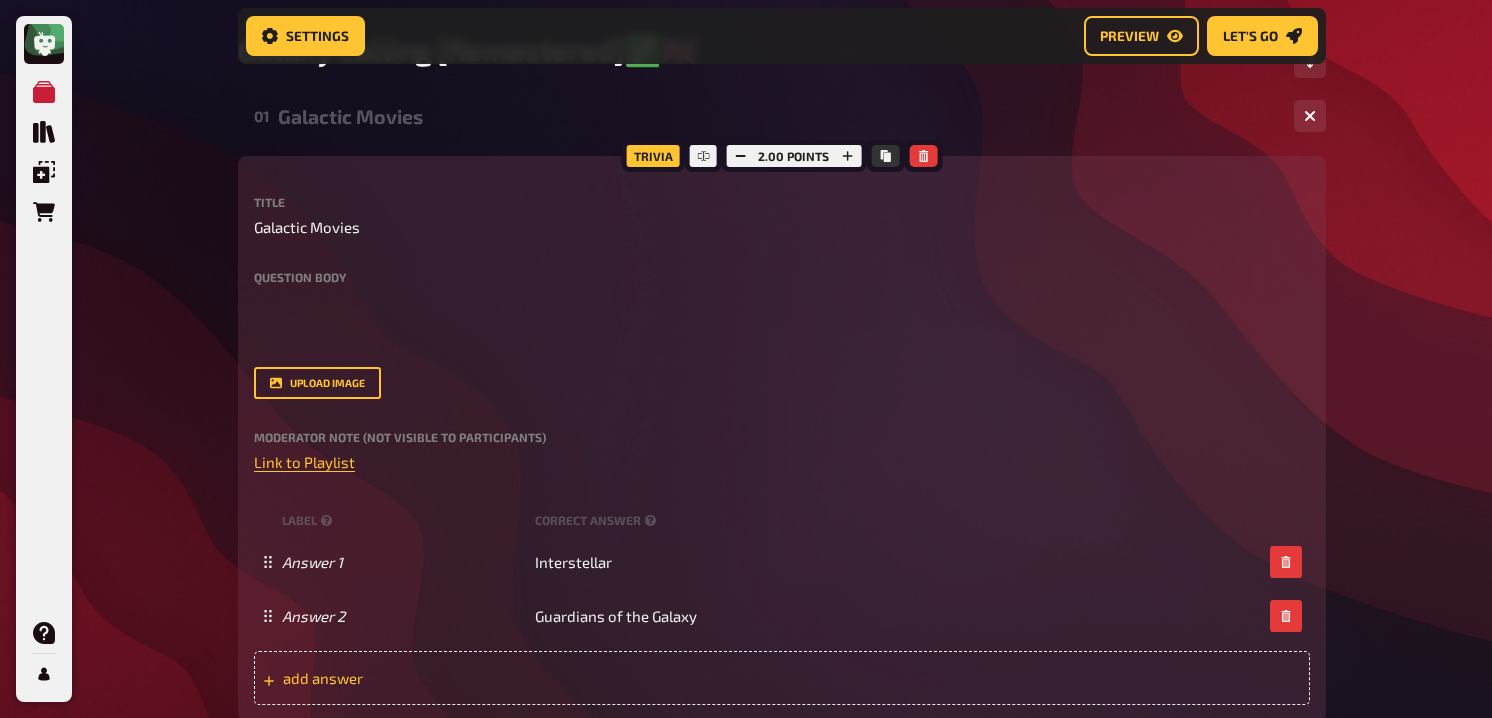 click on "add answer" at bounding box center [438, 678] 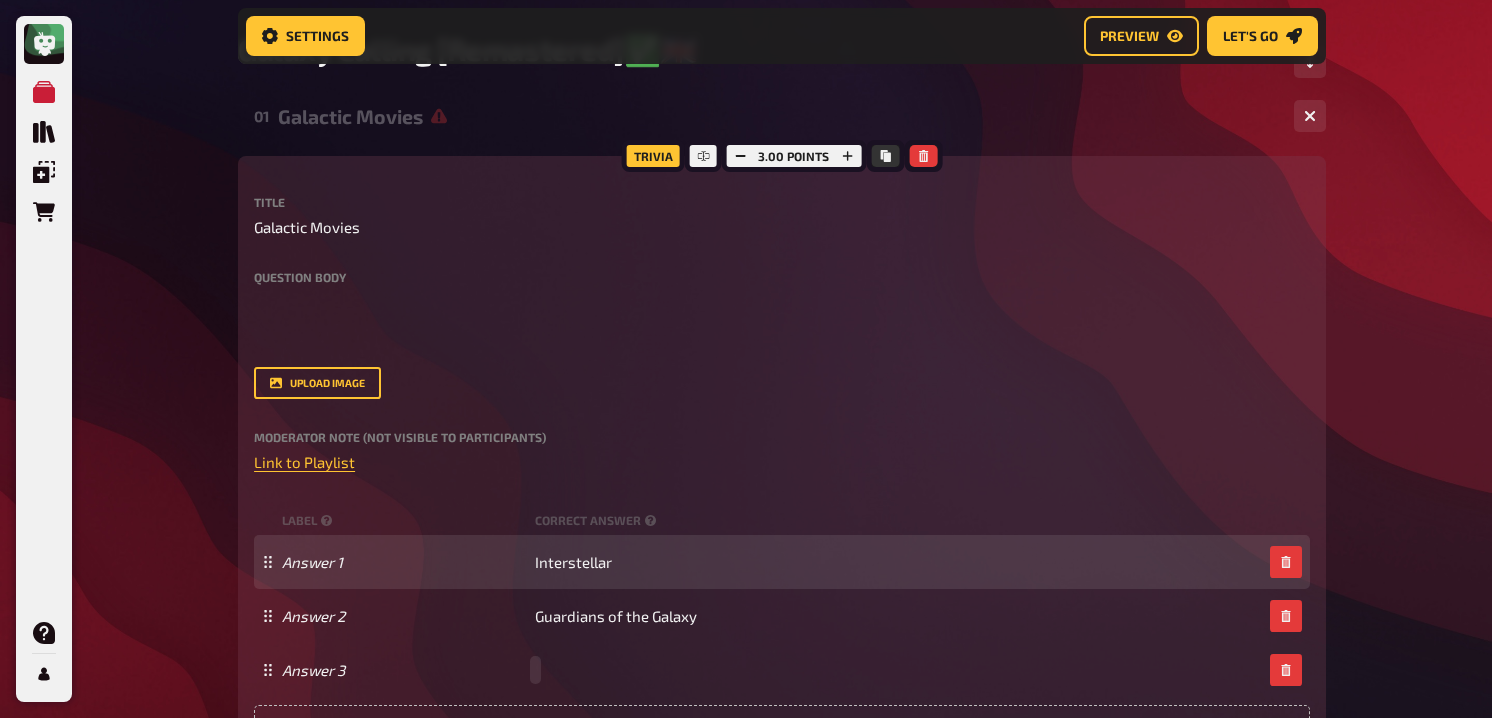 paste 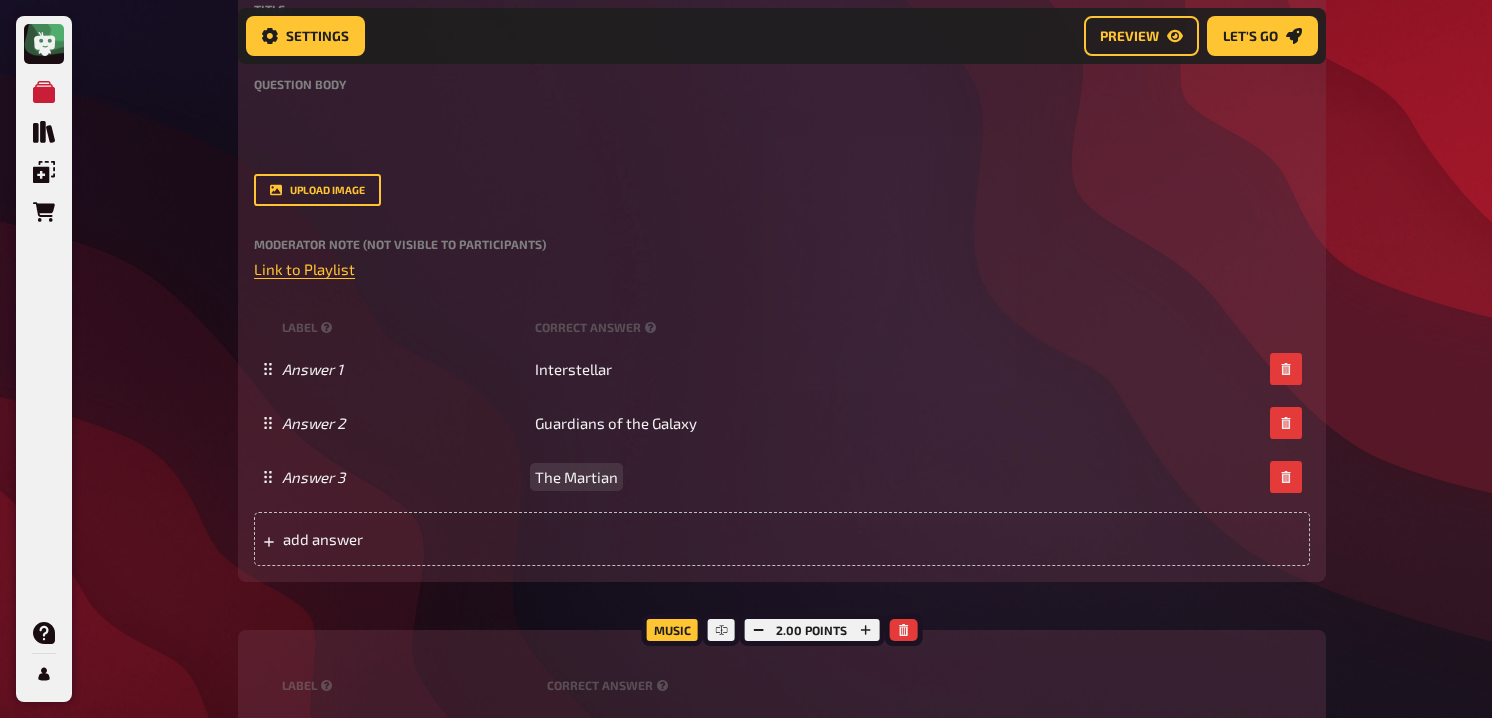 scroll, scrollTop: 436, scrollLeft: 0, axis: vertical 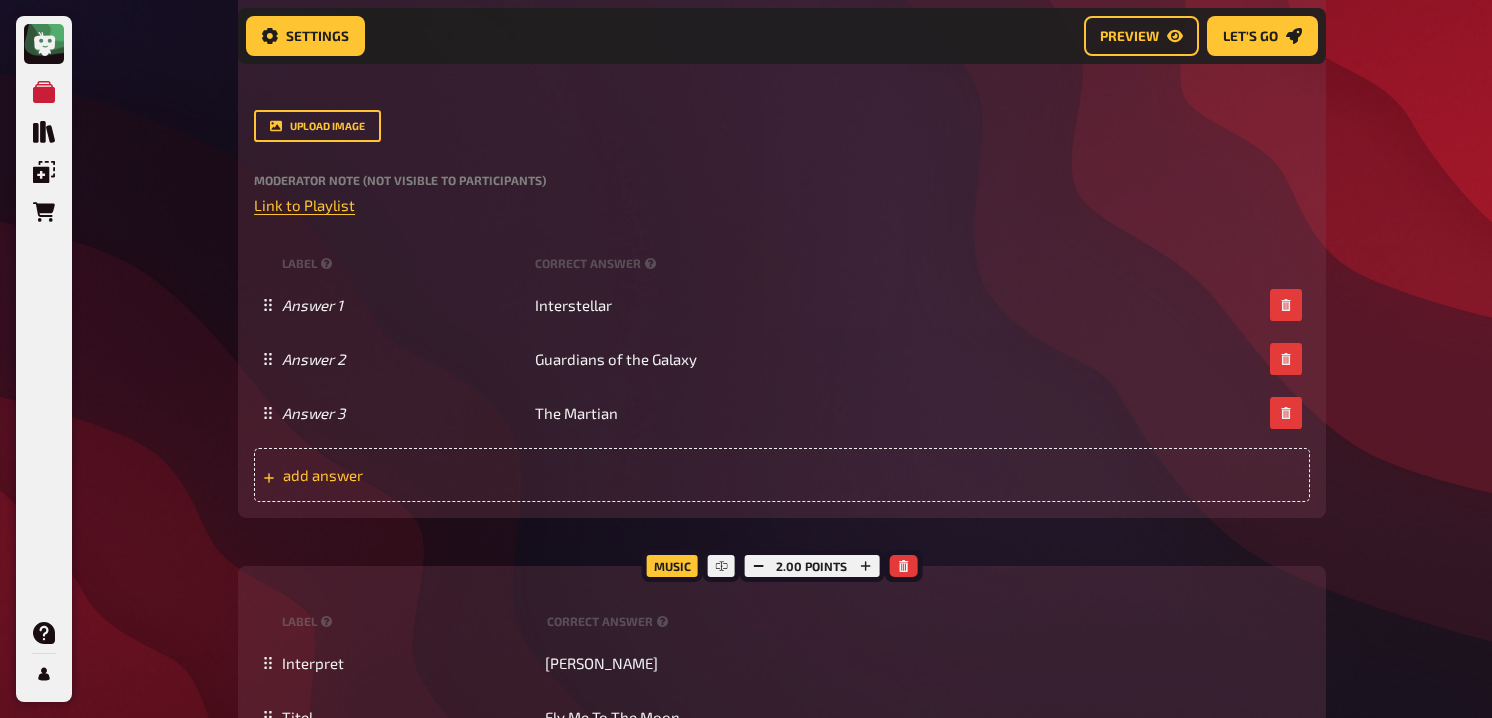 click on "add answer" at bounding box center (438, 475) 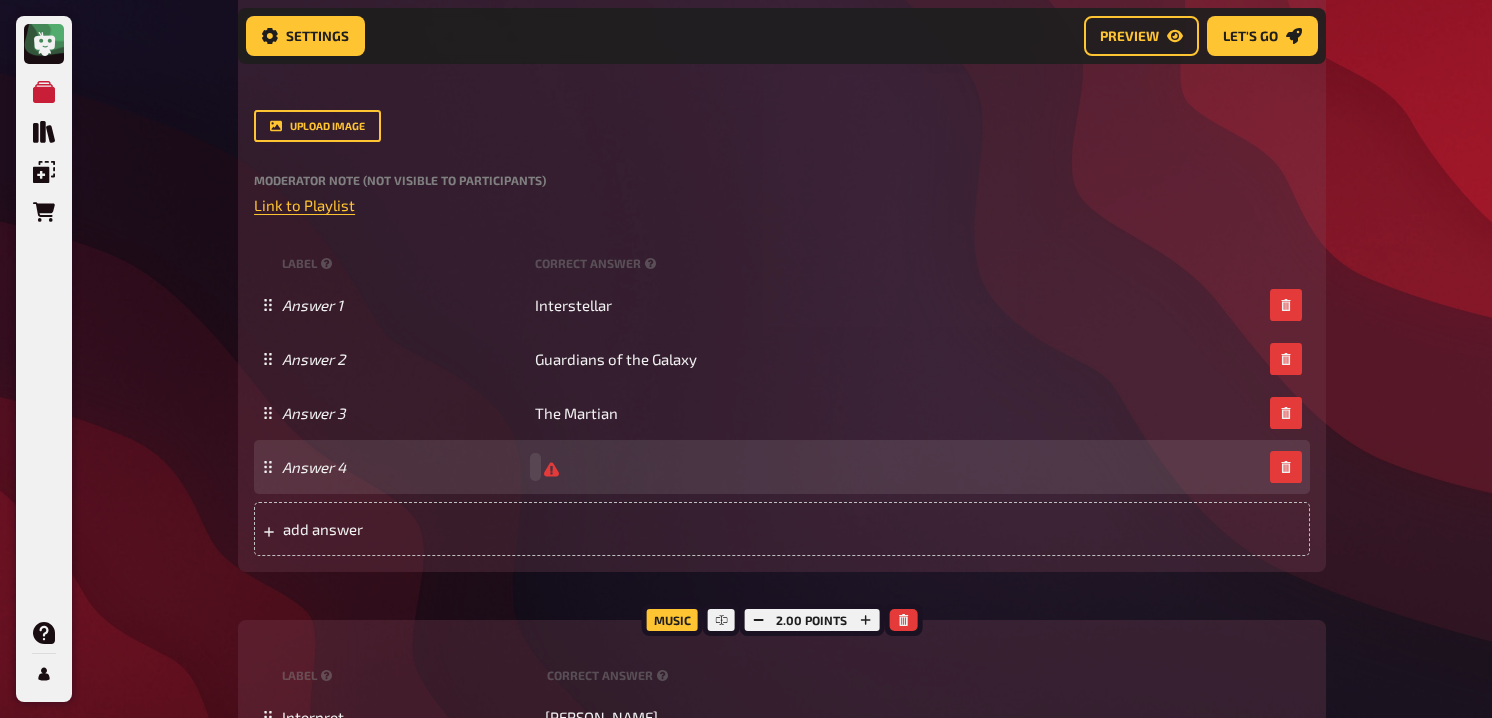 type 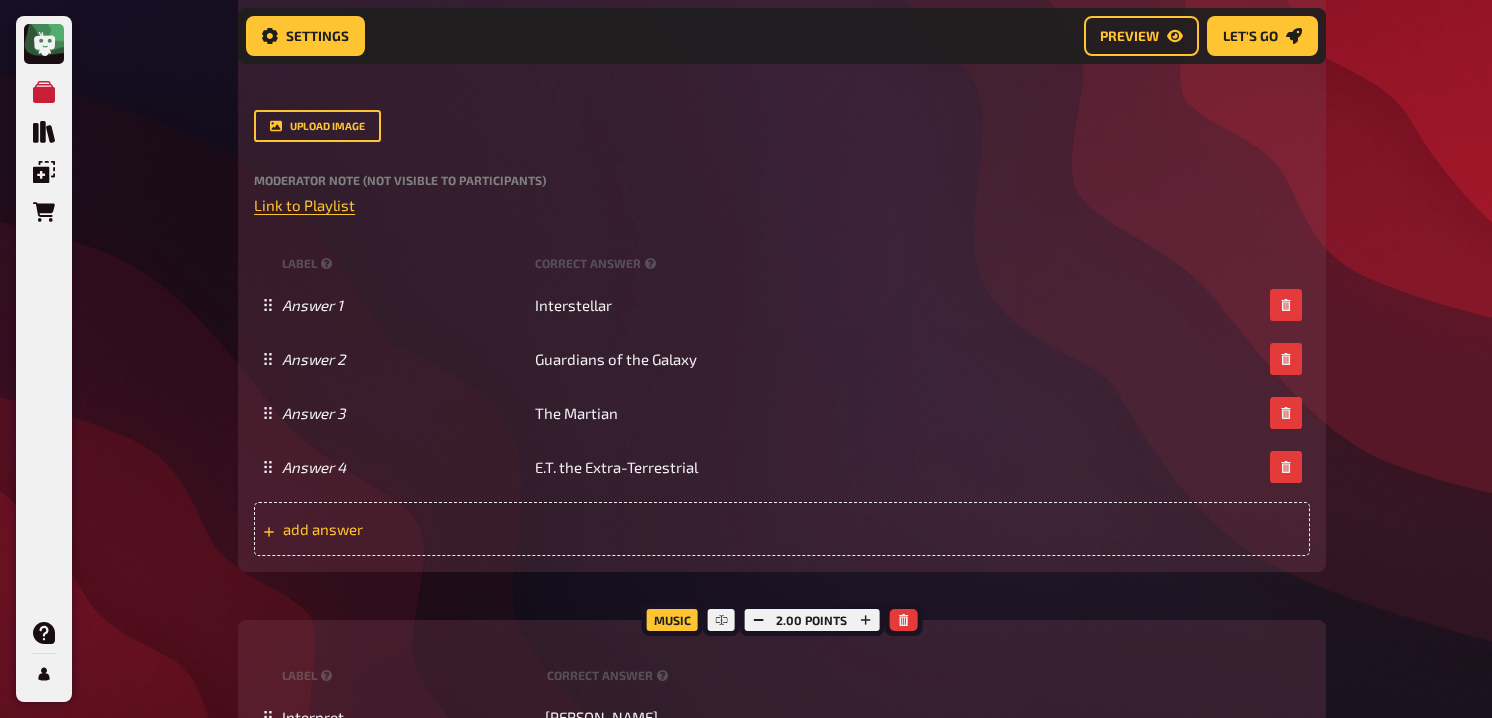 click on "add answer" at bounding box center (438, 529) 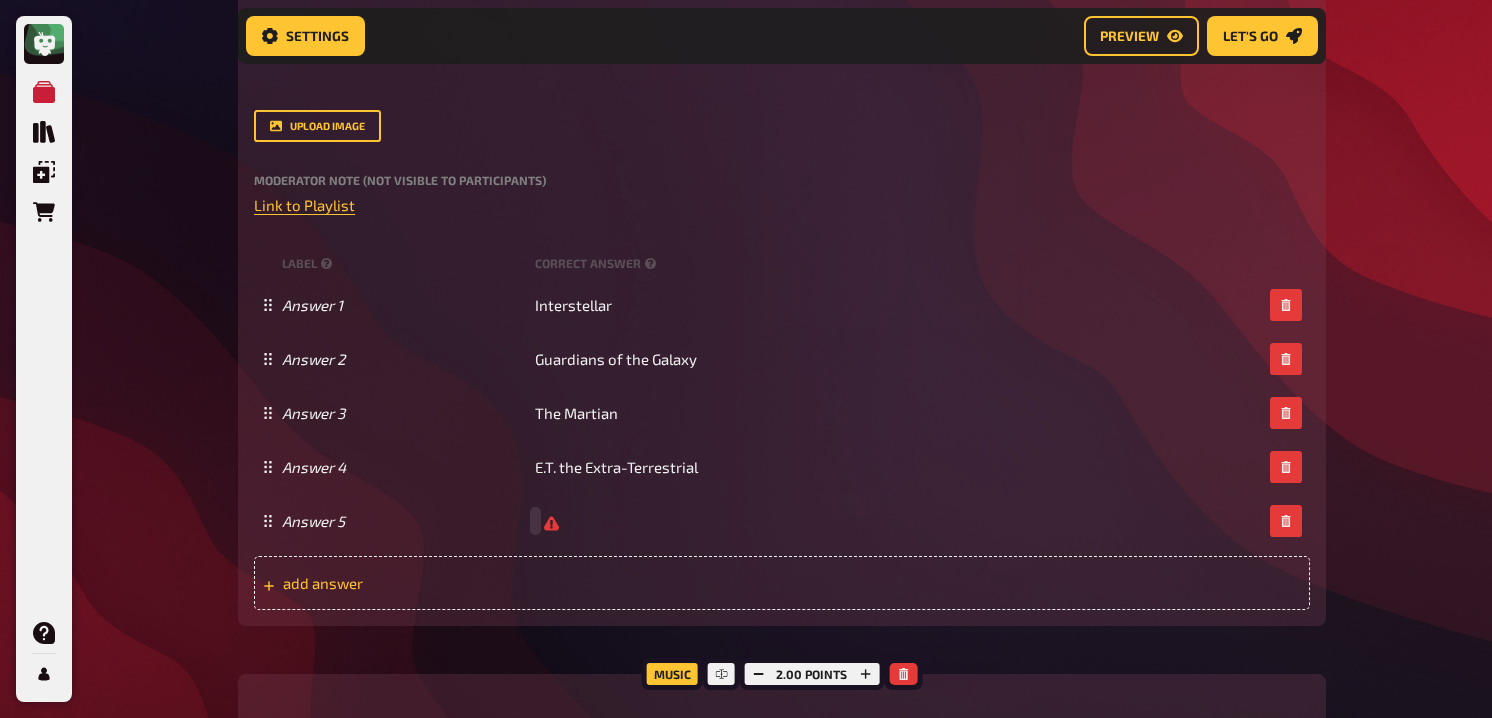 type 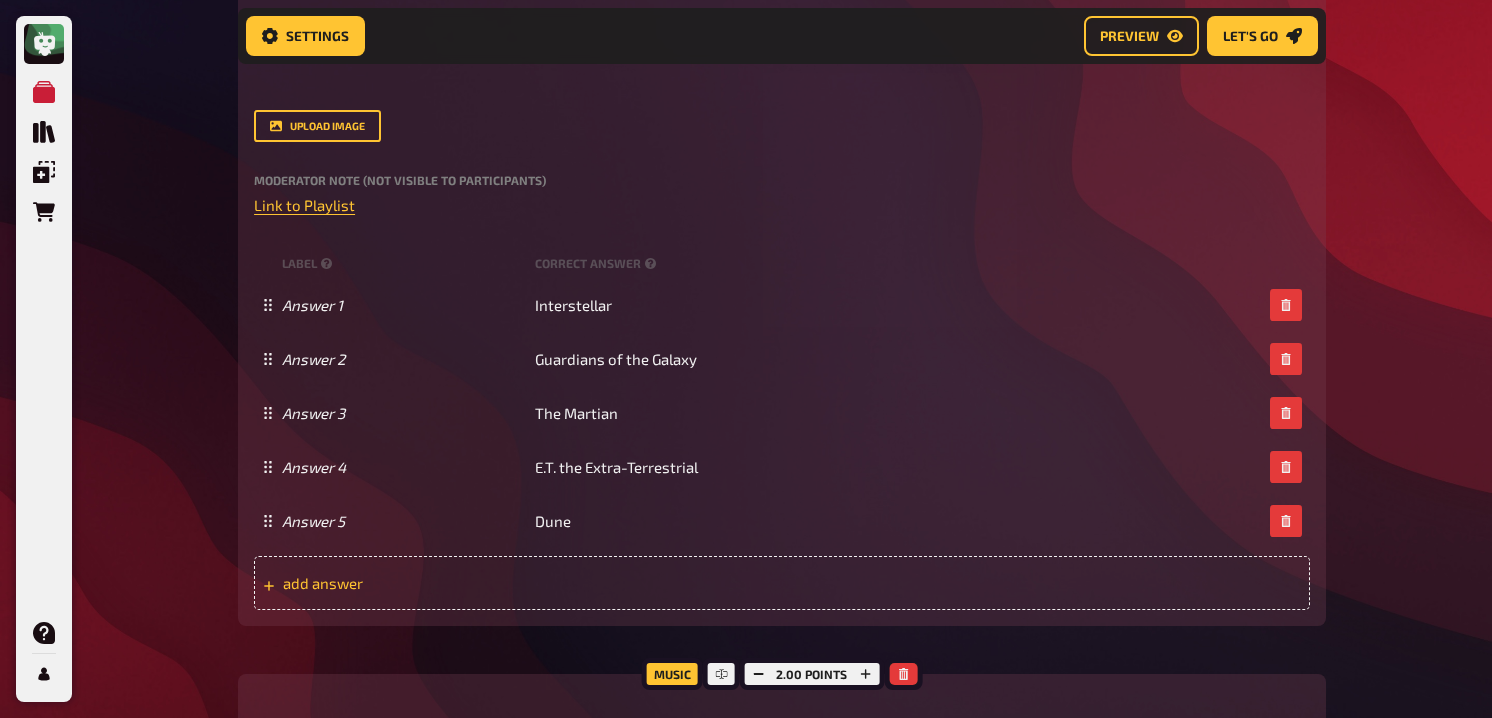 click on "add answer" at bounding box center [782, 583] 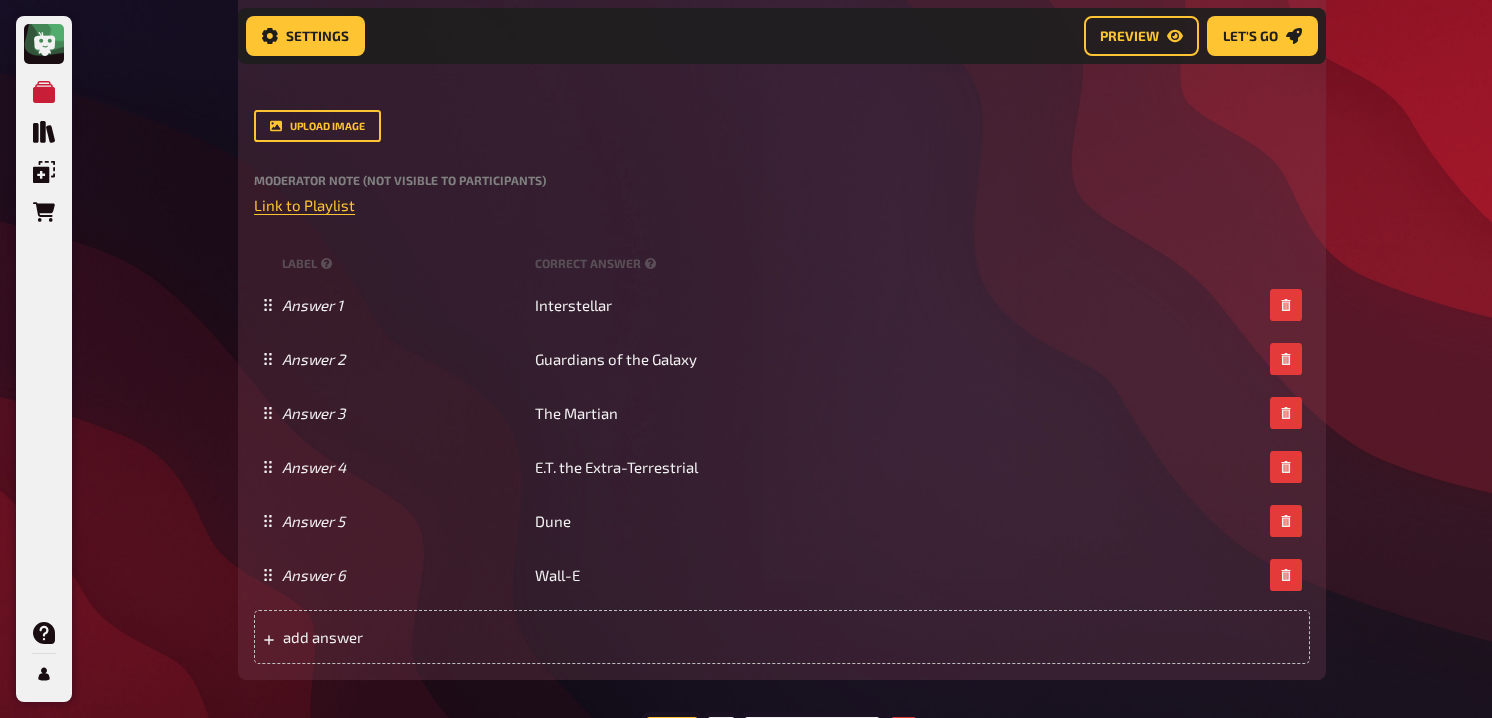 click on "Title Galactic Movies Question body ﻿ ﻿ Drop here to upload upload image   Moderator Note (not visible to participants) ﻿ Link to Playlist ﻿ label correct answer Answer 1 Interstellar Answer 2 Guardians of the Galaxy Answer 3 The Martian Answer 4 E.T. the Extra-Terrestrial Answer 5 Dune Answer 6 Wall-E
To pick up a draggable item, press the space bar.
While dragging, use the arrow keys to move the item.
Press space again to drop the item in its new position, or press escape to cancel.
add answer" at bounding box center [782, 301] 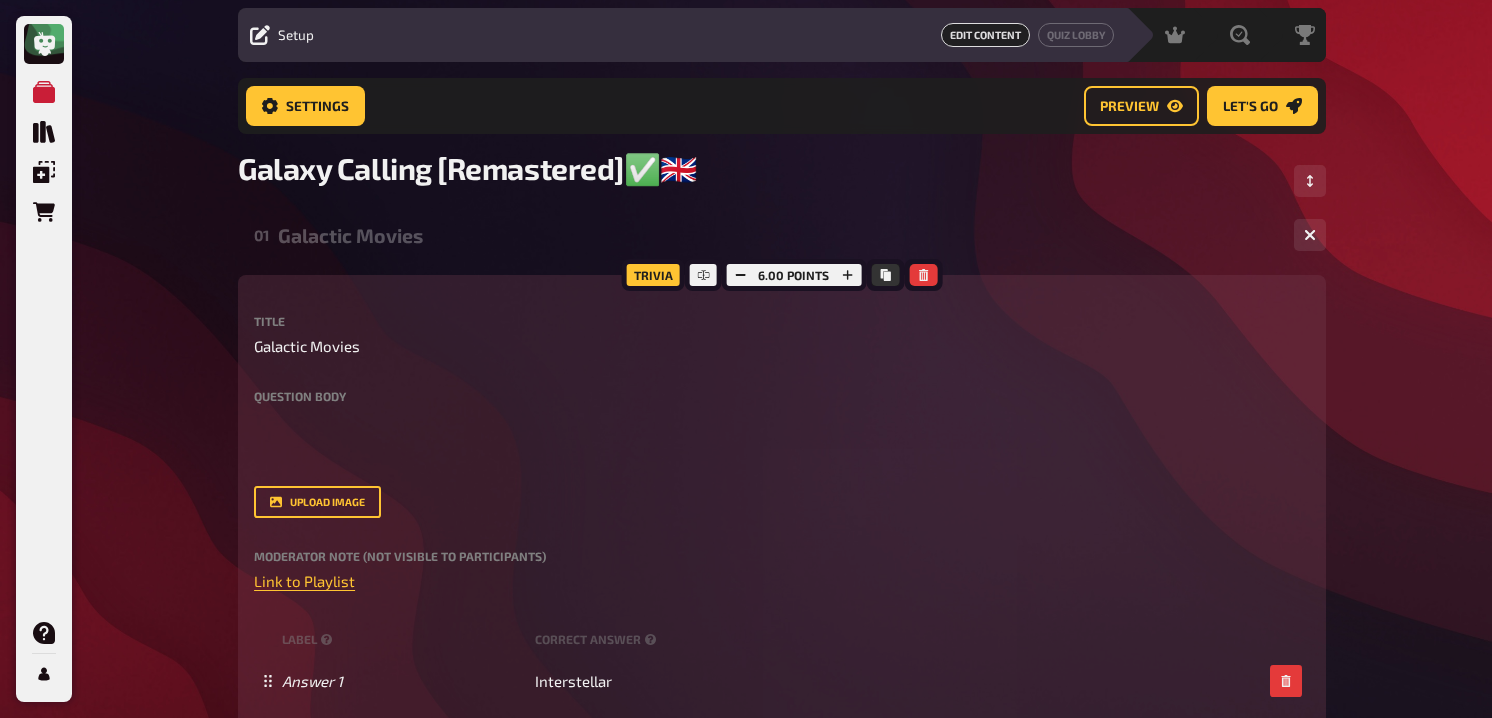 scroll, scrollTop: 19, scrollLeft: 0, axis: vertical 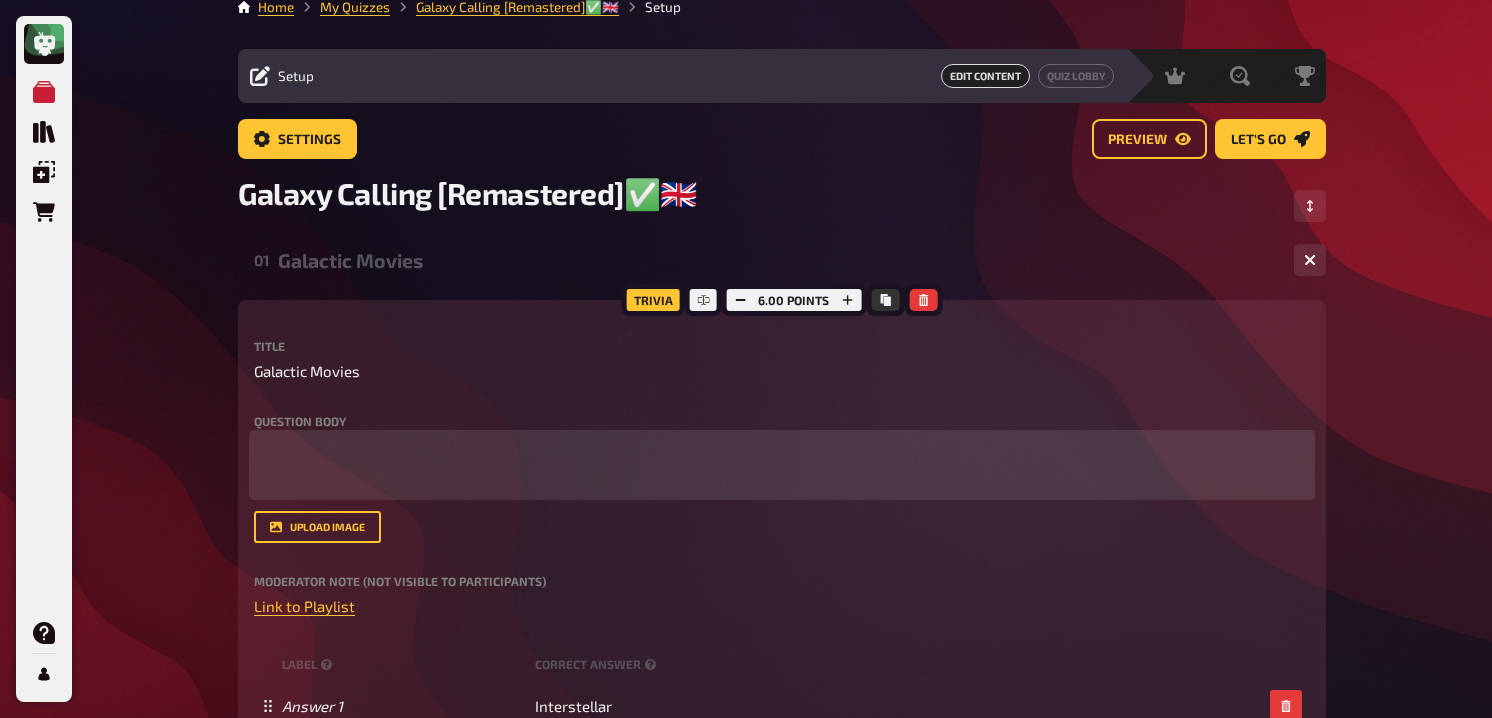 click on "﻿ ﻿" at bounding box center (782, 465) 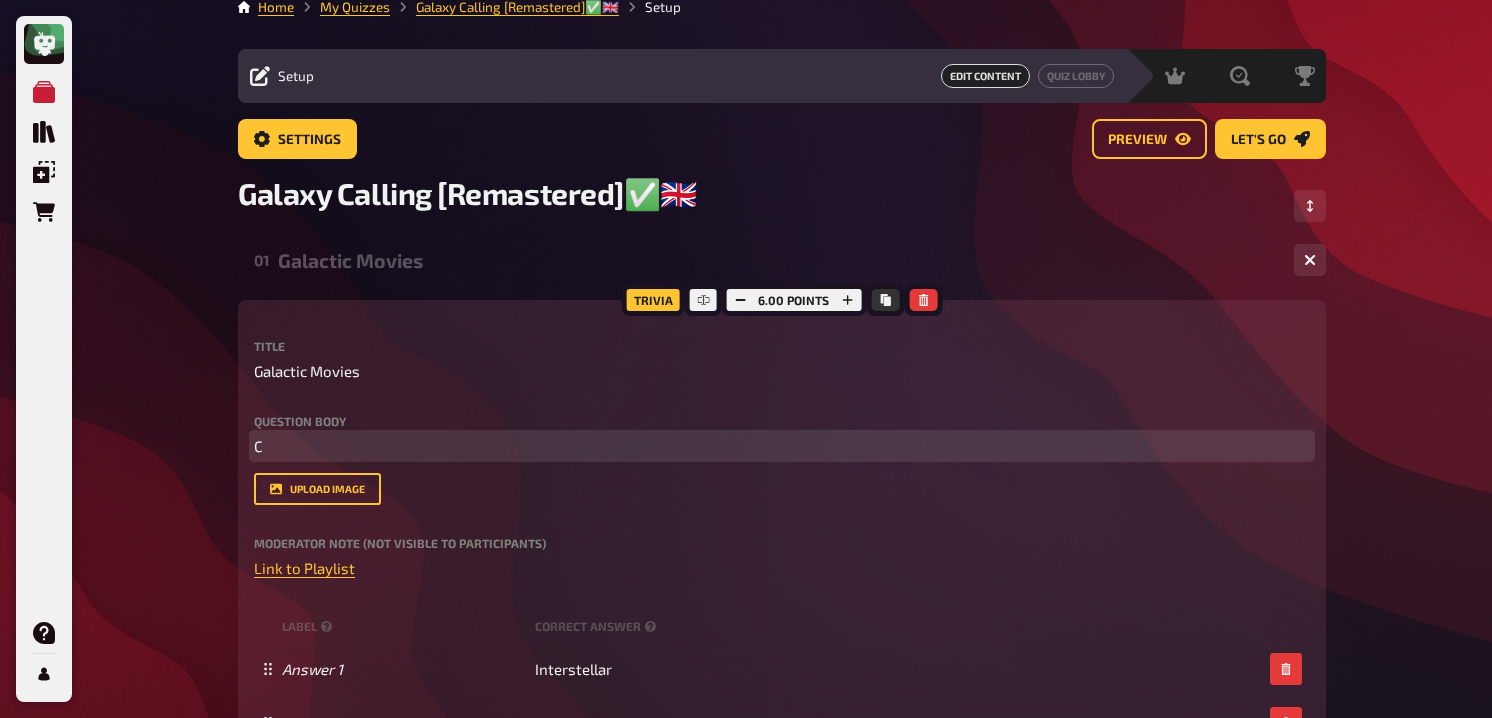 type 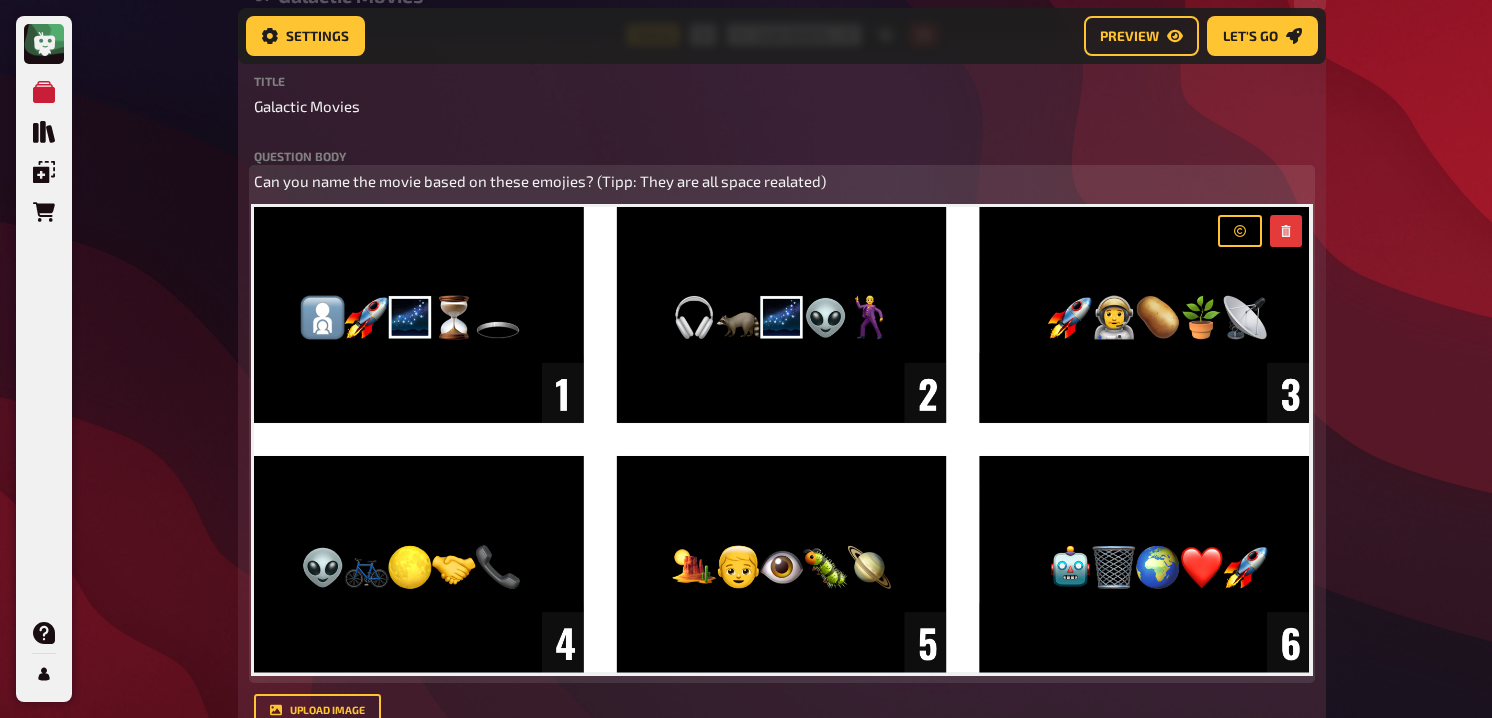 scroll, scrollTop: 353, scrollLeft: 0, axis: vertical 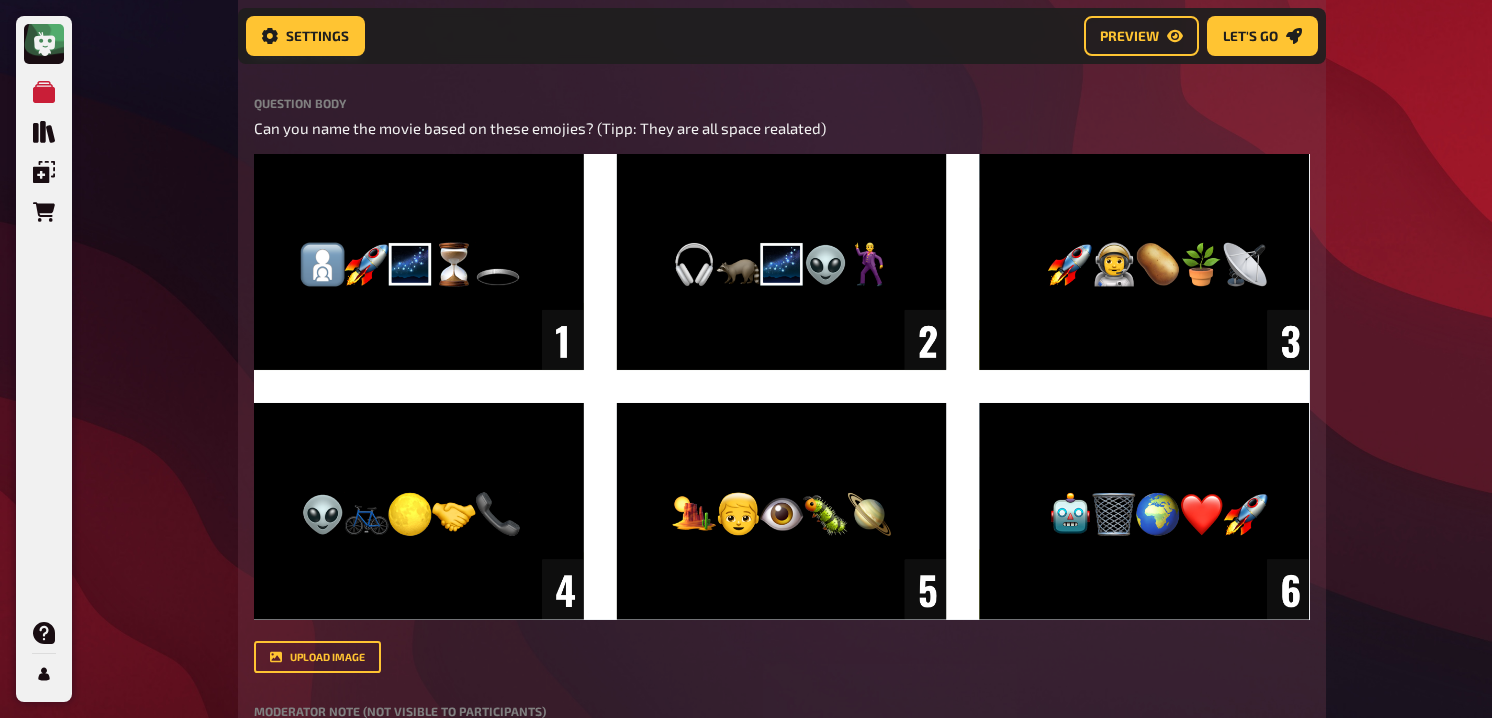 click on "My Quizzes Quiz Library Overlays Orders Help Profile Home My Quizzes Galaxy Calling [Remastered]✅​🇬🇧​ Setup Setup Edit Content Quiz Lobby Hosting undefined Evaluation Leaderboard Settings Preview Let's go Let's go Galaxy Calling [Remastered]✅​🇬🇧​ 01 Galactic Movies   1 6 Trivia 6.00 points Title Galactic Movies Question body Can you name the movie based on these emojies? (Tipp: They are all space realated)
﻿ Drop here to upload upload image   Moderator Note (not visible to participants) ﻿ Link to Playlist ﻿ label correct answer Answer 1 Interstellar Answer 2 Guardians of the Galaxy Answer 3 The Martian Answer 4 E.T. the Extra-Terrestrial Answer 5 Dune Answer 6 Wall-E
To pick up a draggable item, press the space bar.
While dragging, use the arrow keys to move the item.
Press space again to drop the item in its new position, or press escape to cancel.
add answer Music 2.00 points label correct answer Interpret [PERSON_NAME] Titel Fly Me To The Moon 02   1 1 03" at bounding box center (746, 1089) 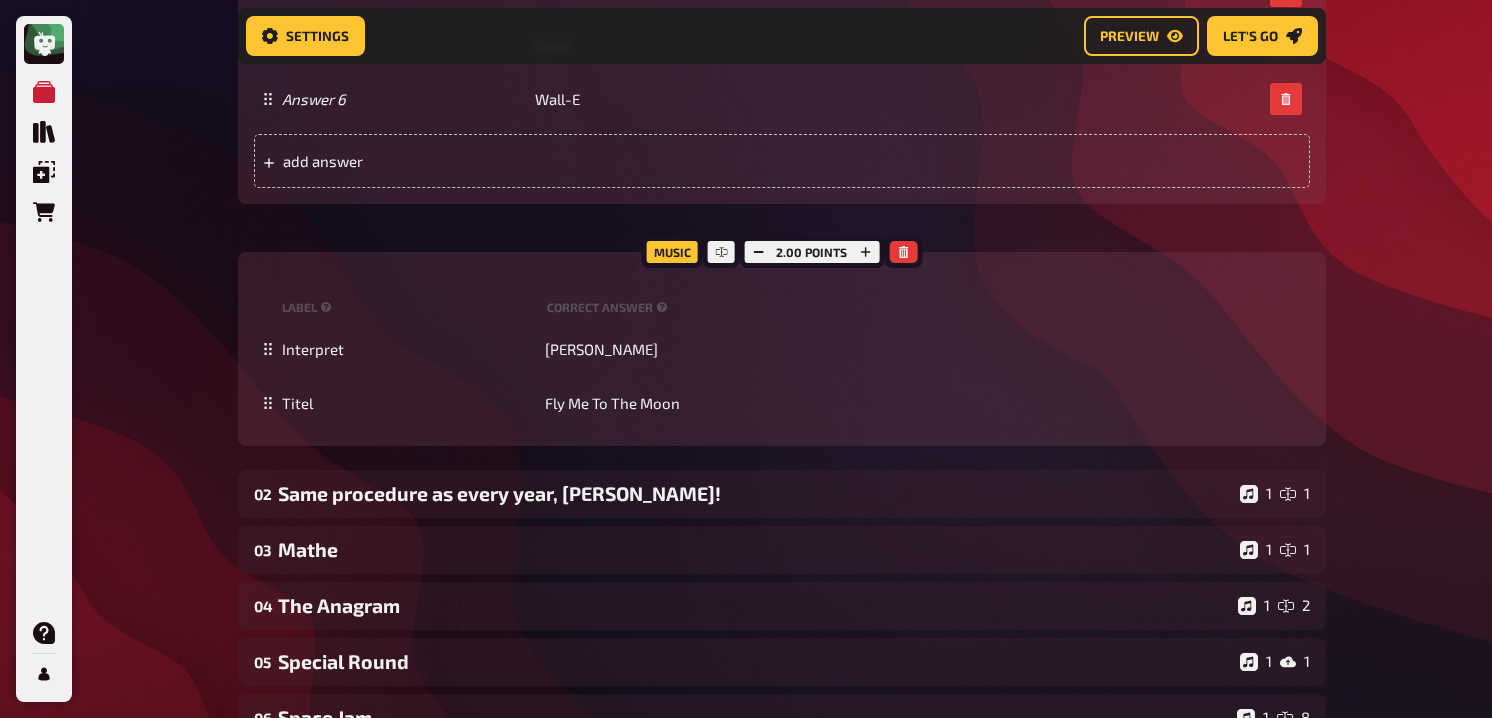 scroll, scrollTop: 1370, scrollLeft: 0, axis: vertical 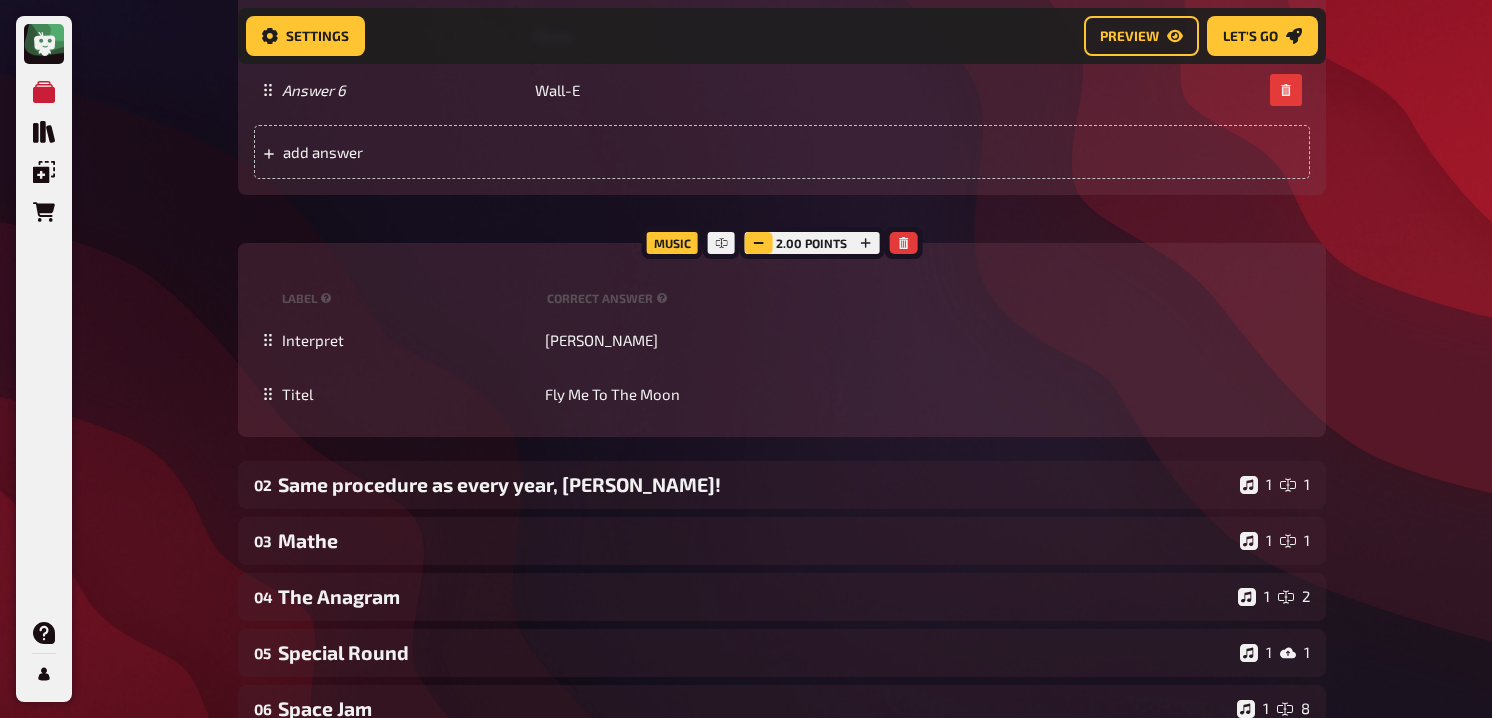click 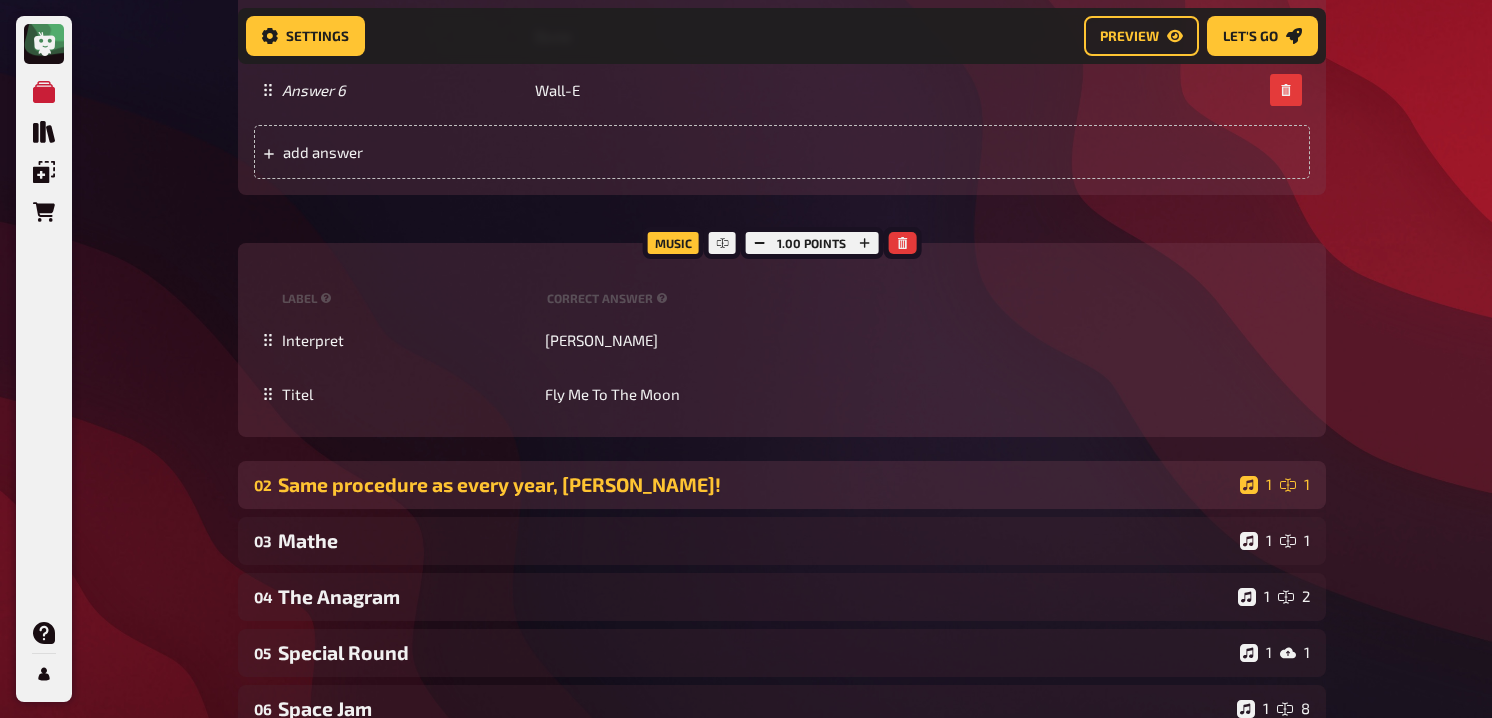 click on "Same procedure as every year, [PERSON_NAME]!" at bounding box center [755, 484] 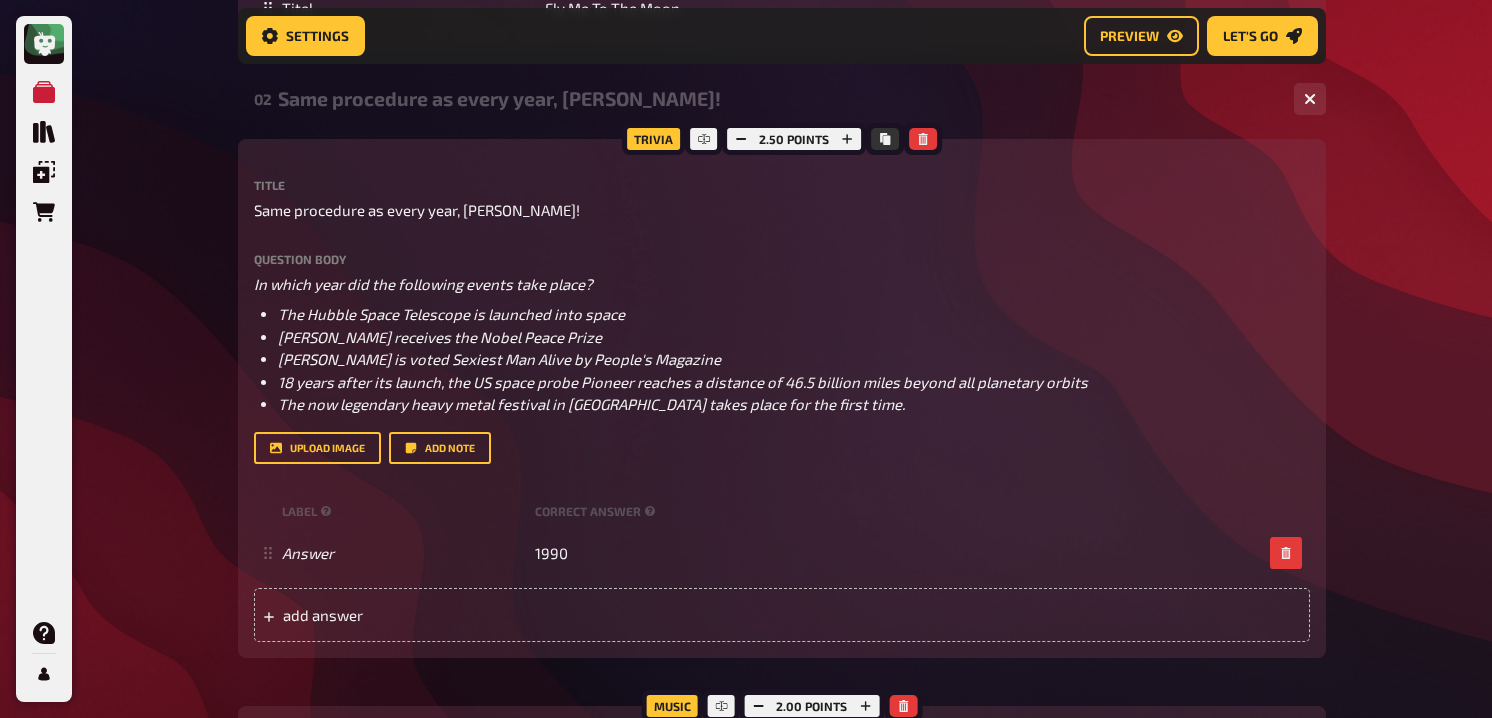 scroll, scrollTop: 1762, scrollLeft: 0, axis: vertical 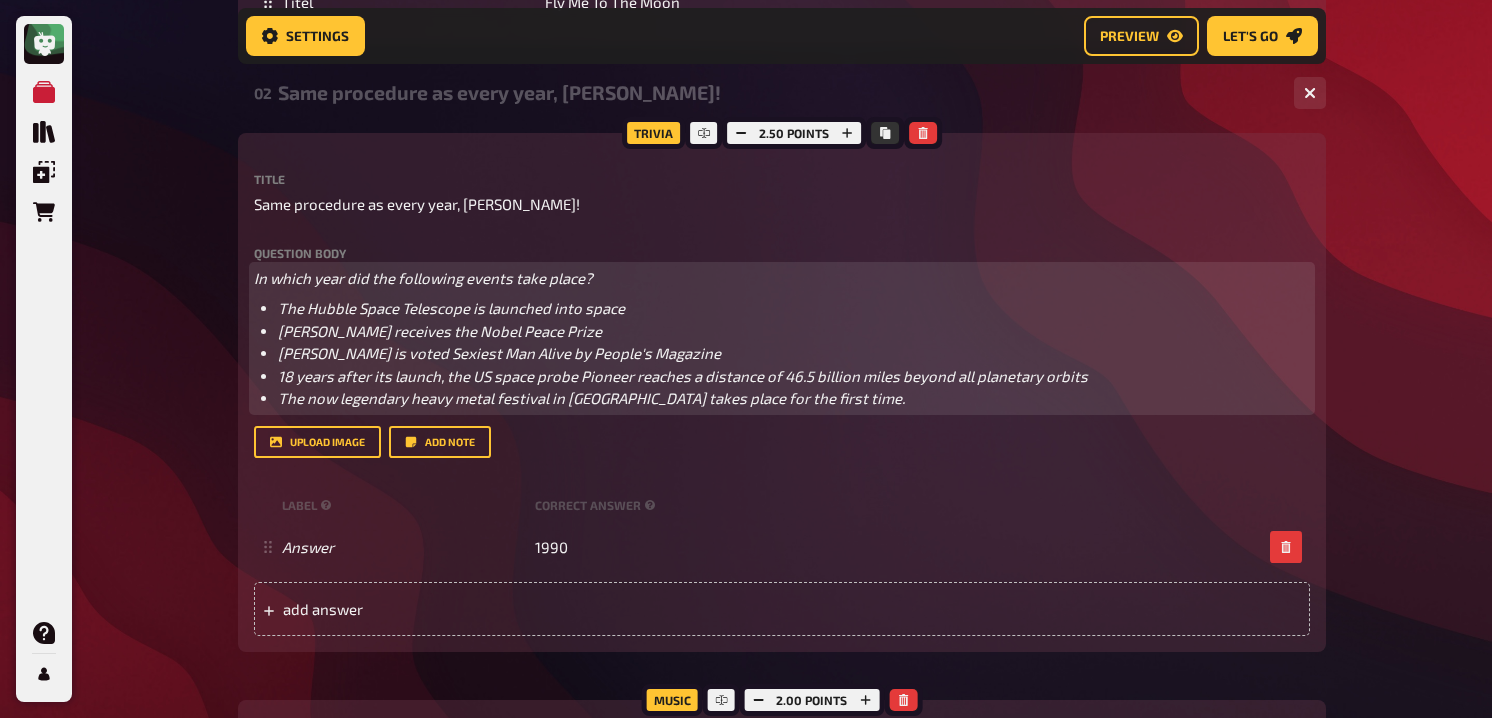 click on "In which year did the following events take place?" at bounding box center [782, 278] 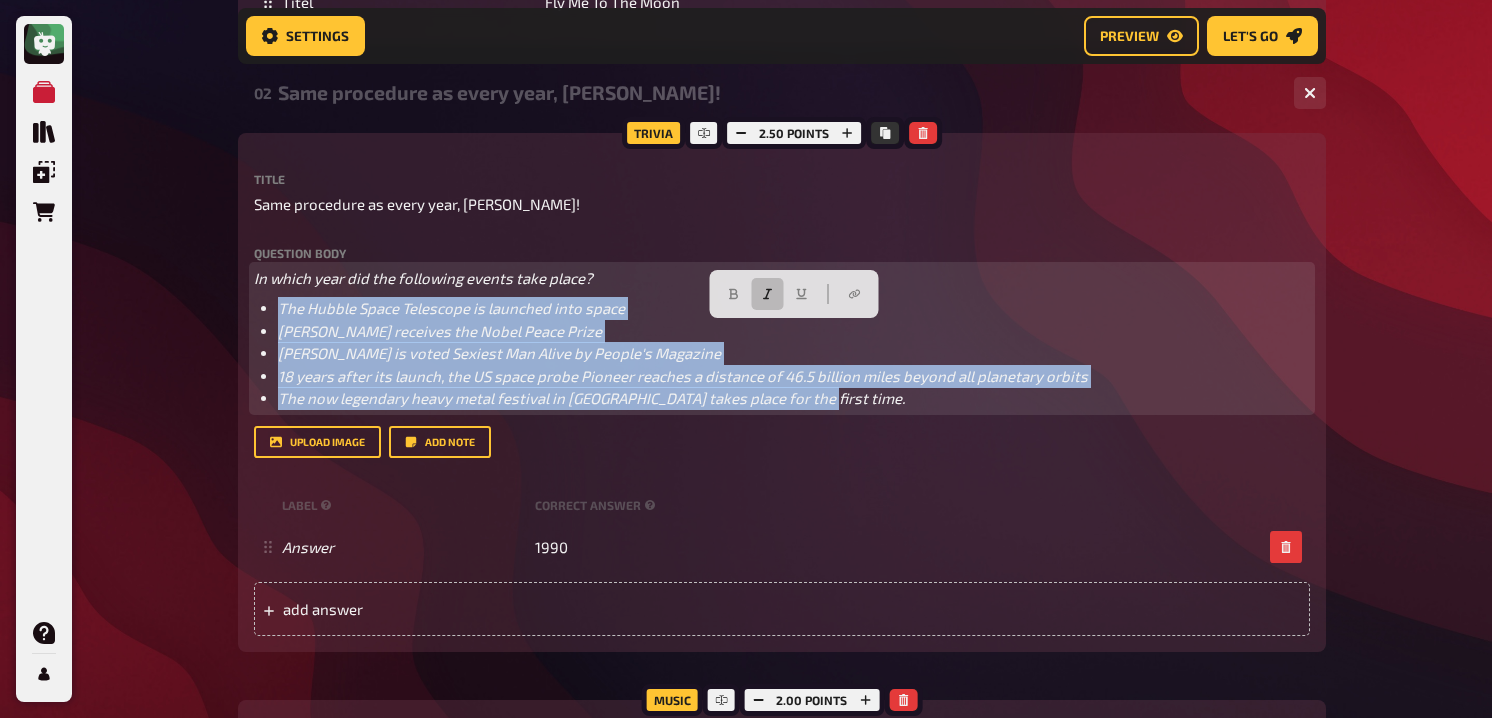drag, startPoint x: 835, startPoint y: 423, endPoint x: 270, endPoint y: 324, distance: 573.6079 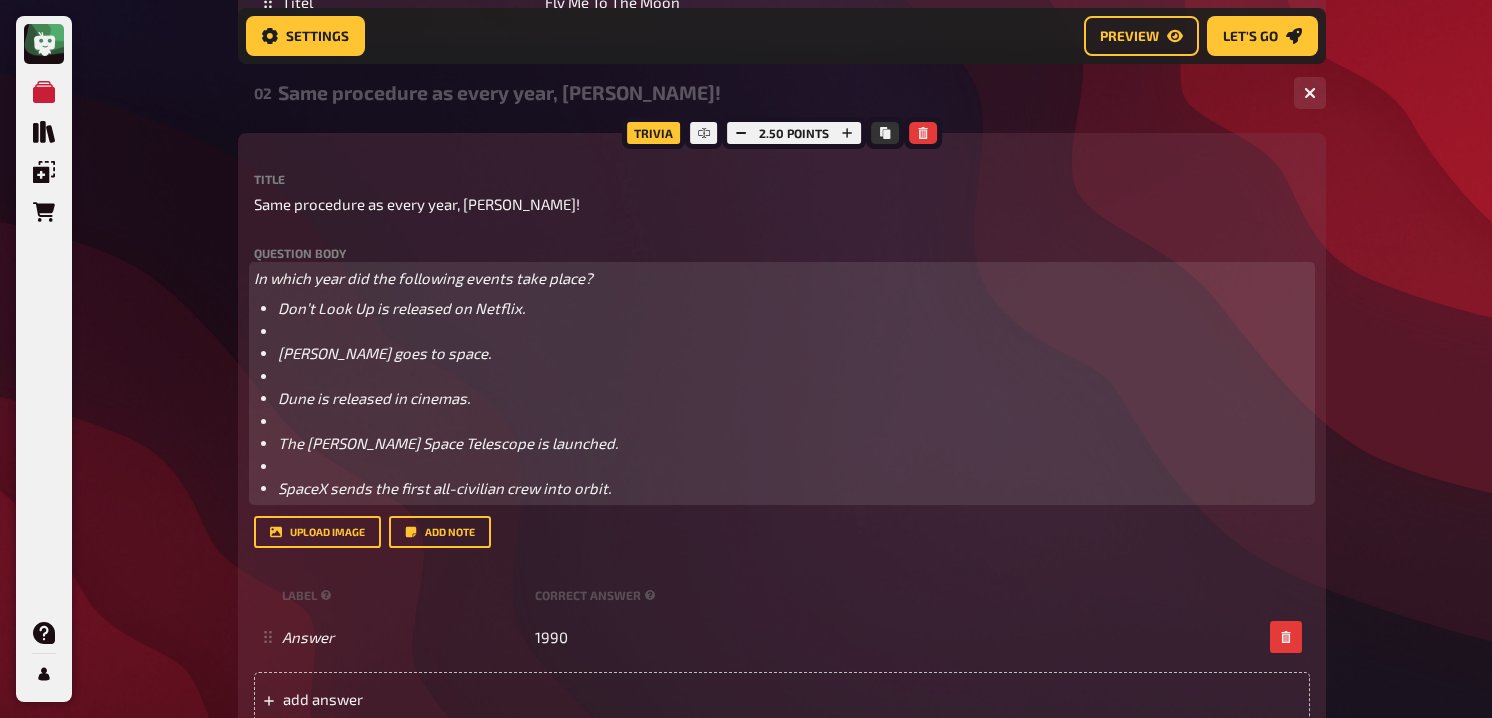 click on "﻿" at bounding box center (794, 331) 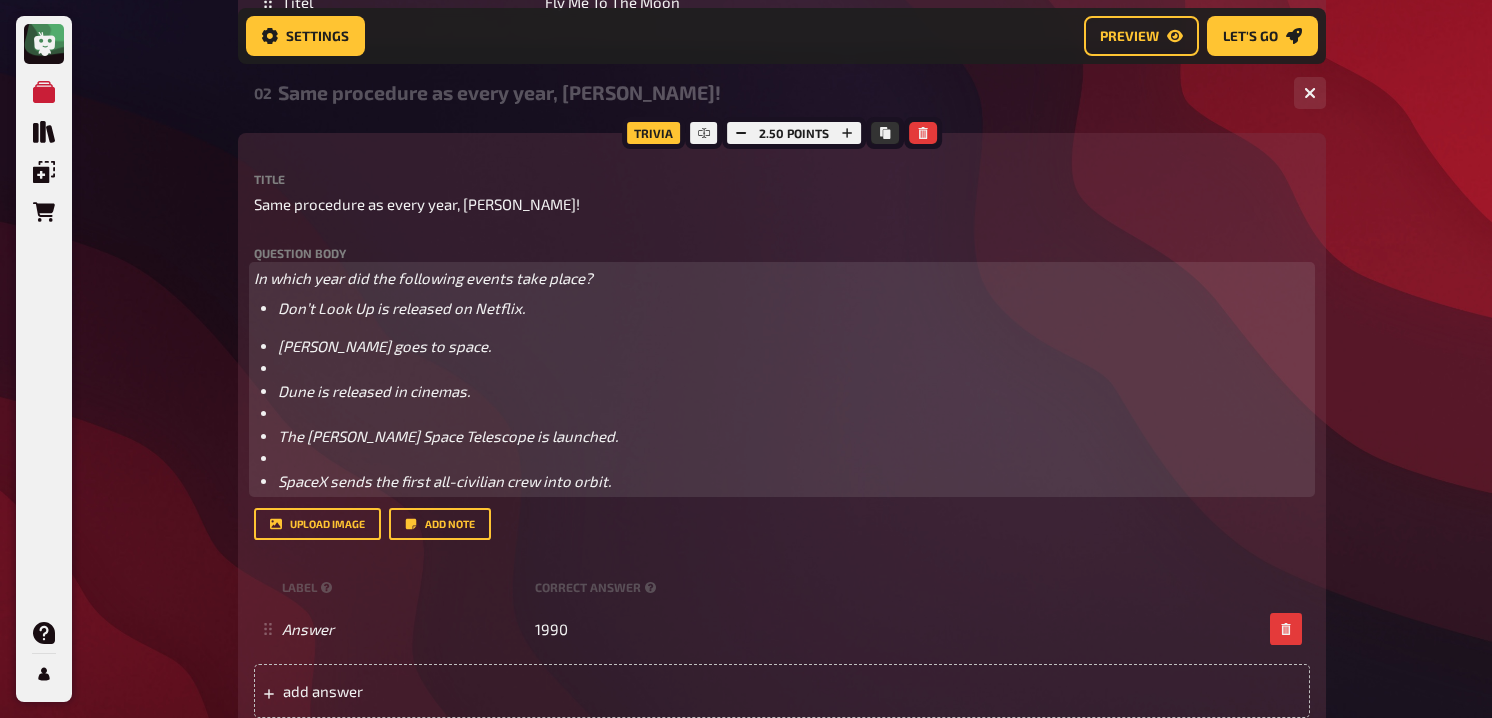 click on "[PERSON_NAME] goes to space." at bounding box center (384, 346) 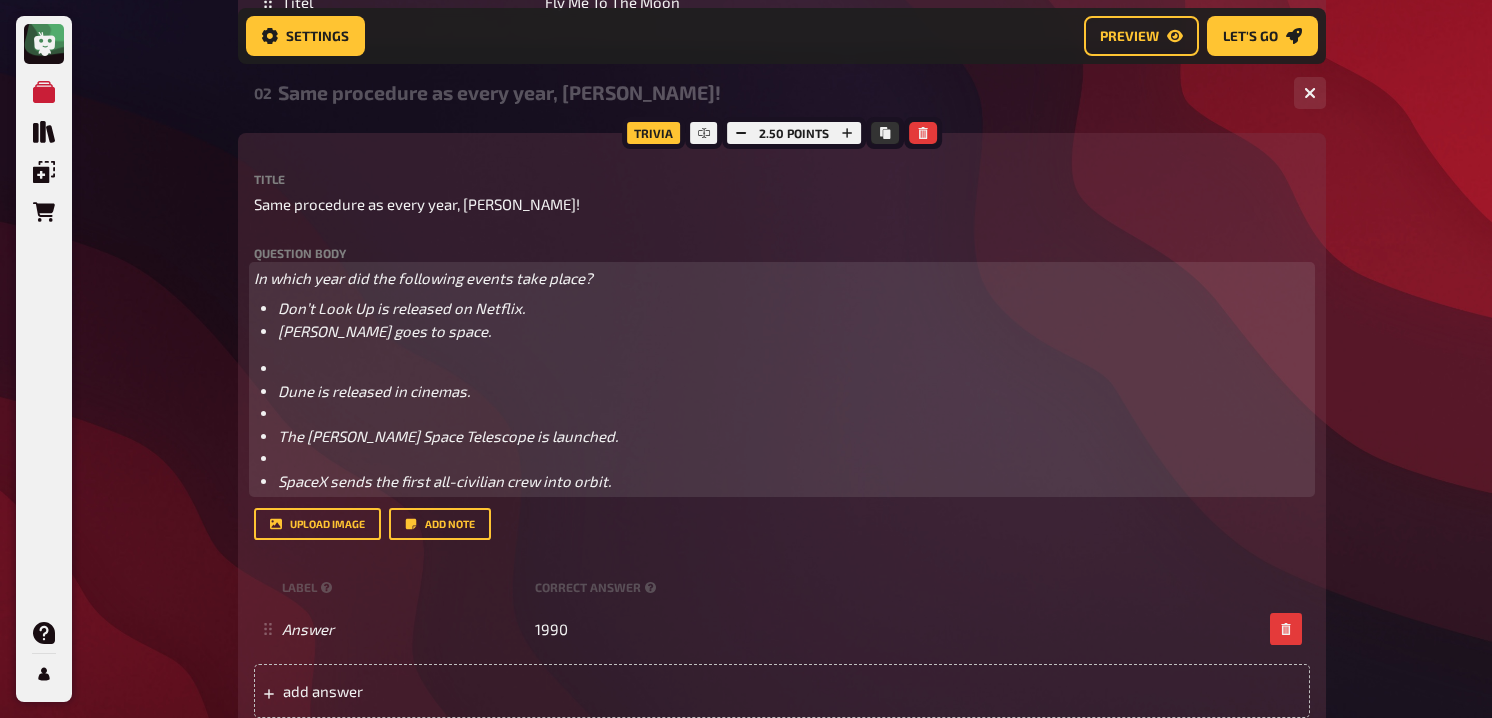 click on "Dune is released in cinemas." at bounding box center [374, 391] 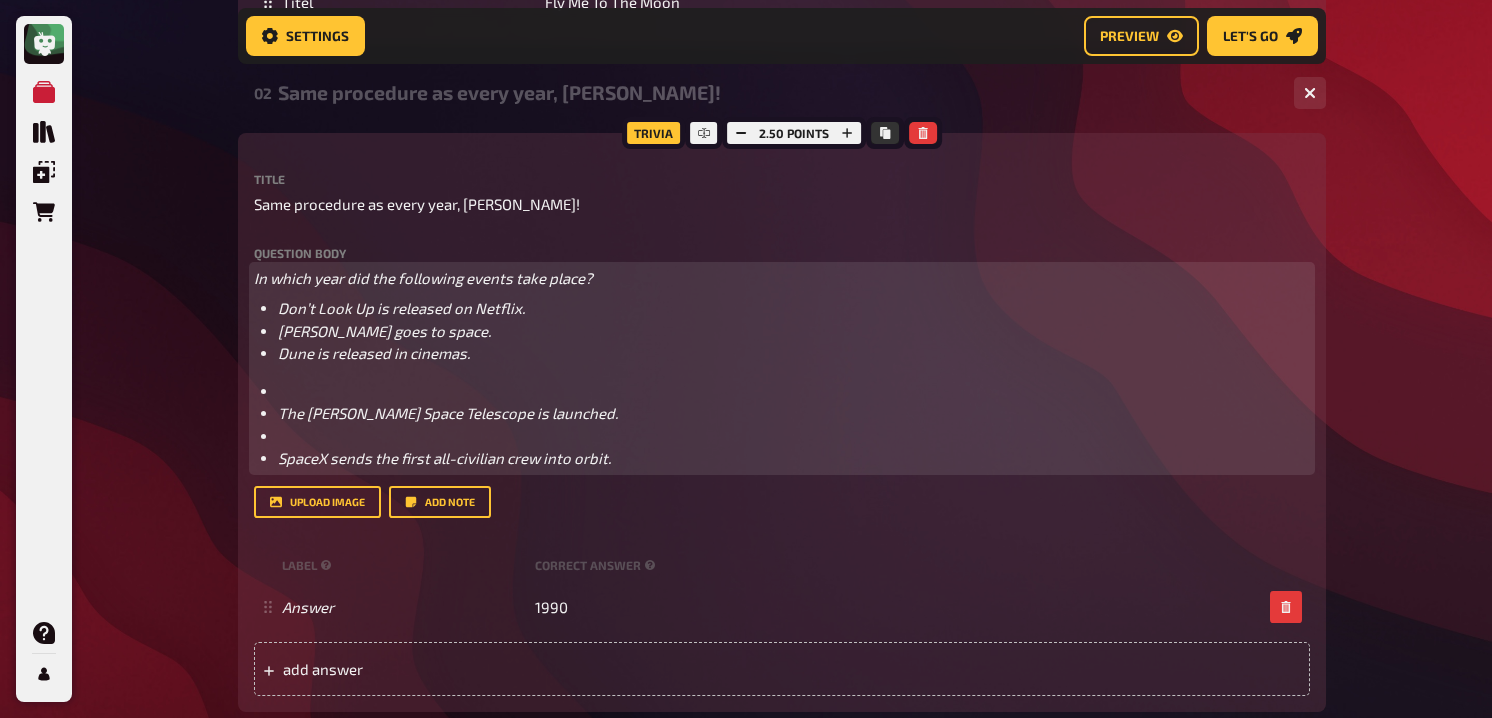 click on "The [PERSON_NAME] Space Telescope is launched." at bounding box center [448, 413] 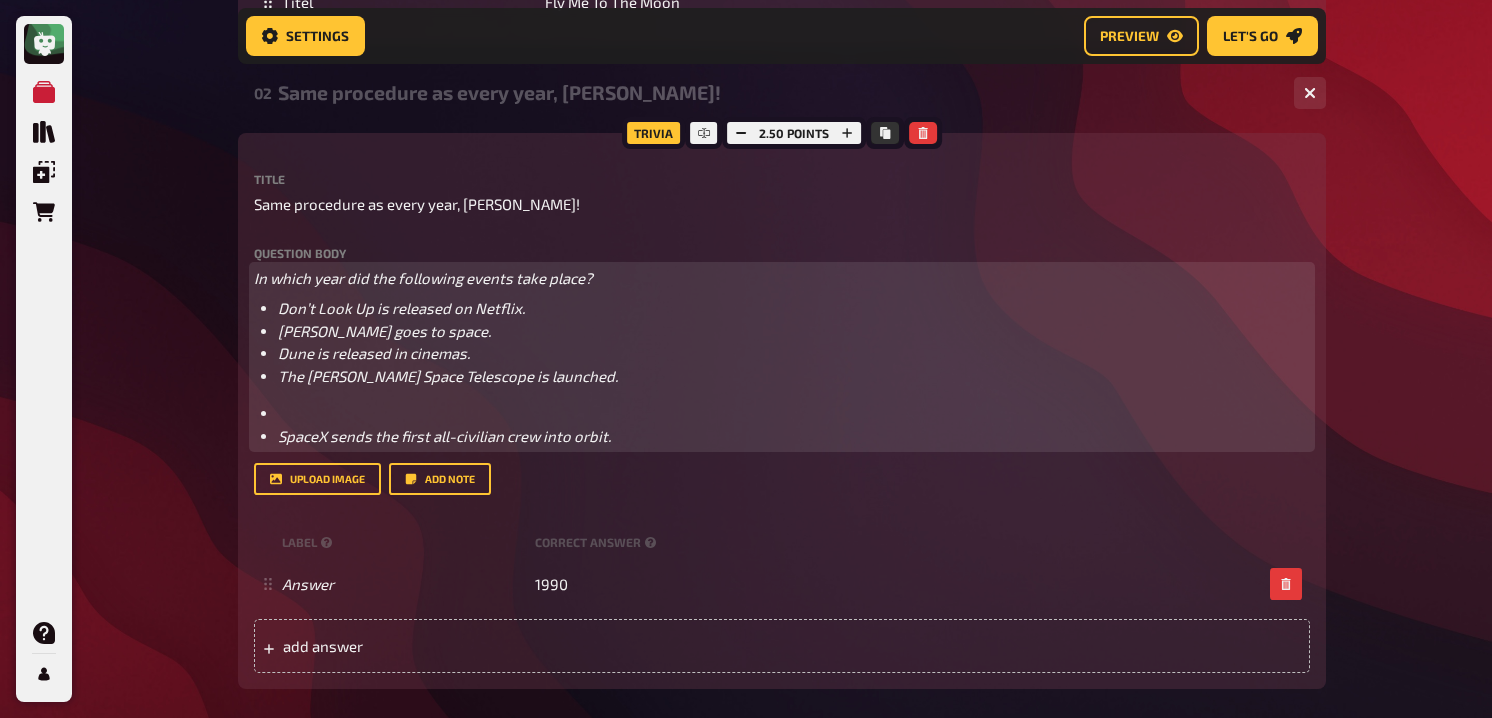 click on "﻿ SpaceX sends the first all-civilian crew into orbit." at bounding box center (782, 424) 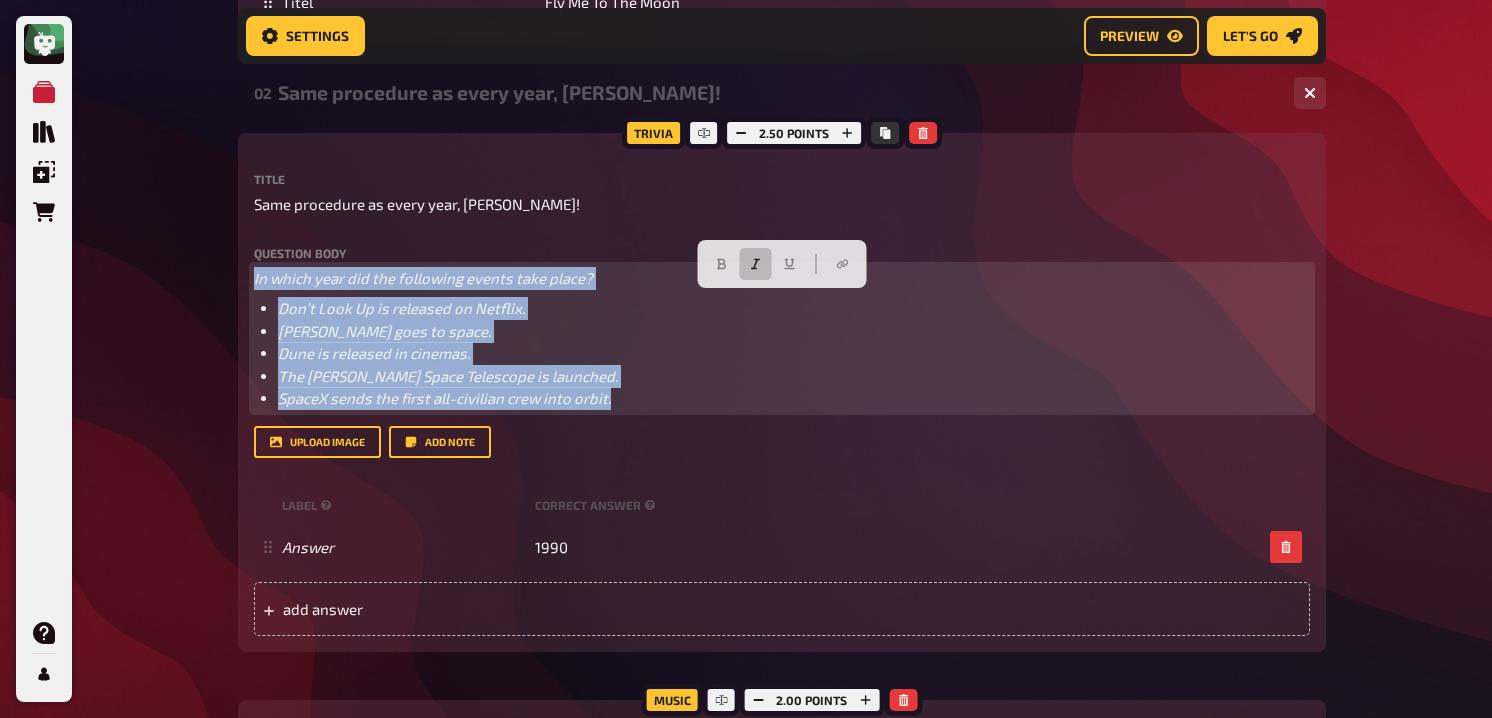 drag, startPoint x: 681, startPoint y: 433, endPoint x: 202, endPoint y: 302, distance: 496.59036 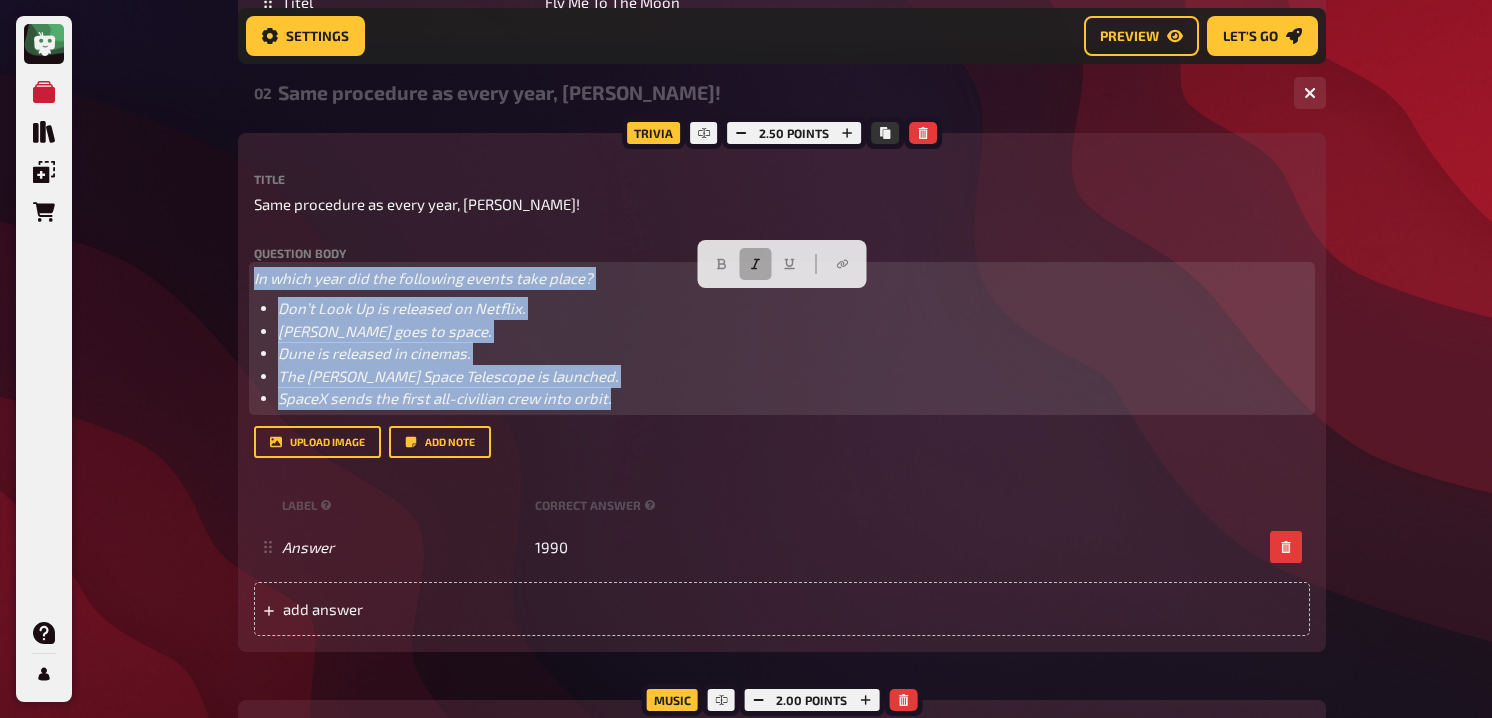 click 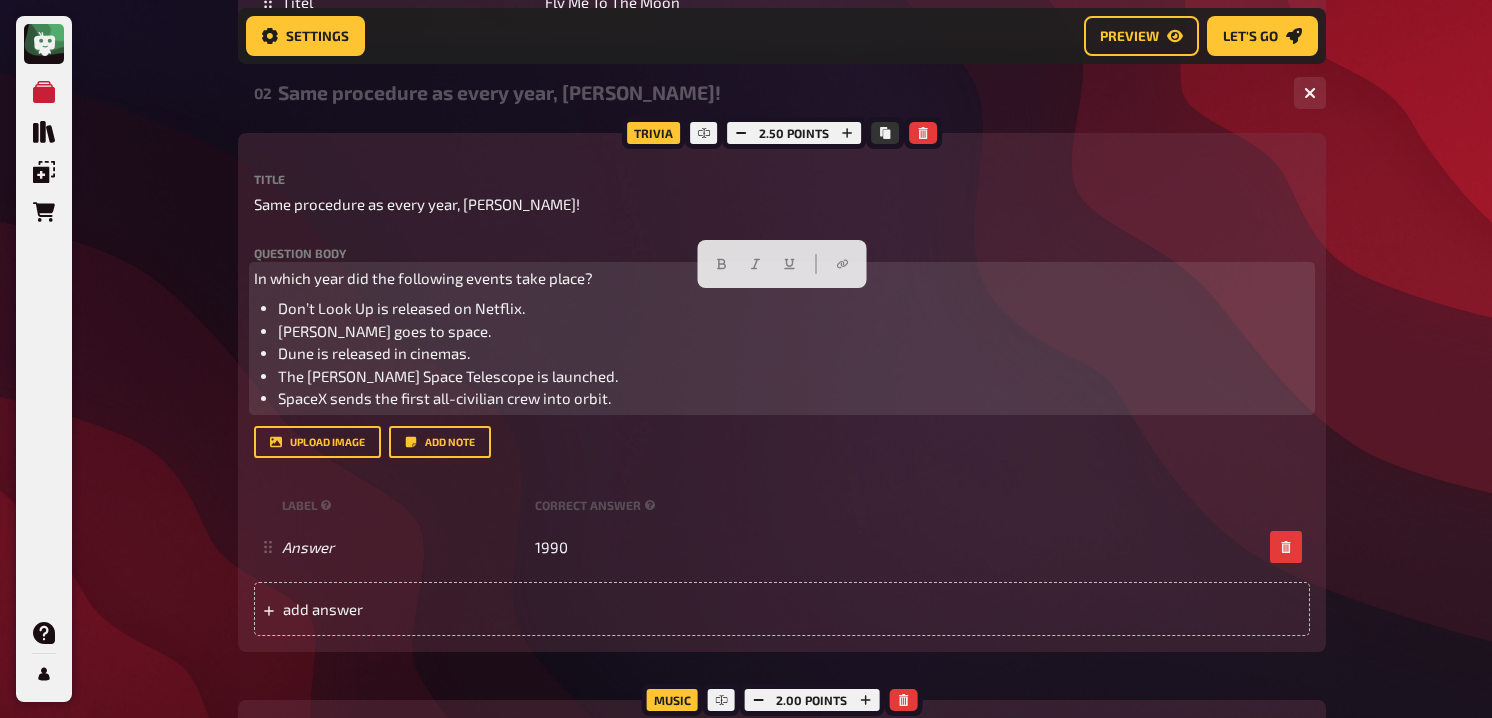 click on "[PERSON_NAME] goes to space." at bounding box center [794, 331] 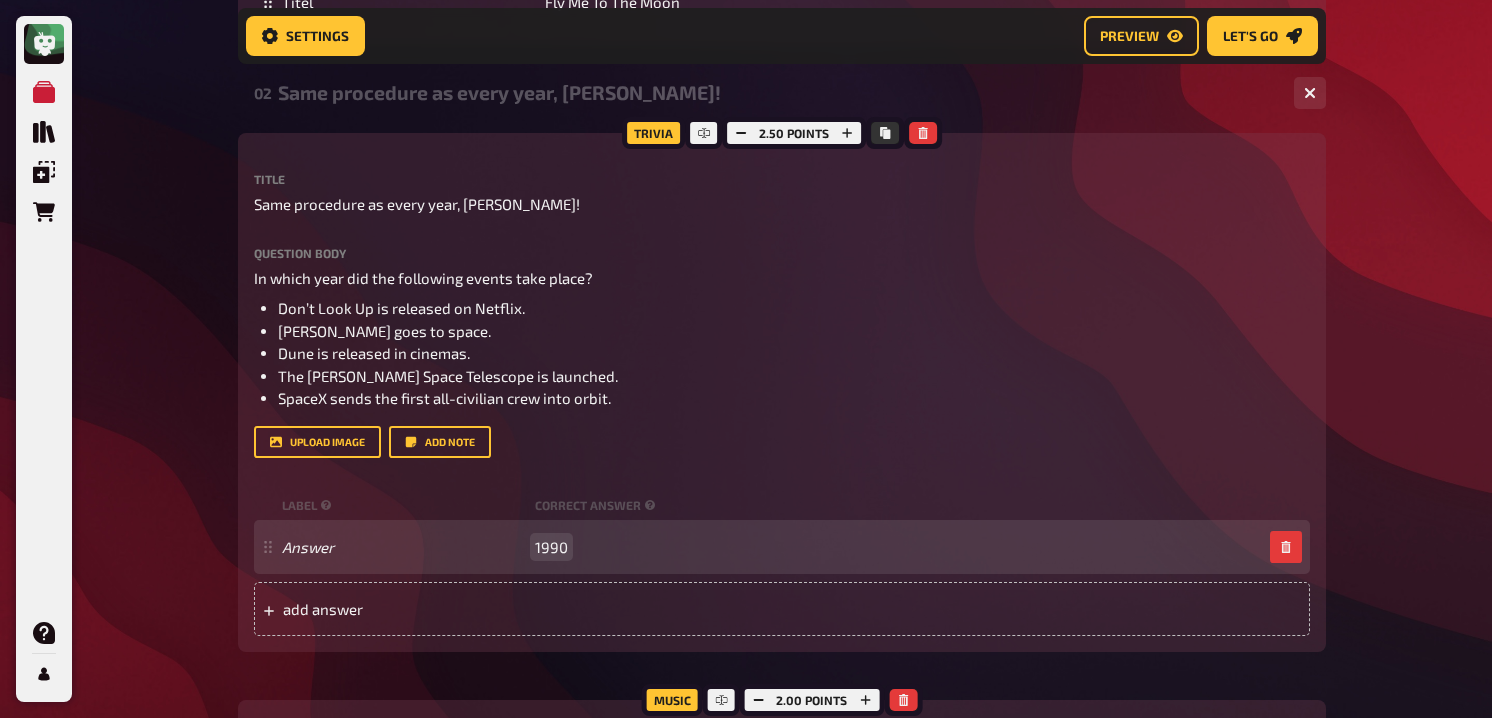 click on "1990" at bounding box center [551, 547] 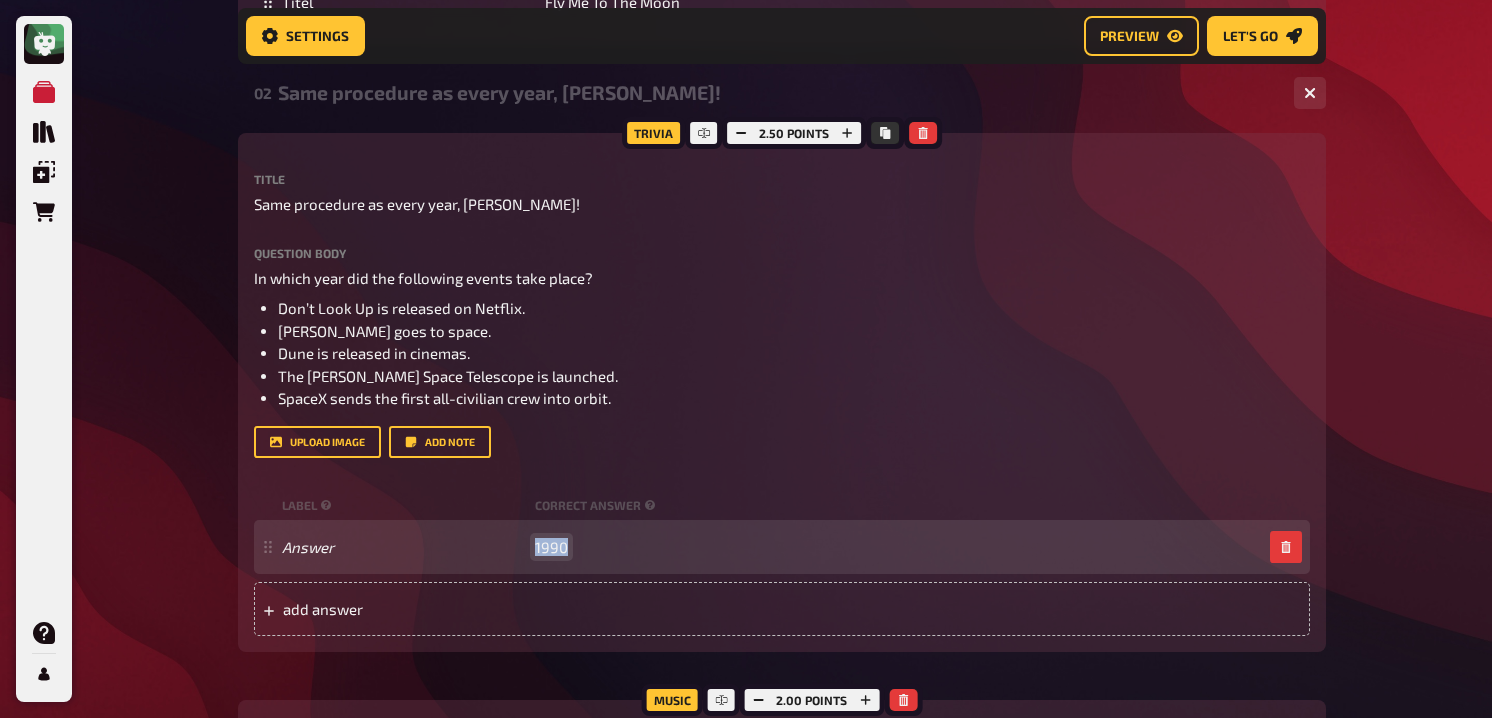 click on "1990" at bounding box center (551, 547) 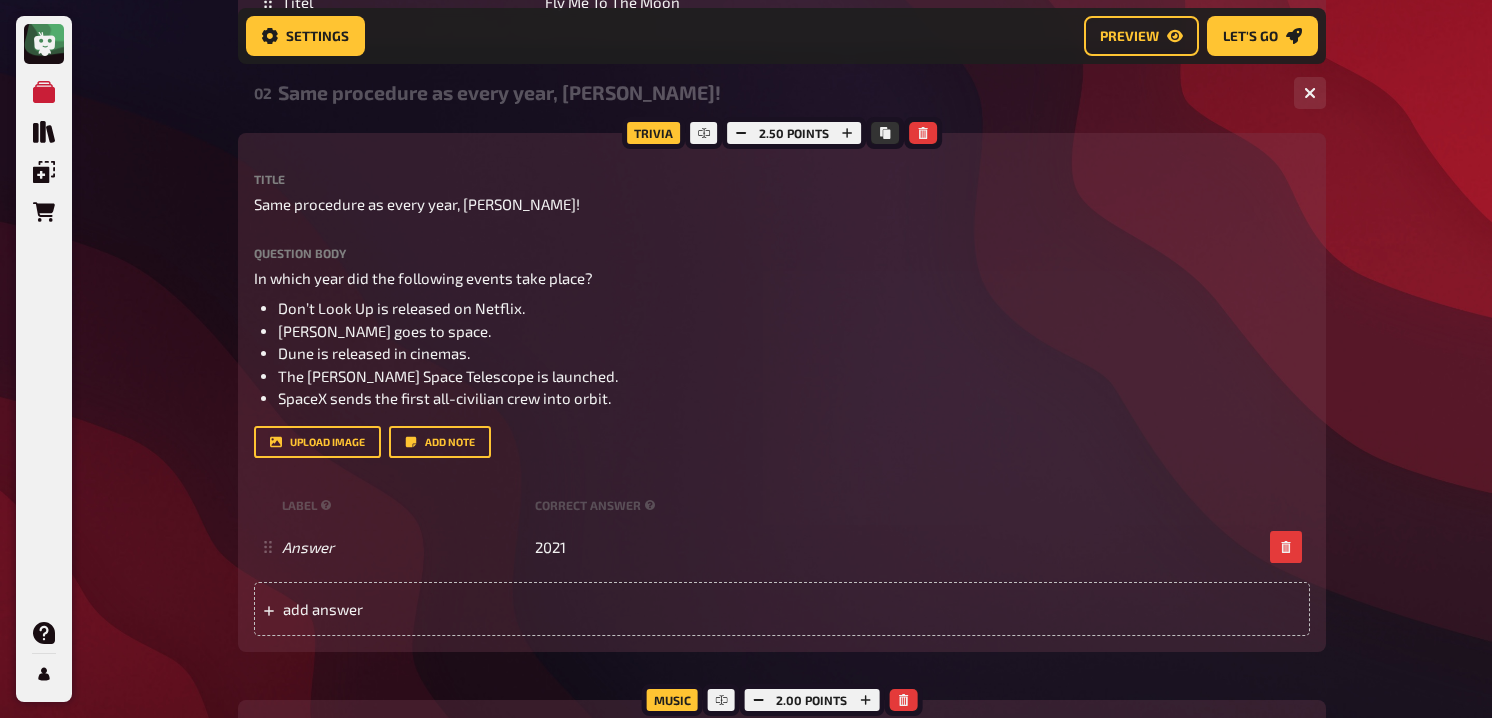 click on "My Quizzes Quiz Library Overlays Orders Help Profile Home My Quizzes Galaxy Calling [Remastered]✅​🇬🇧​ Setup Setup Edit Content Quiz Lobby Hosting undefined Evaluation Leaderboard Settings Preview Let's go Let's go Galaxy Calling [Remastered]✅​🇬🇧​ 01 Galactic Movies   1 6 Trivia 6.00 points Title Galactic Movies Question body Can you name the movie based on these emojies? (Tipp: They are all space realated)
﻿ Drop here to upload upload image   Moderator Note (not visible to participants) ﻿ Link to Playlist ﻿ label correct answer Answer 1 Interstellar Answer 2 Guardians of the Galaxy Answer 3 The Martian Answer 4 E.T. the Extra-Terrestrial Answer 5 Dune Answer 6 Wall-E
To pick up a draggable item, press the space bar.
While dragging, use the arrow keys to move the item.
Press space again to drop the item in its new position, or press escape to cancel.
add answer Music 1.00 points label correct answer Interpret [PERSON_NAME] Titel Fly Me To The Moon 02   1 1 Title" at bounding box center (746, 77) 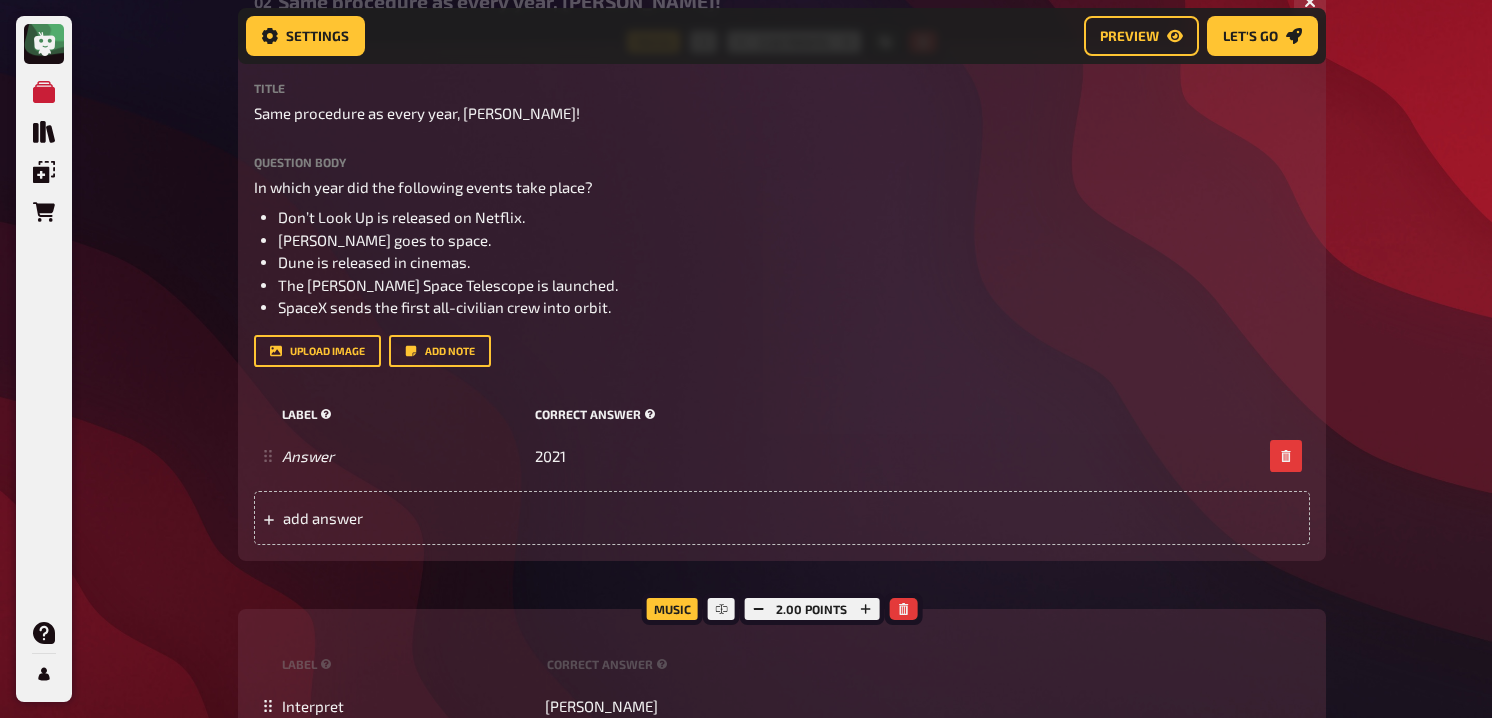 scroll, scrollTop: 1979, scrollLeft: 0, axis: vertical 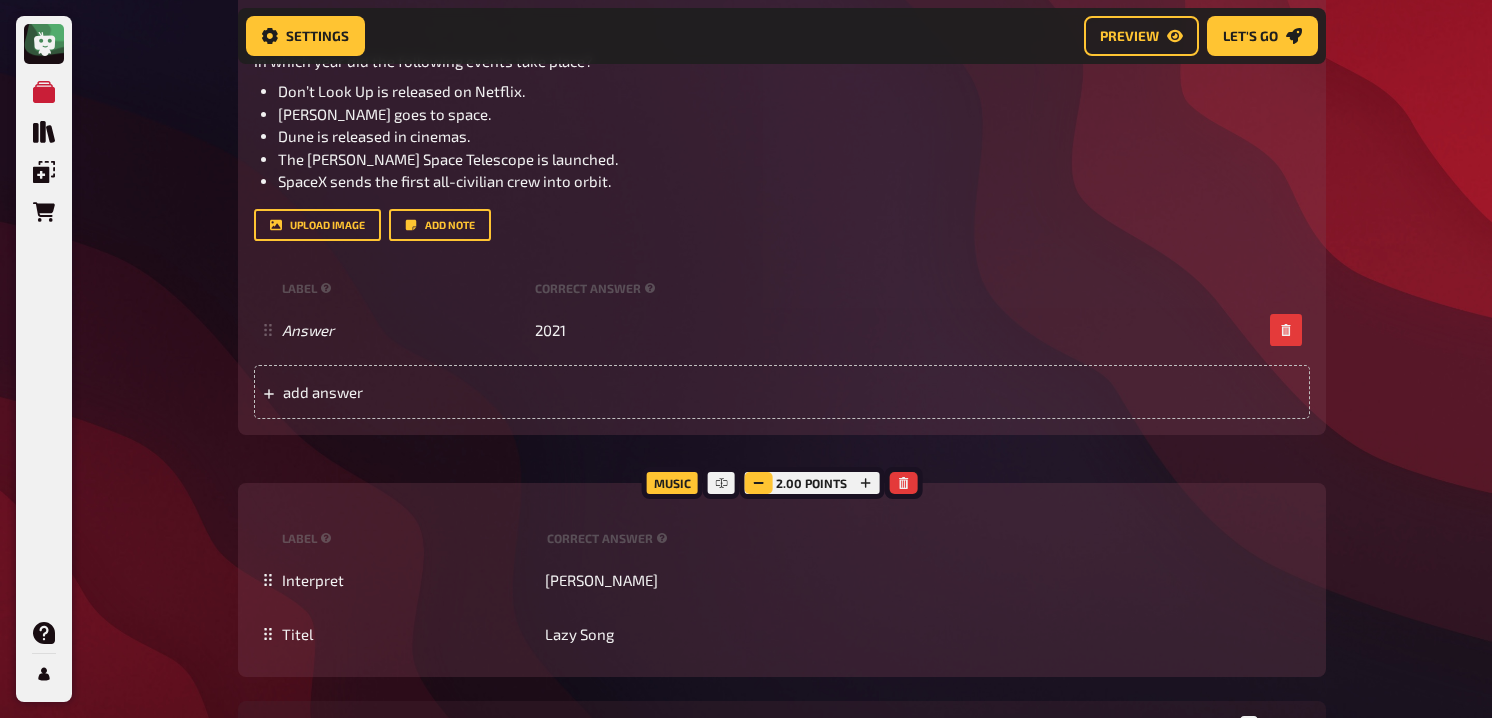 click 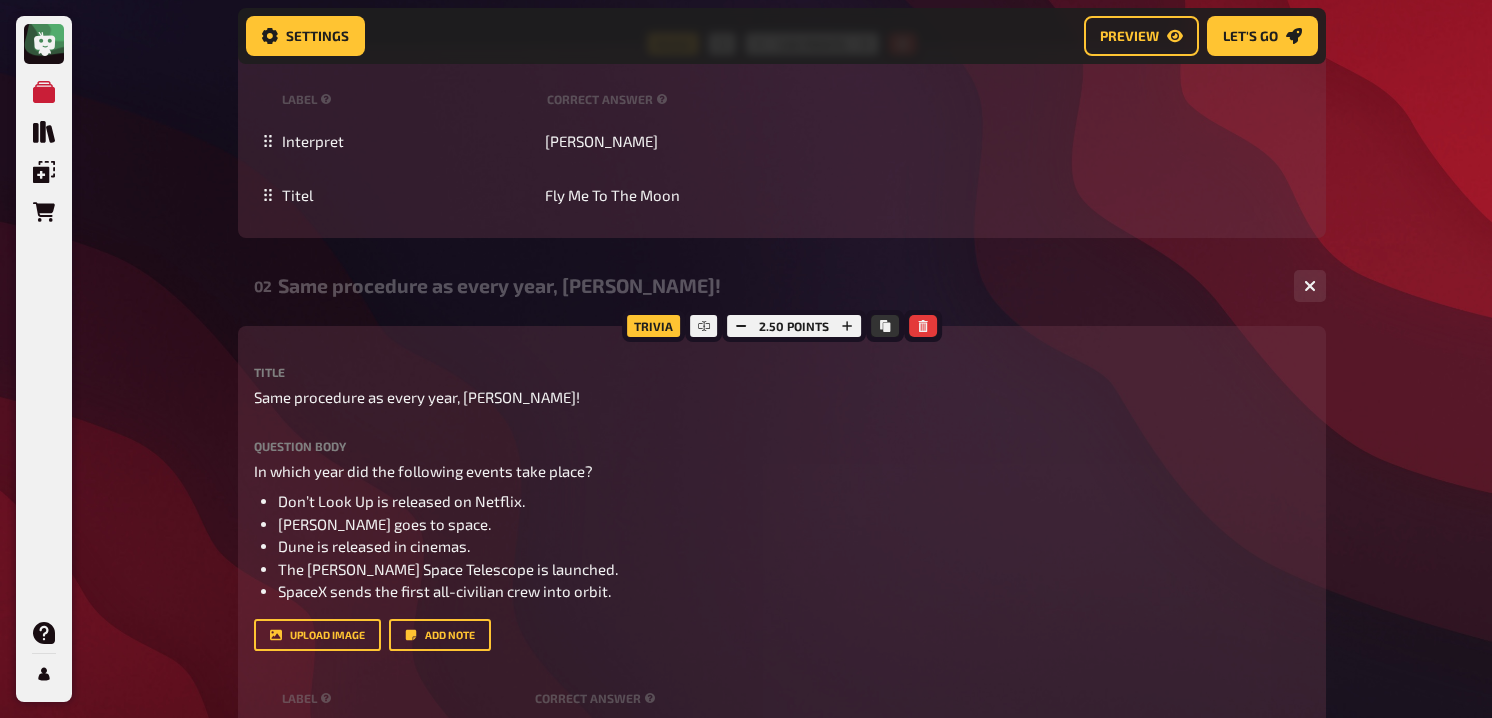 scroll, scrollTop: 1568, scrollLeft: 0, axis: vertical 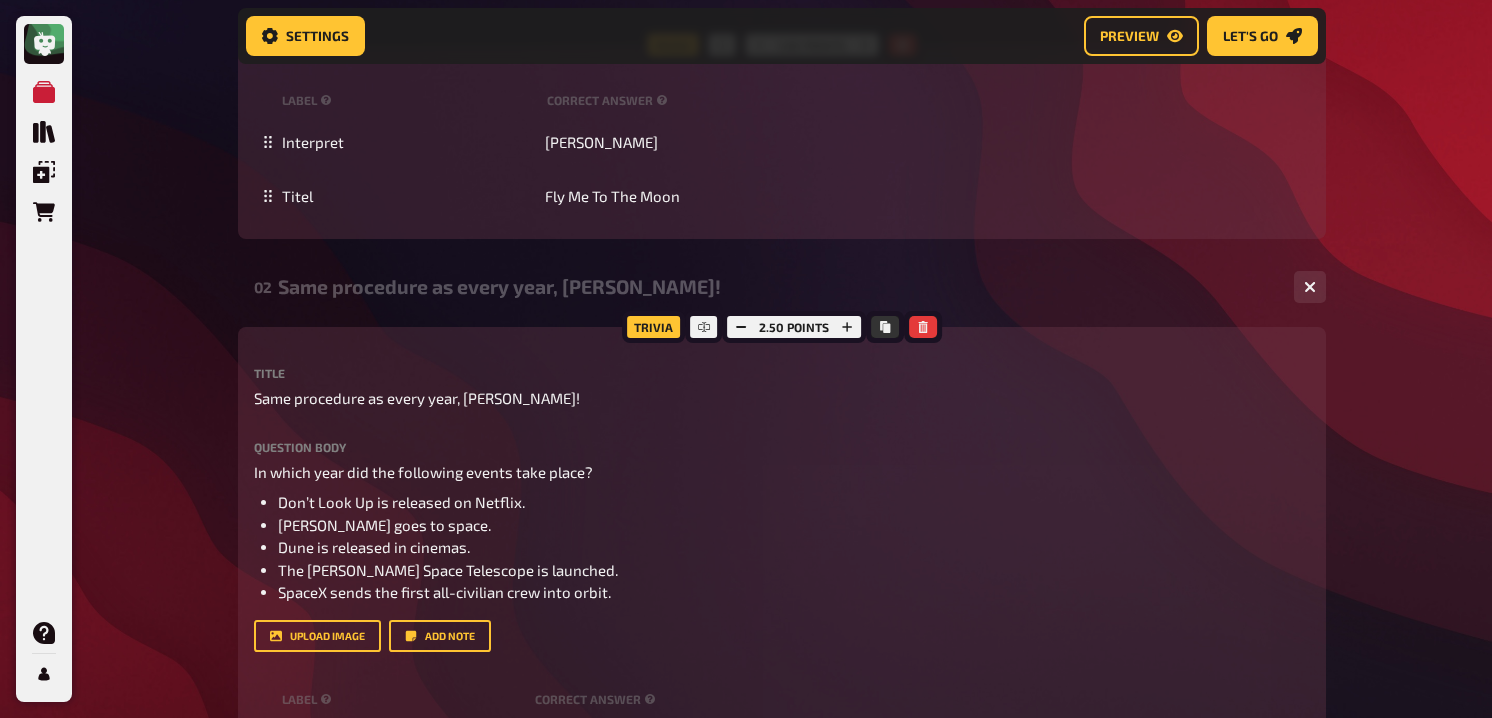 click on "Same procedure as every year, [PERSON_NAME]!" at bounding box center [778, 286] 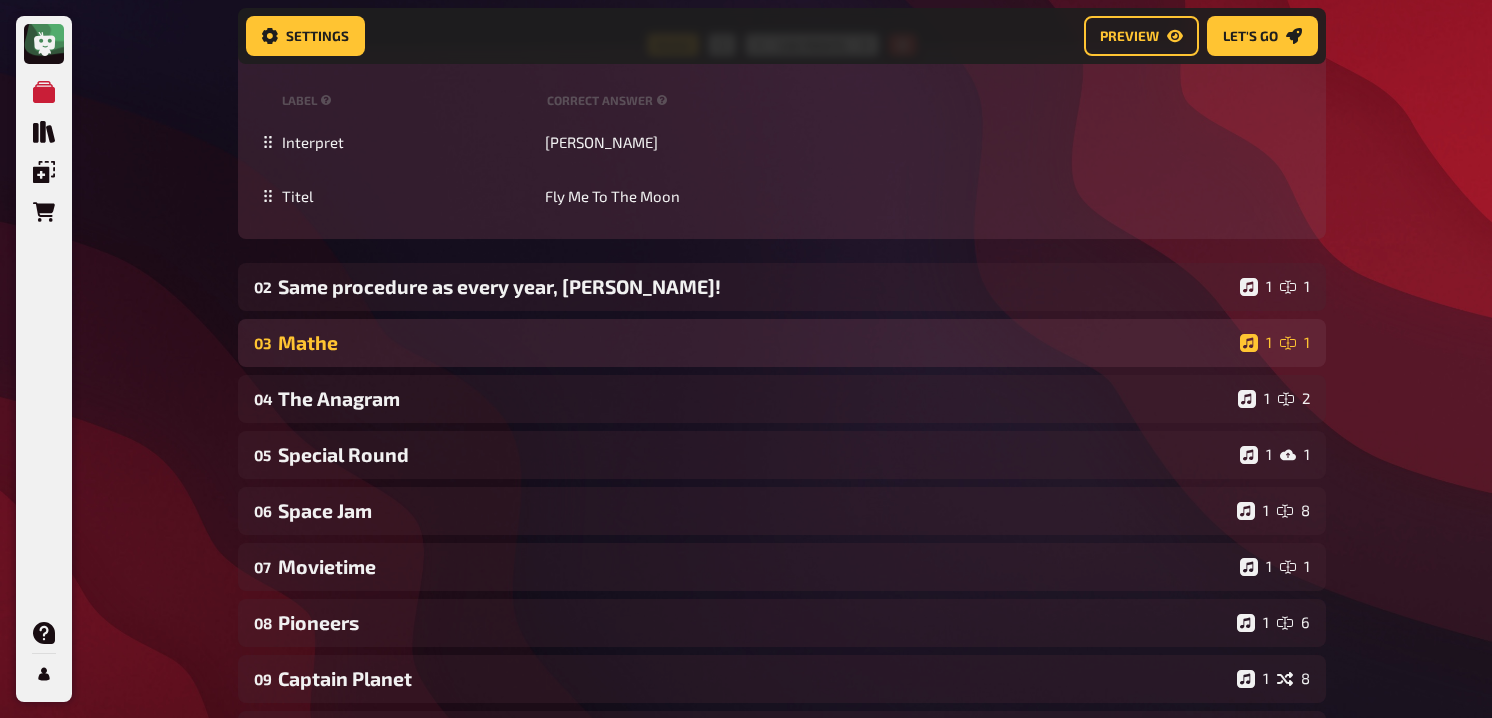 click on "Mathe" at bounding box center (755, 342) 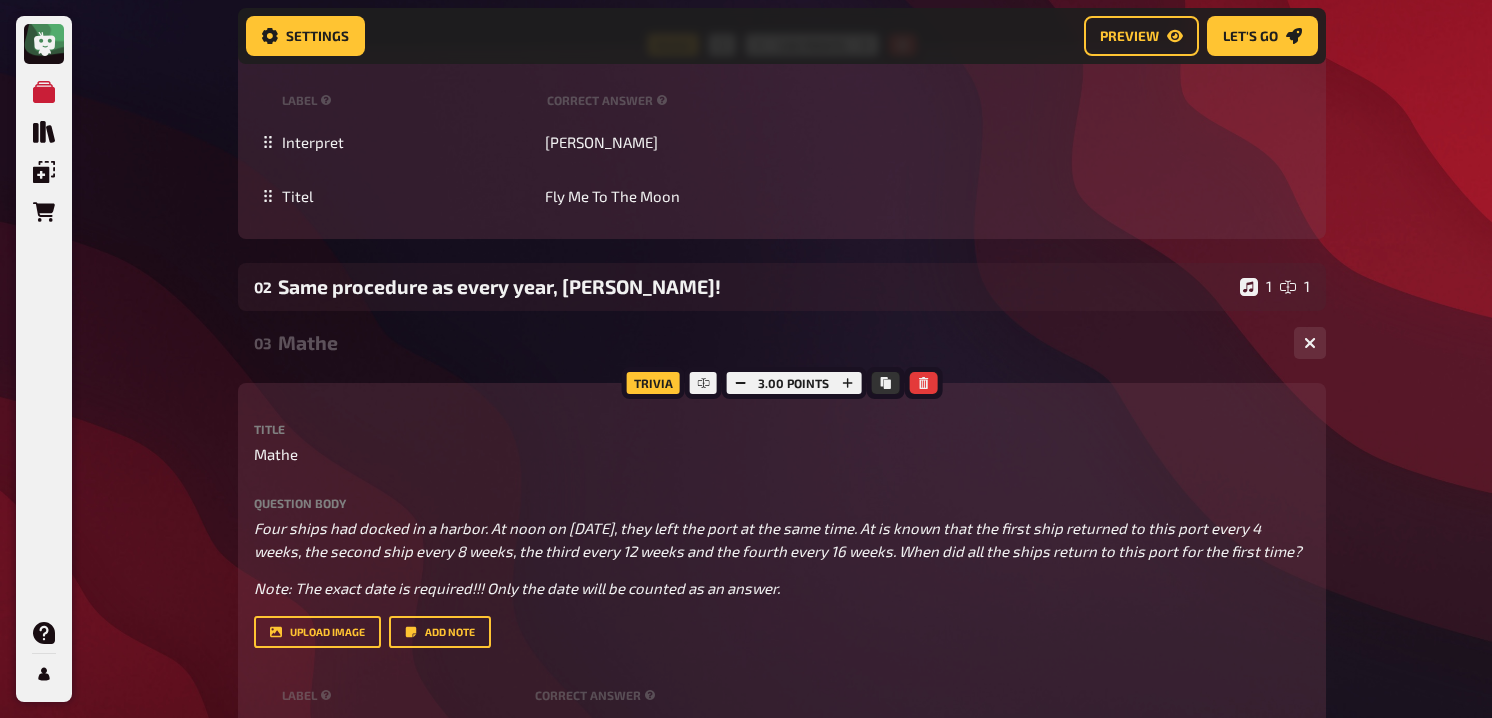 scroll, scrollTop: 1599, scrollLeft: 0, axis: vertical 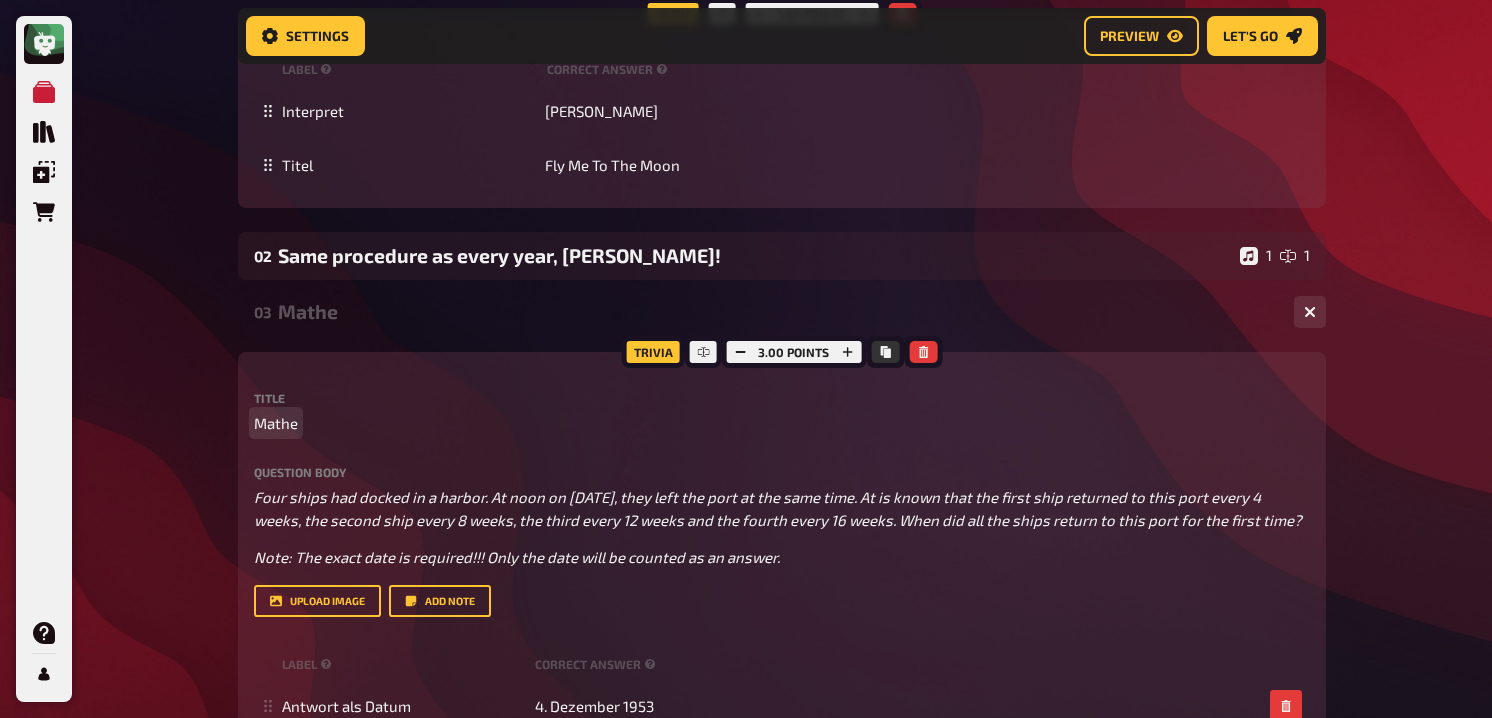click on "Mathe" at bounding box center [782, 423] 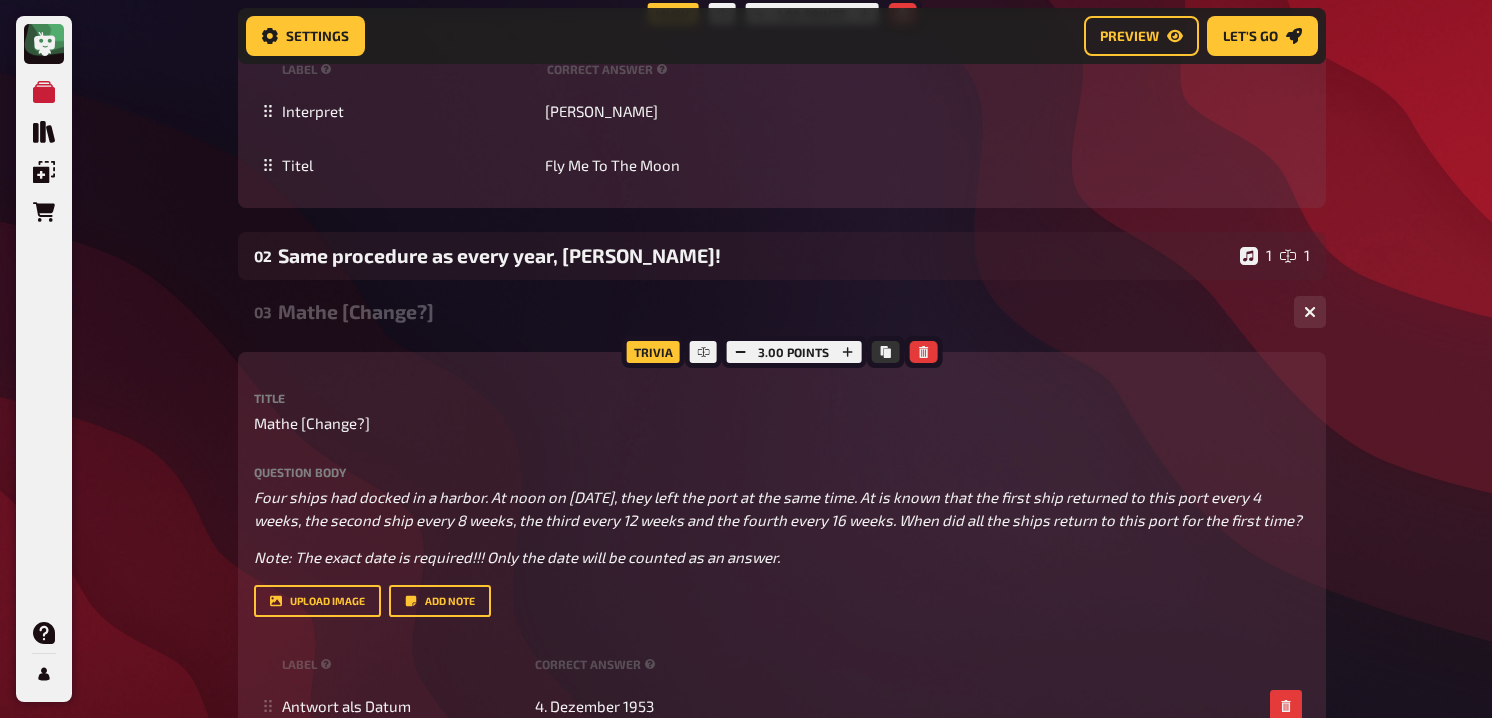 click on "03 Mathe [Change?]   1 1" at bounding box center (782, 312) 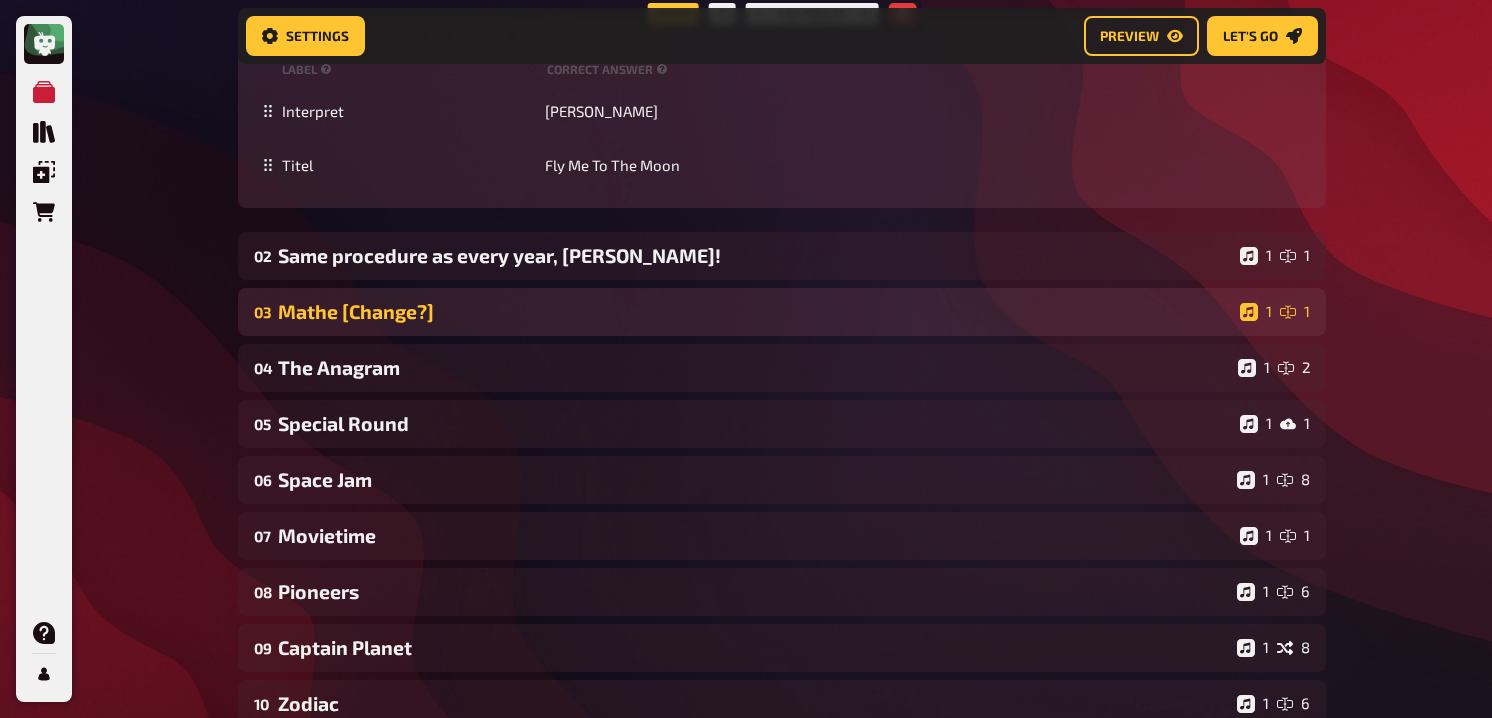 click on "Mathe [Change?]" at bounding box center (755, 311) 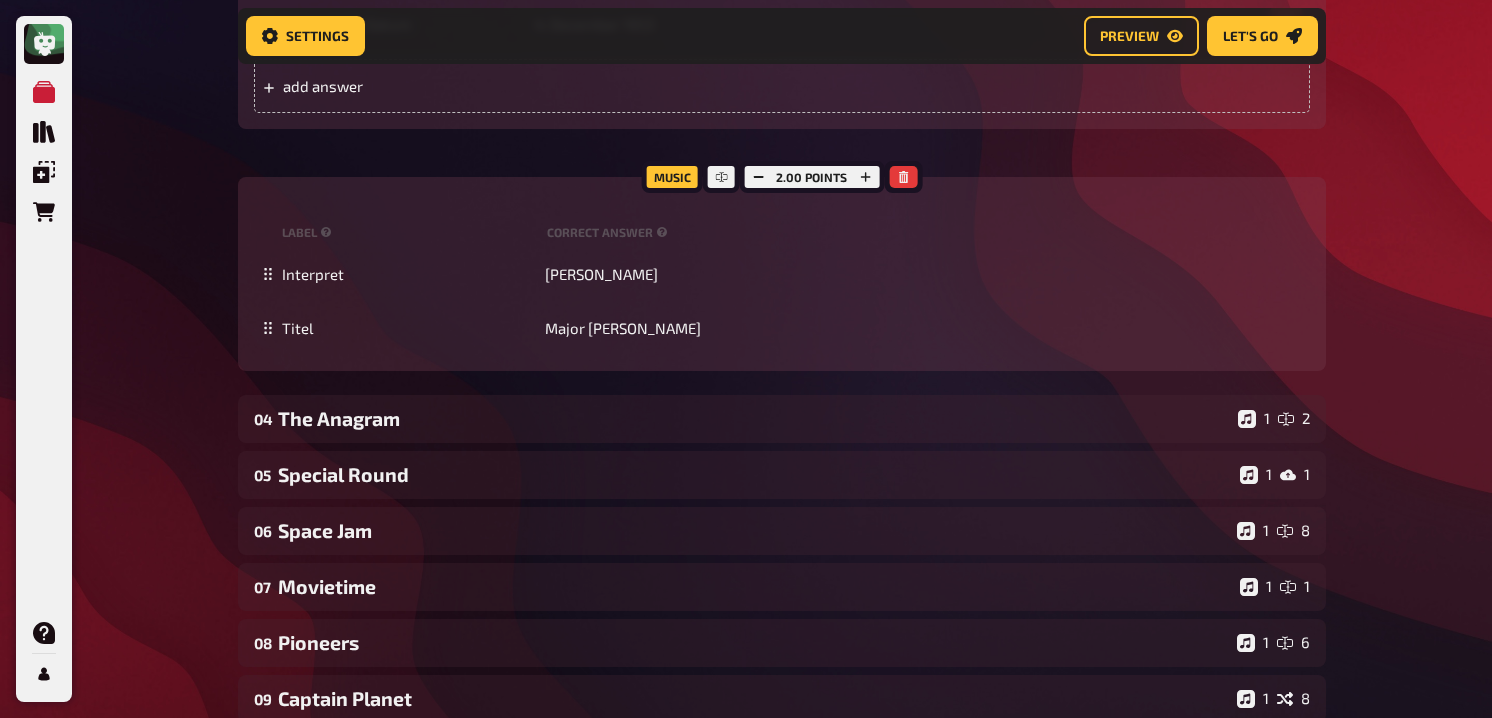scroll, scrollTop: 2296, scrollLeft: 0, axis: vertical 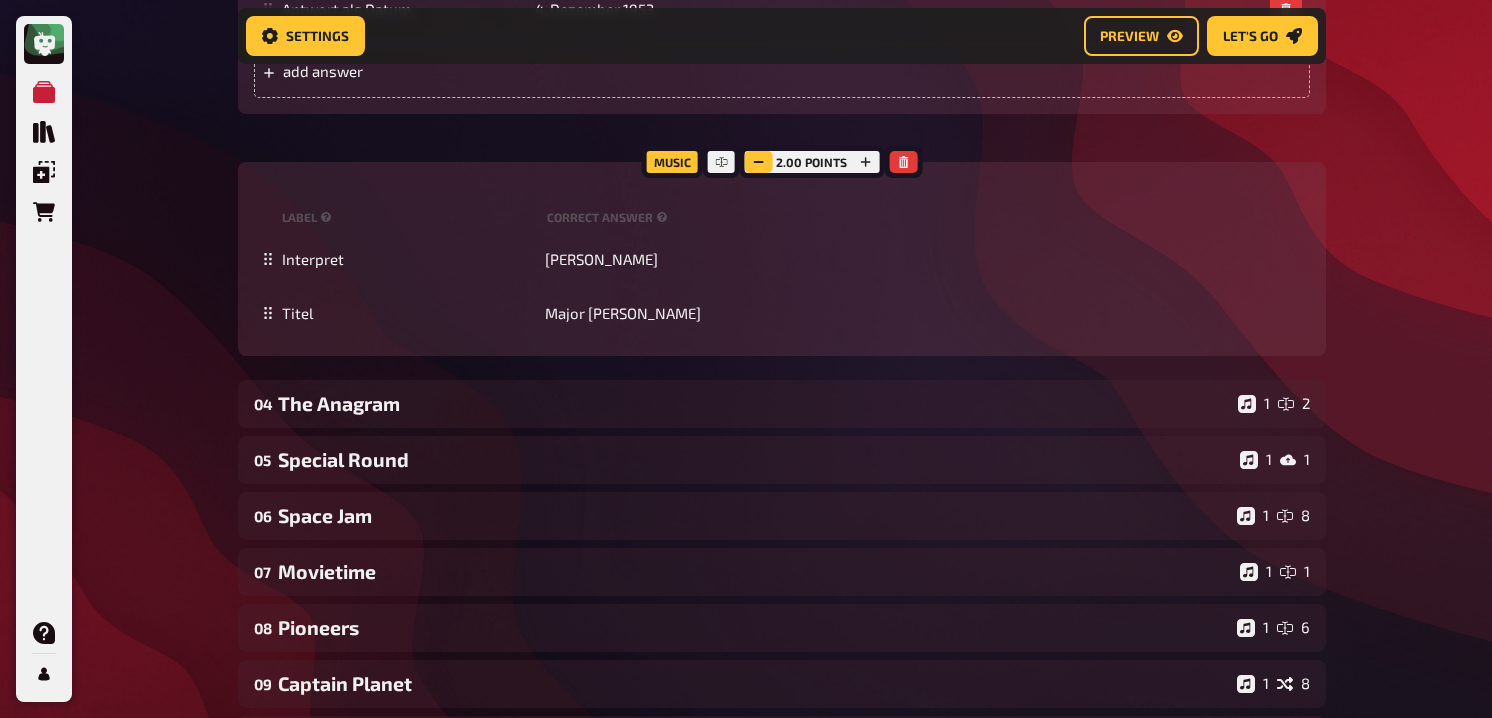 click on "2.00 points" at bounding box center [811, 162] 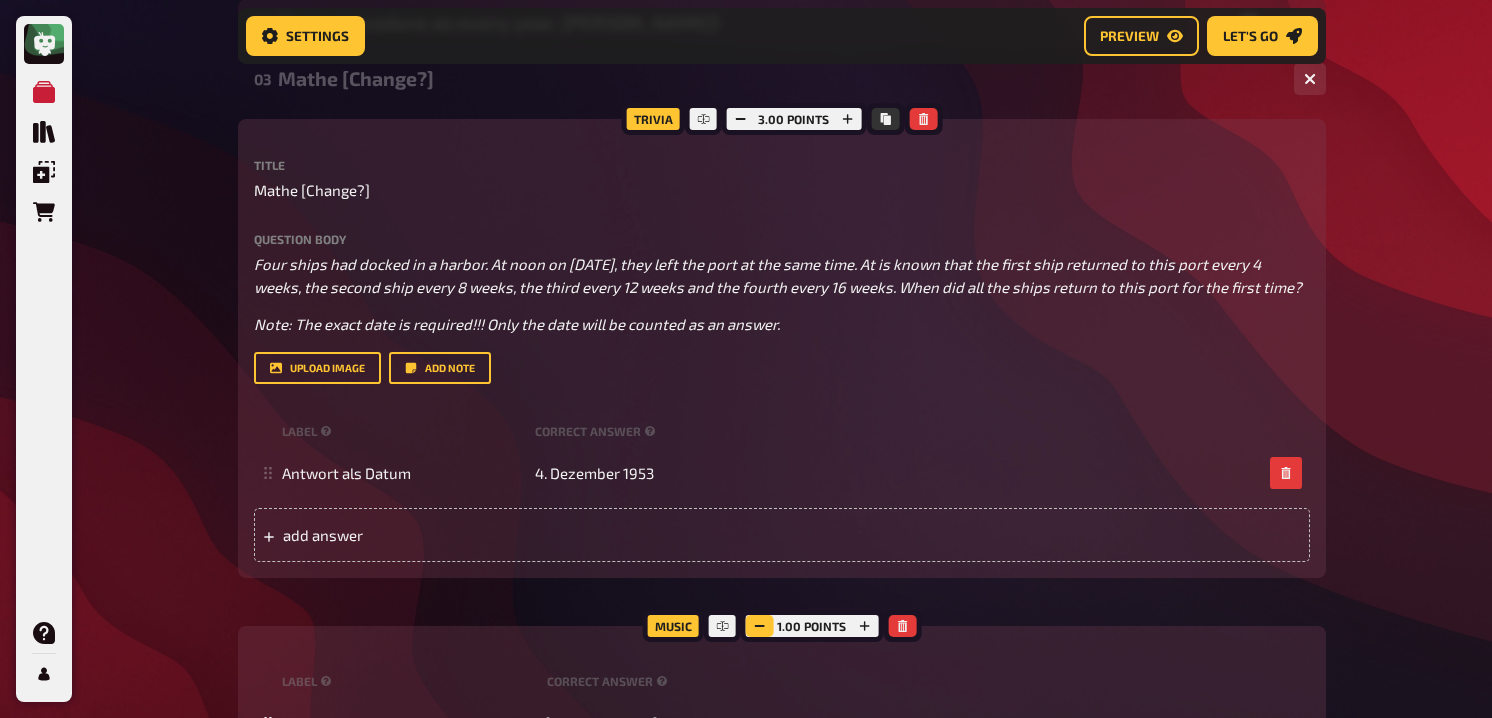 scroll, scrollTop: 1814, scrollLeft: 0, axis: vertical 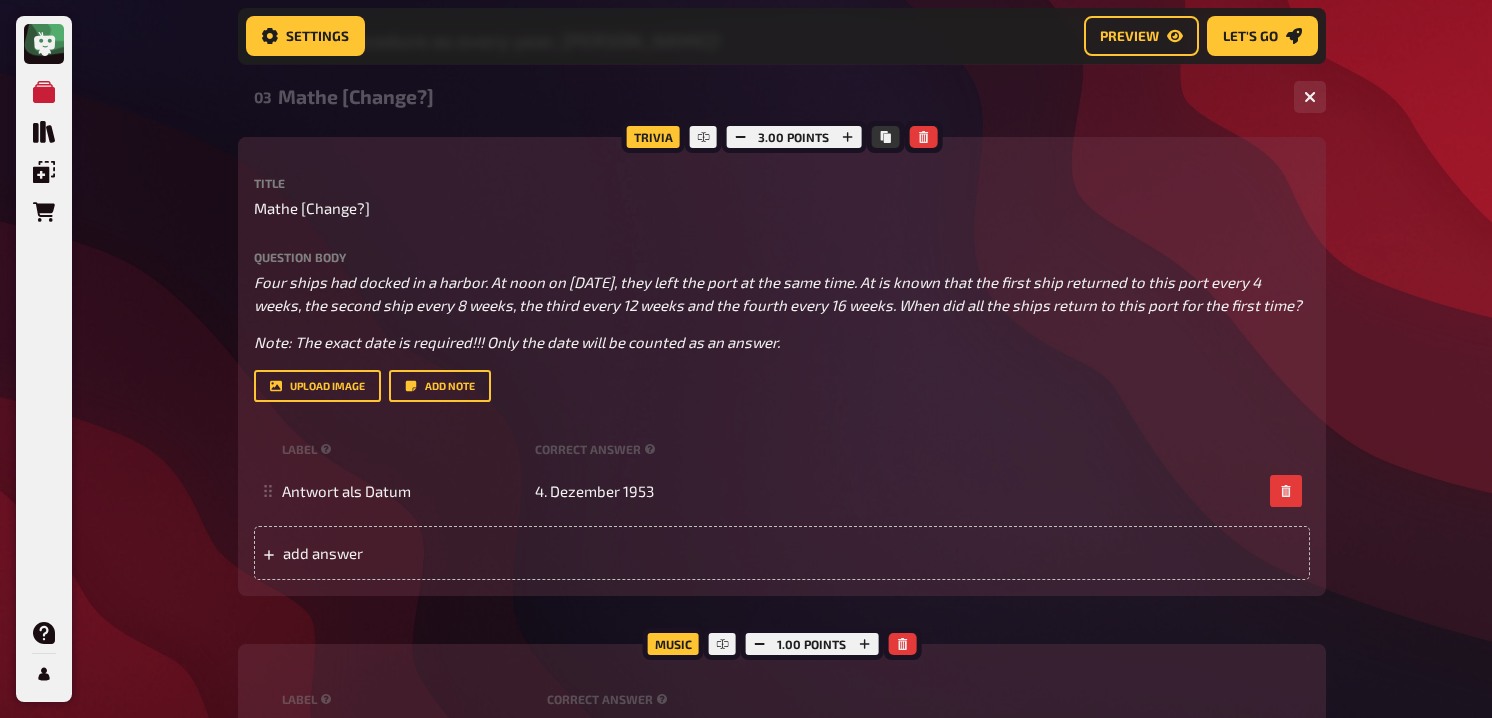 click on "03 Mathe [Change?]   1 1" at bounding box center [782, 97] 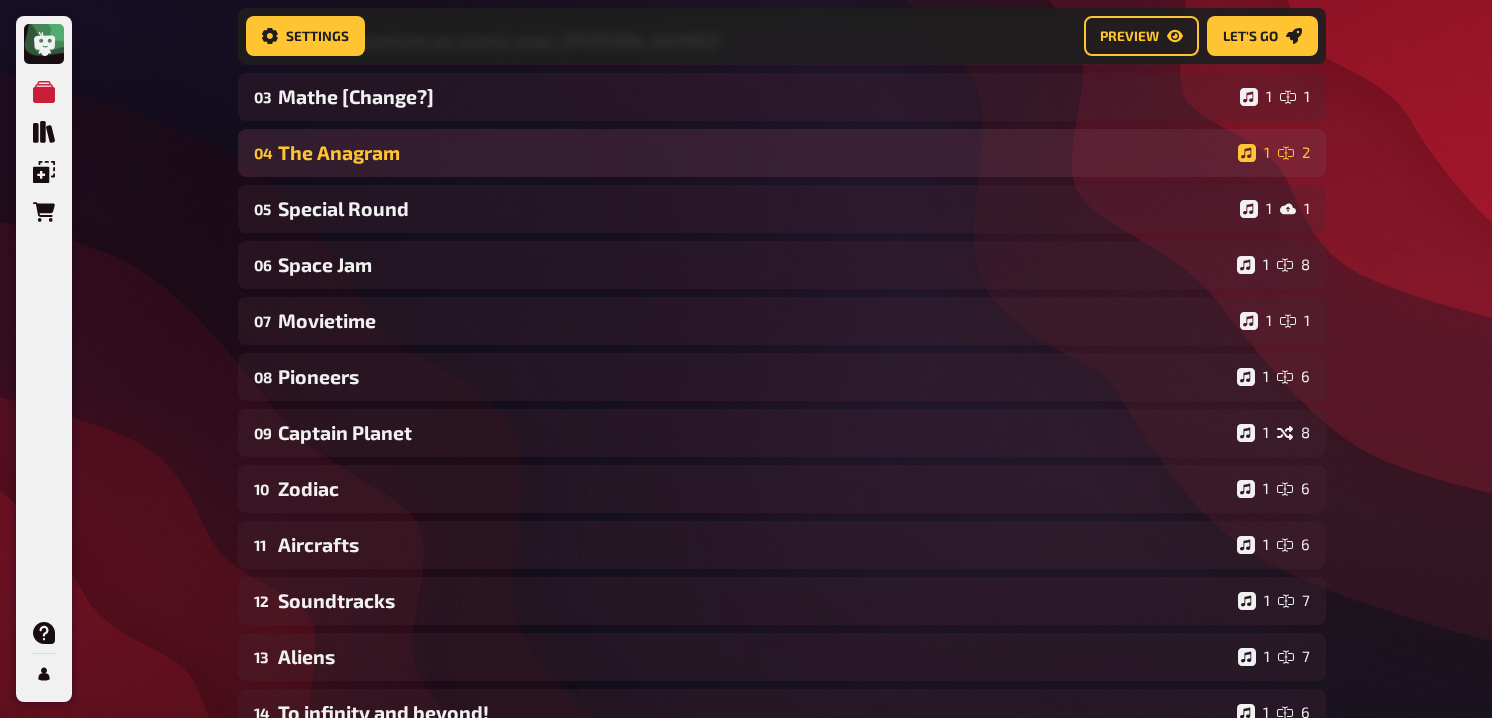 click on "The Anagram" at bounding box center [754, 152] 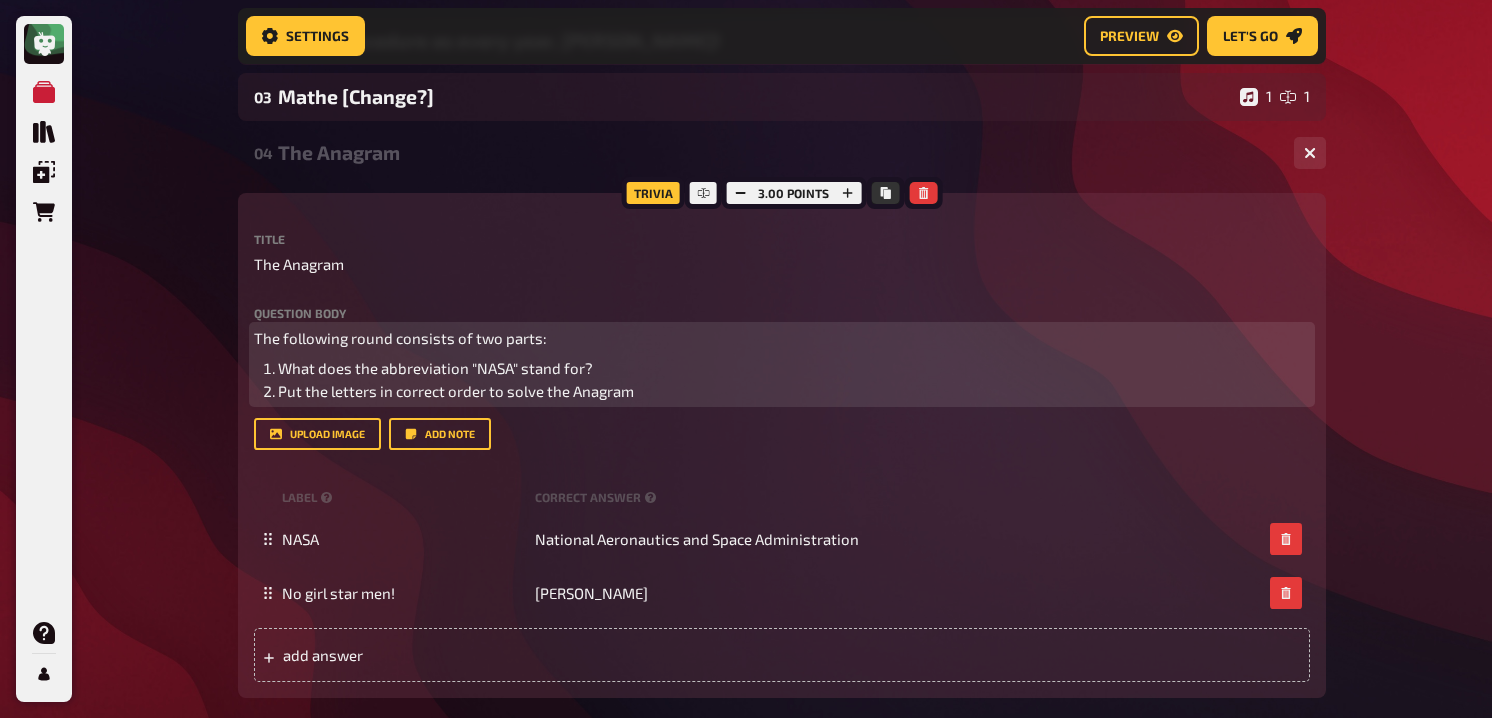 drag, startPoint x: 643, startPoint y: 422, endPoint x: 687, endPoint y: 404, distance: 47.539455 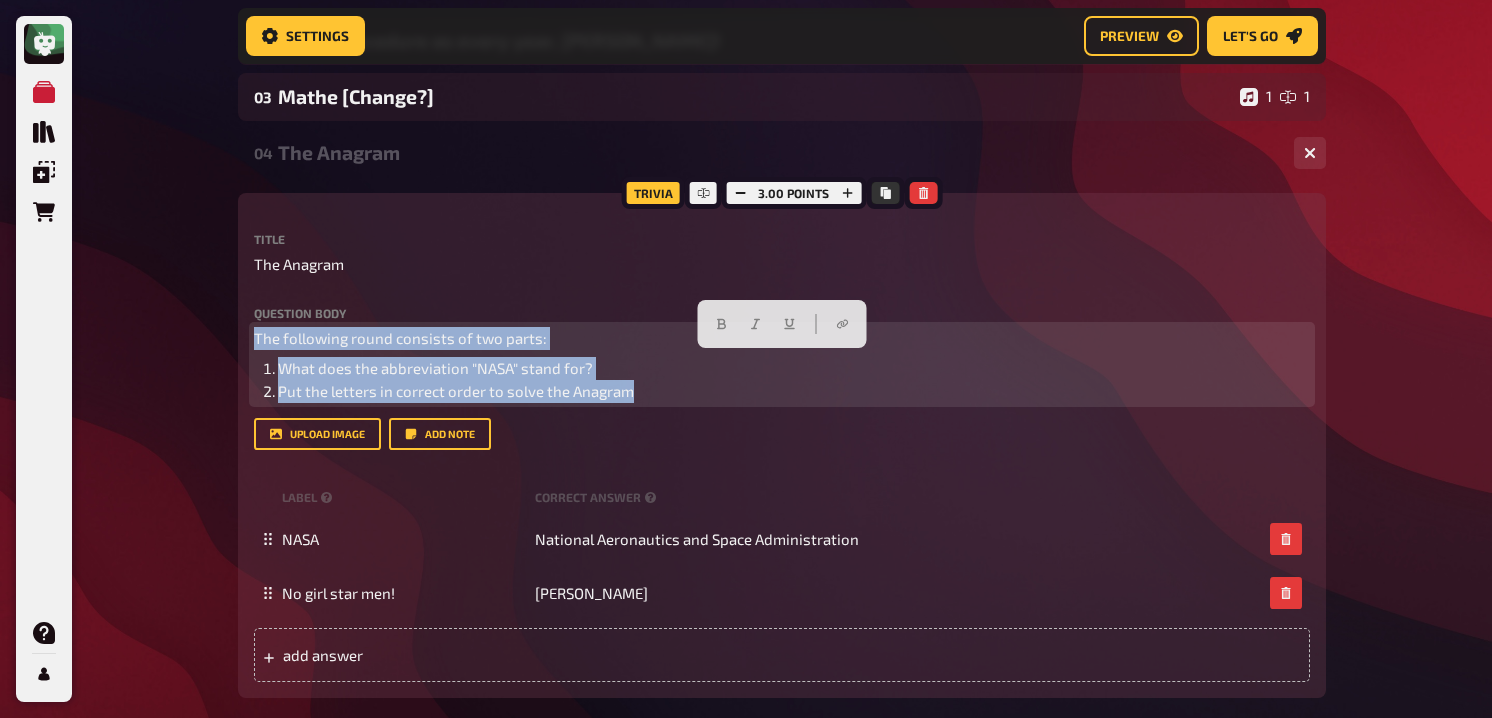 drag, startPoint x: 688, startPoint y: 408, endPoint x: 201, endPoint y: 362, distance: 489.16766 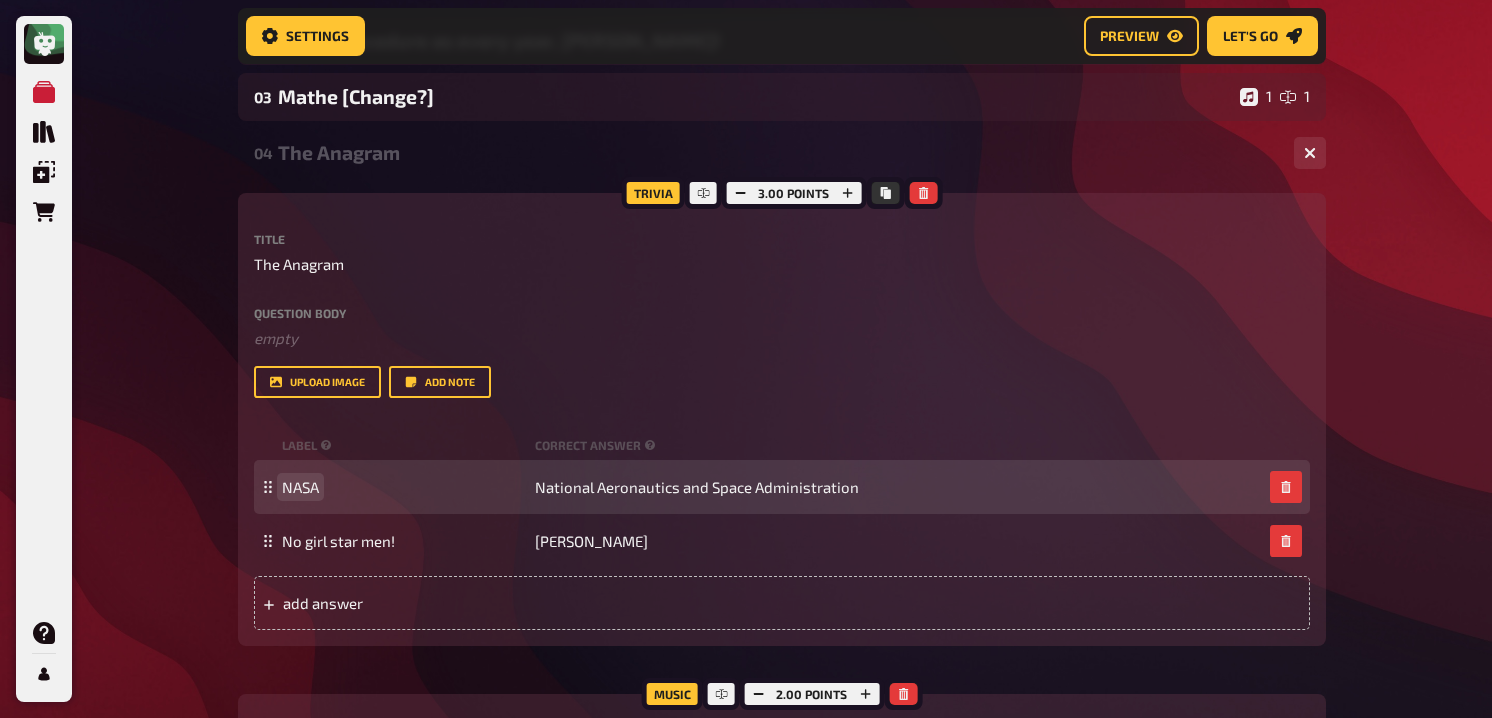 click on "NASA" at bounding box center [300, 487] 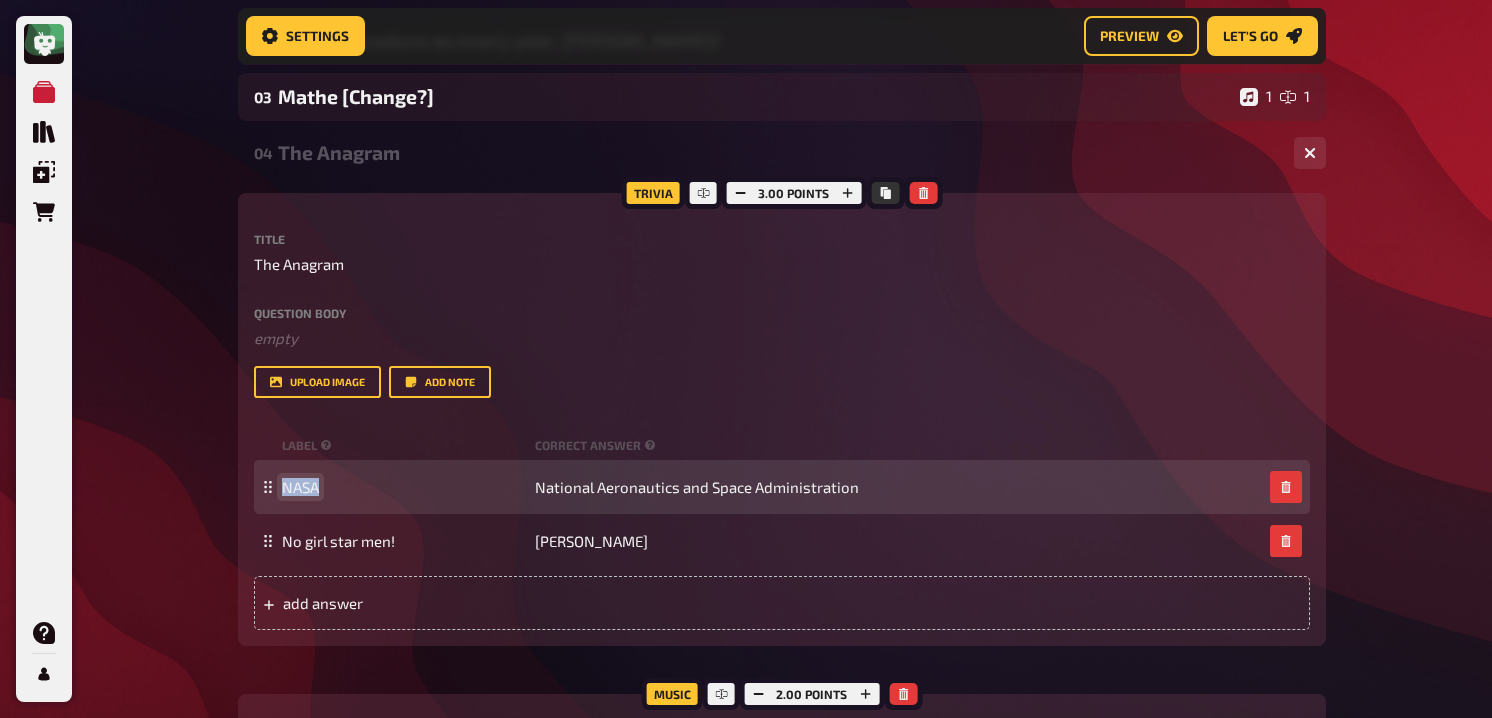 click on "NASA" at bounding box center (300, 487) 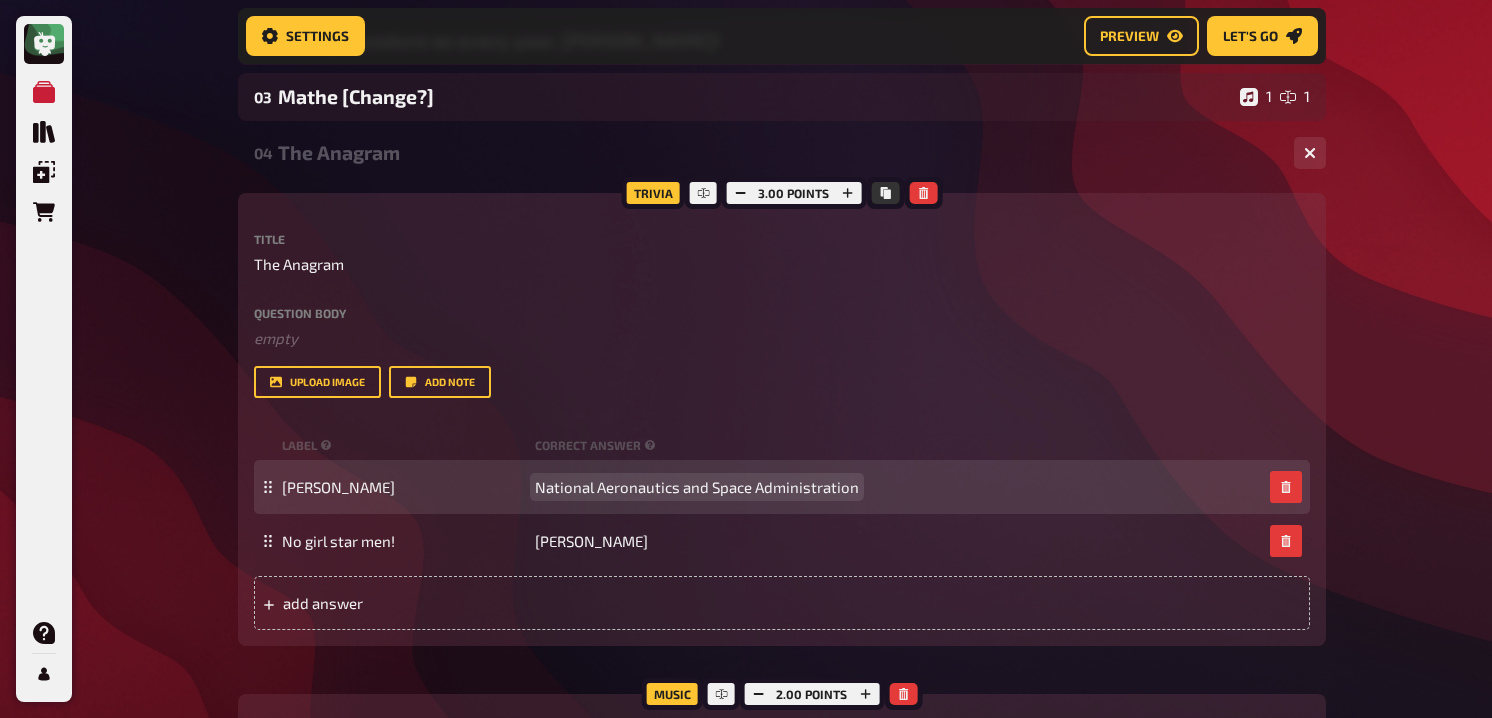 click on "National Aeronautics and Space Administration" at bounding box center [697, 487] 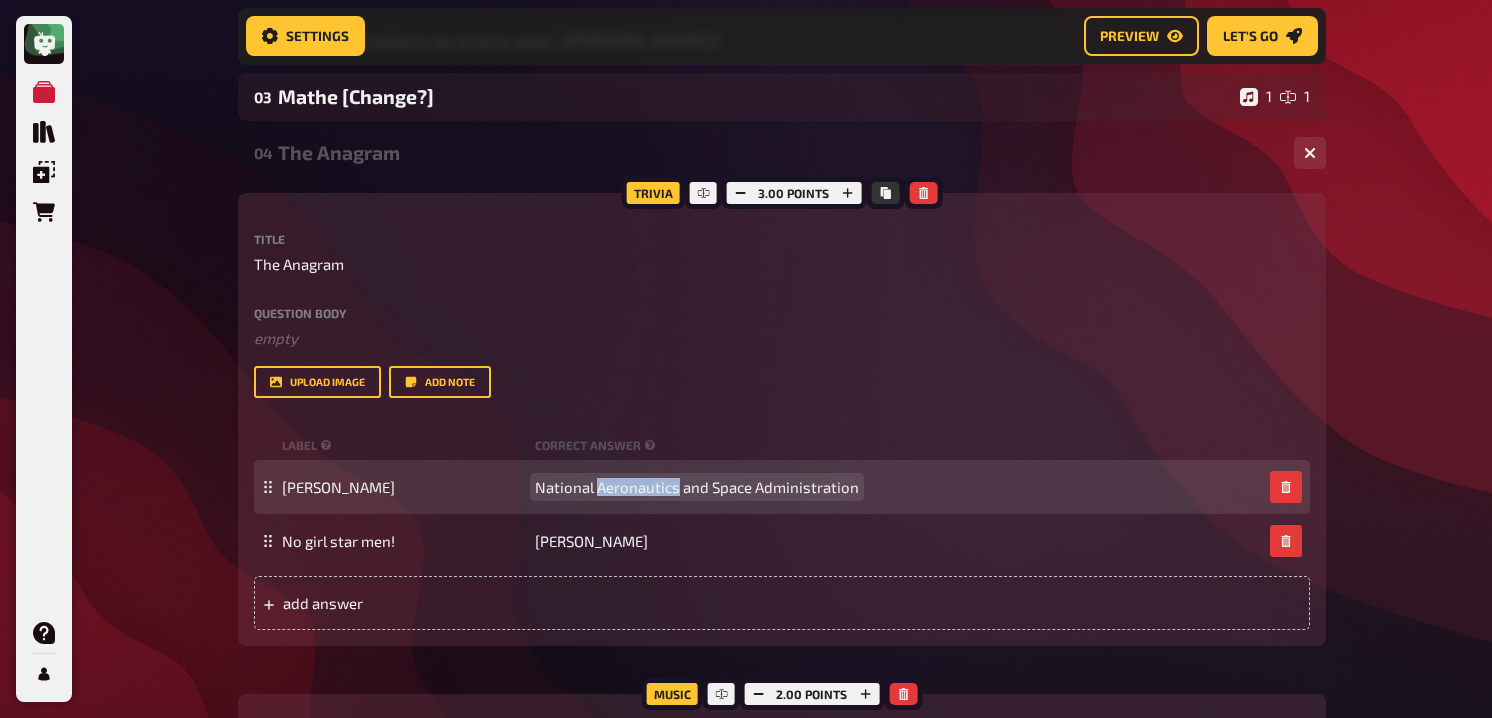 click on "National Aeronautics and Space Administration" at bounding box center (697, 487) 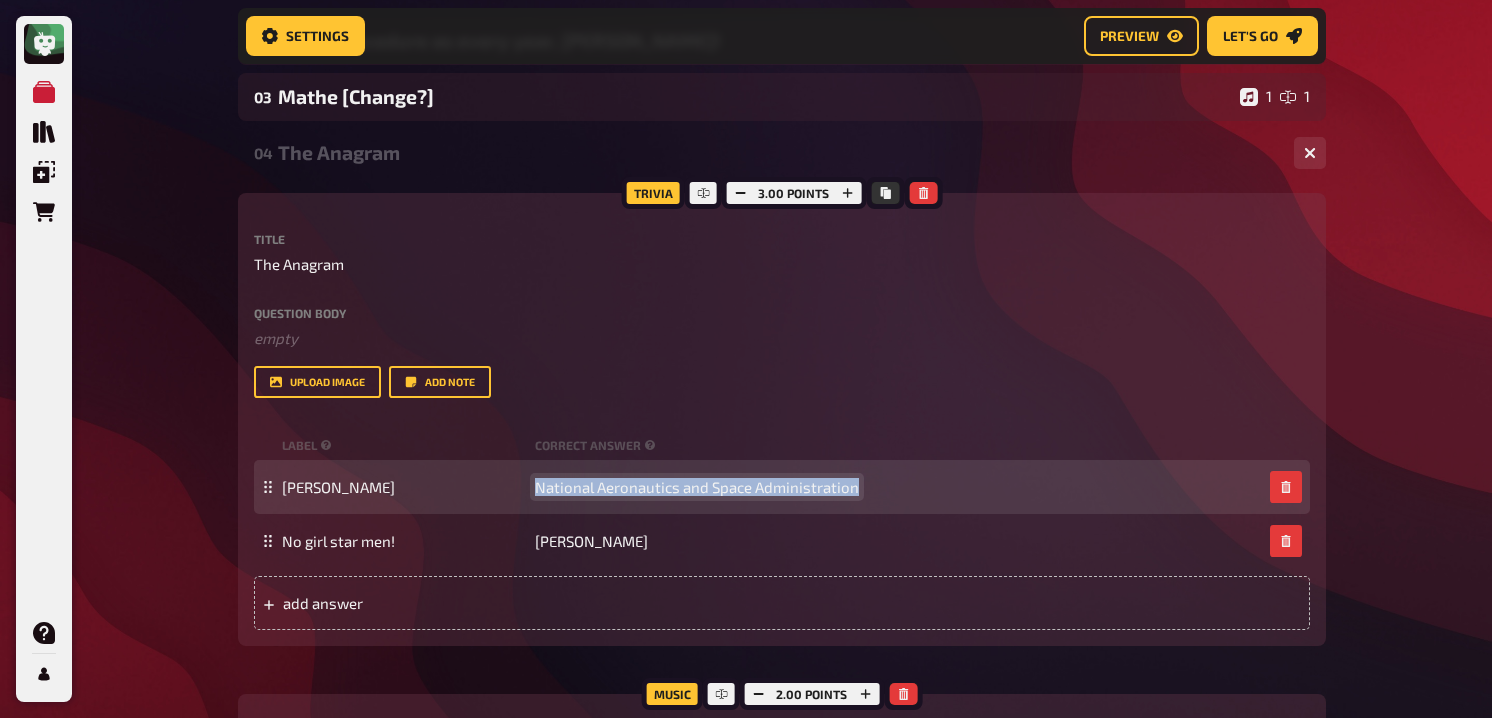 click on "National Aeronautics and Space Administration" at bounding box center [697, 487] 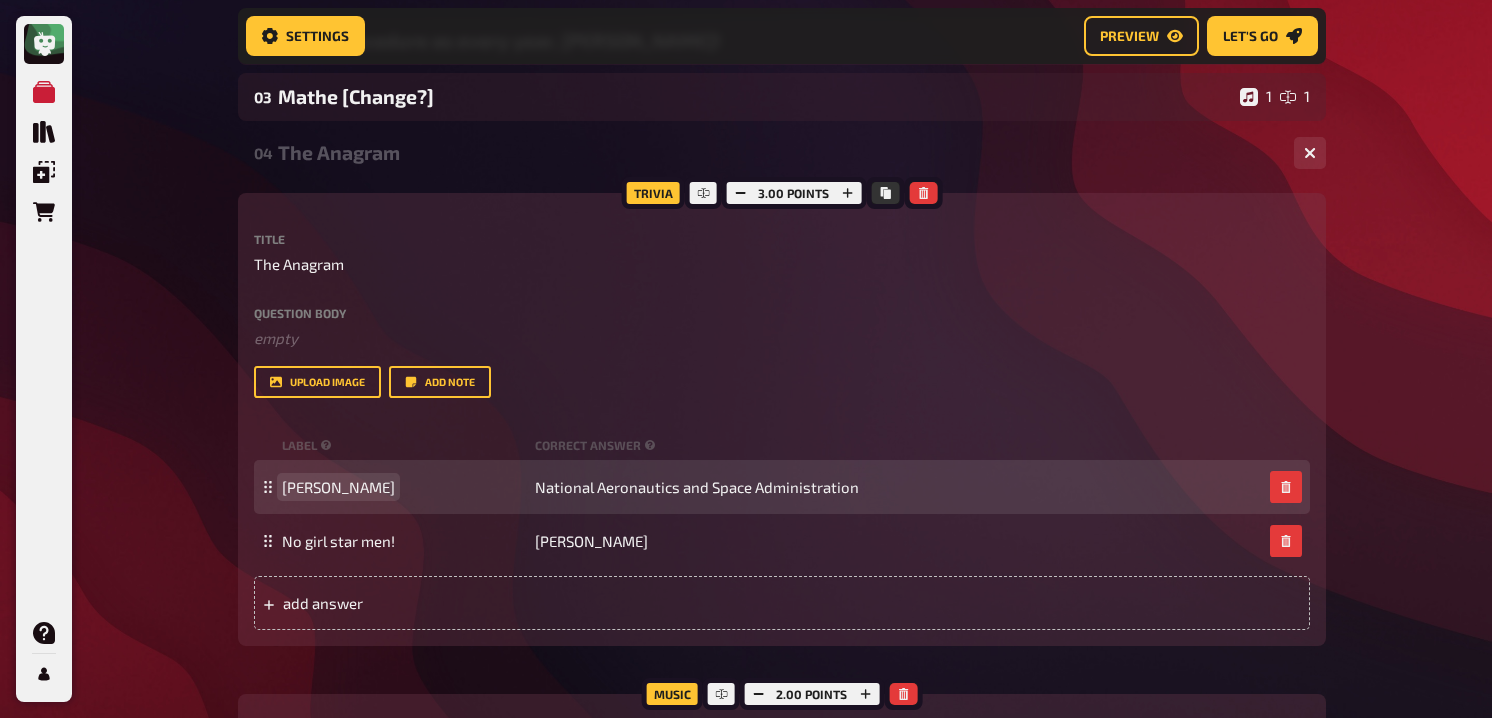 click on "[PERSON_NAME]" at bounding box center (338, 487) 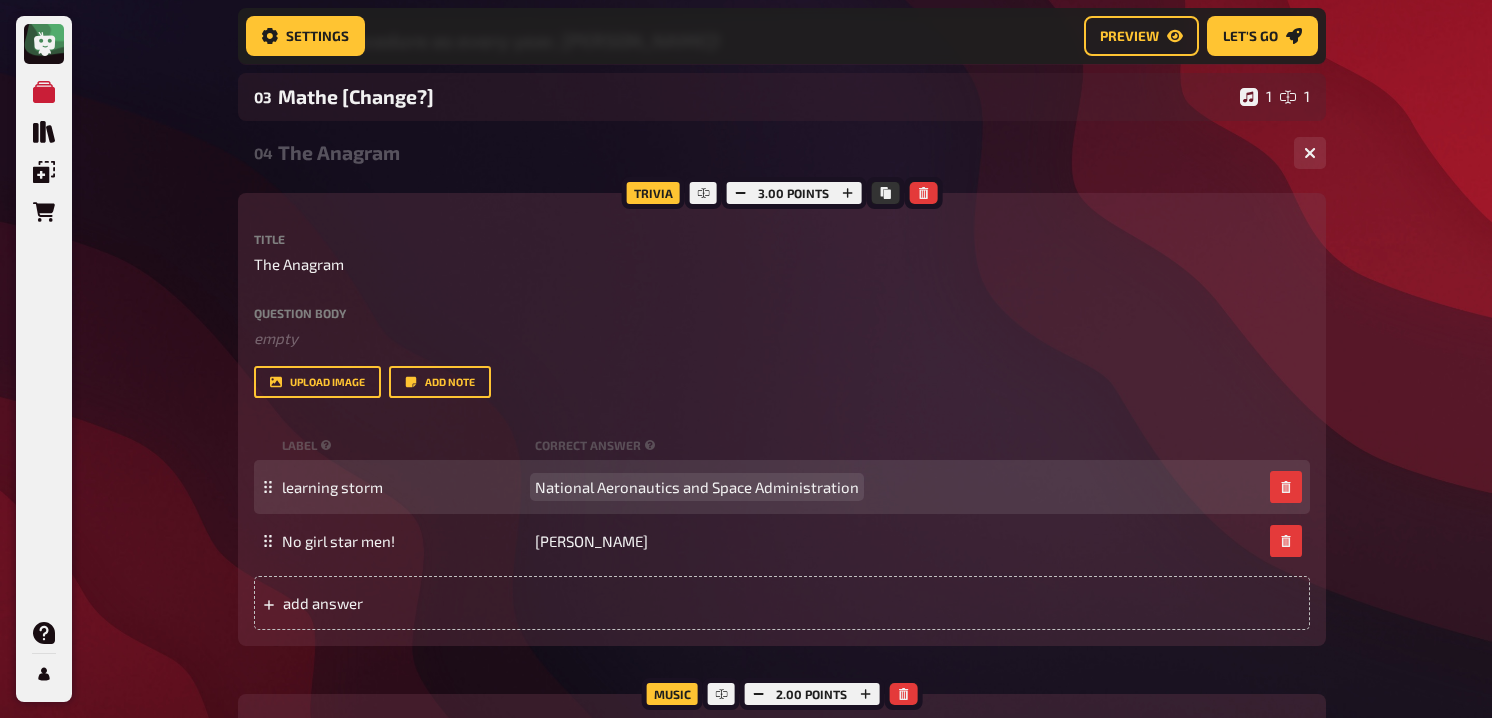 click on "National Aeronautics and Space Administration" at bounding box center (697, 487) 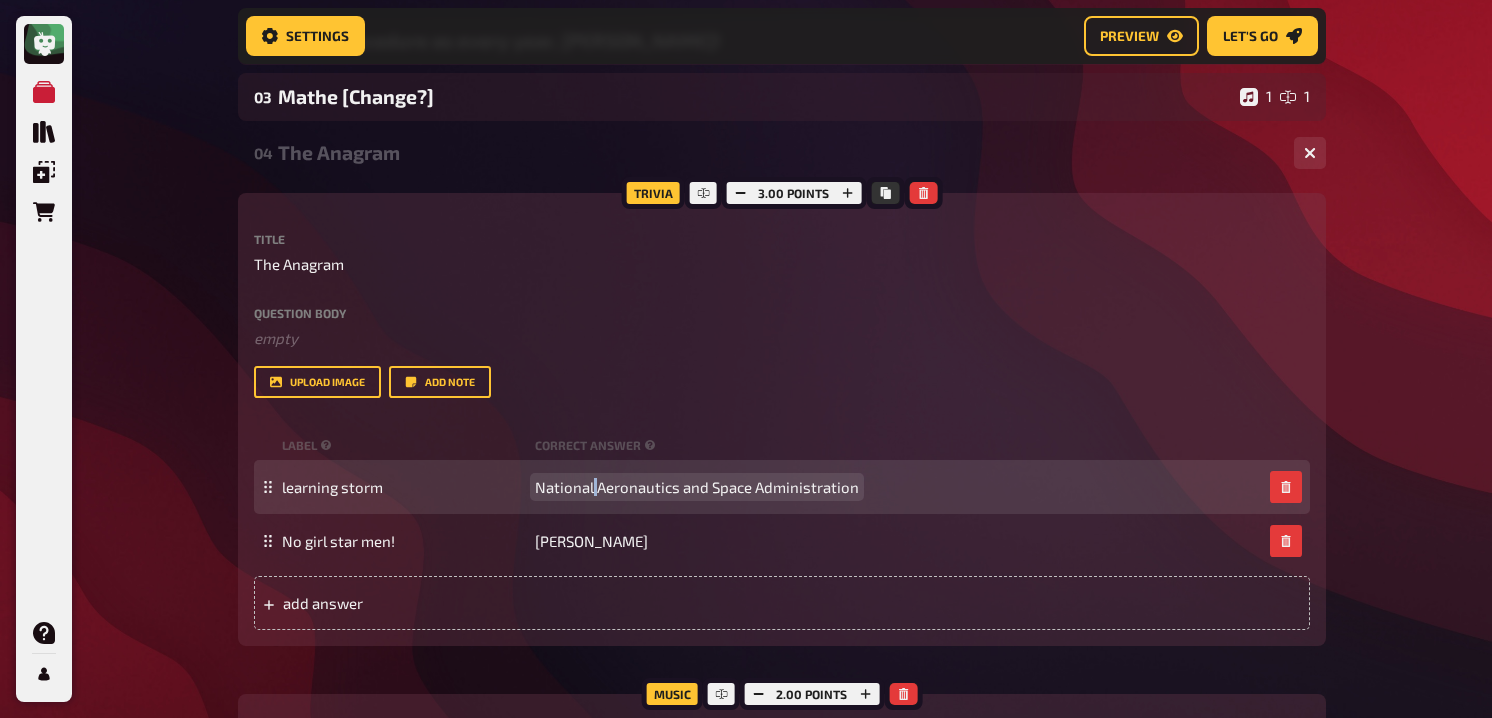 click on "National Aeronautics and Space Administration" at bounding box center [697, 487] 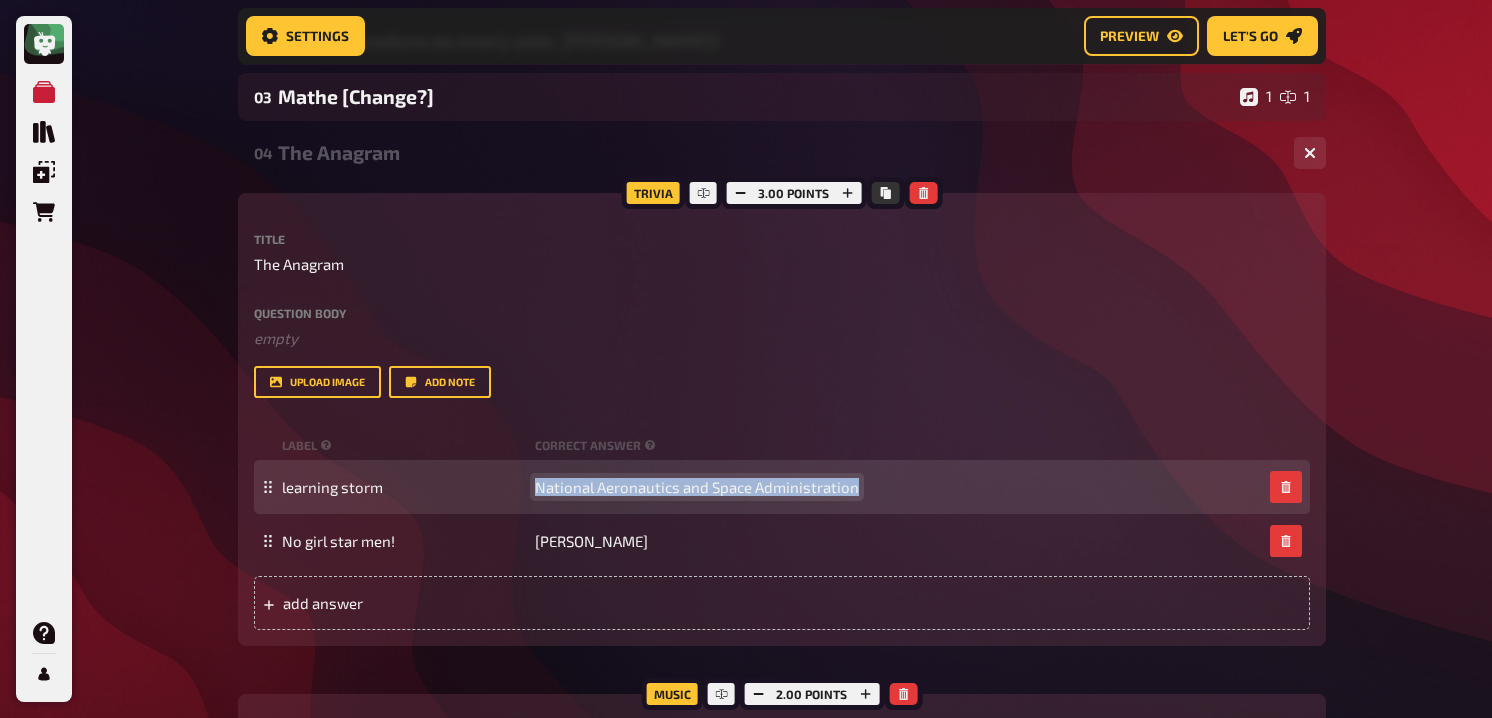 click on "National Aeronautics and Space Administration" at bounding box center [697, 487] 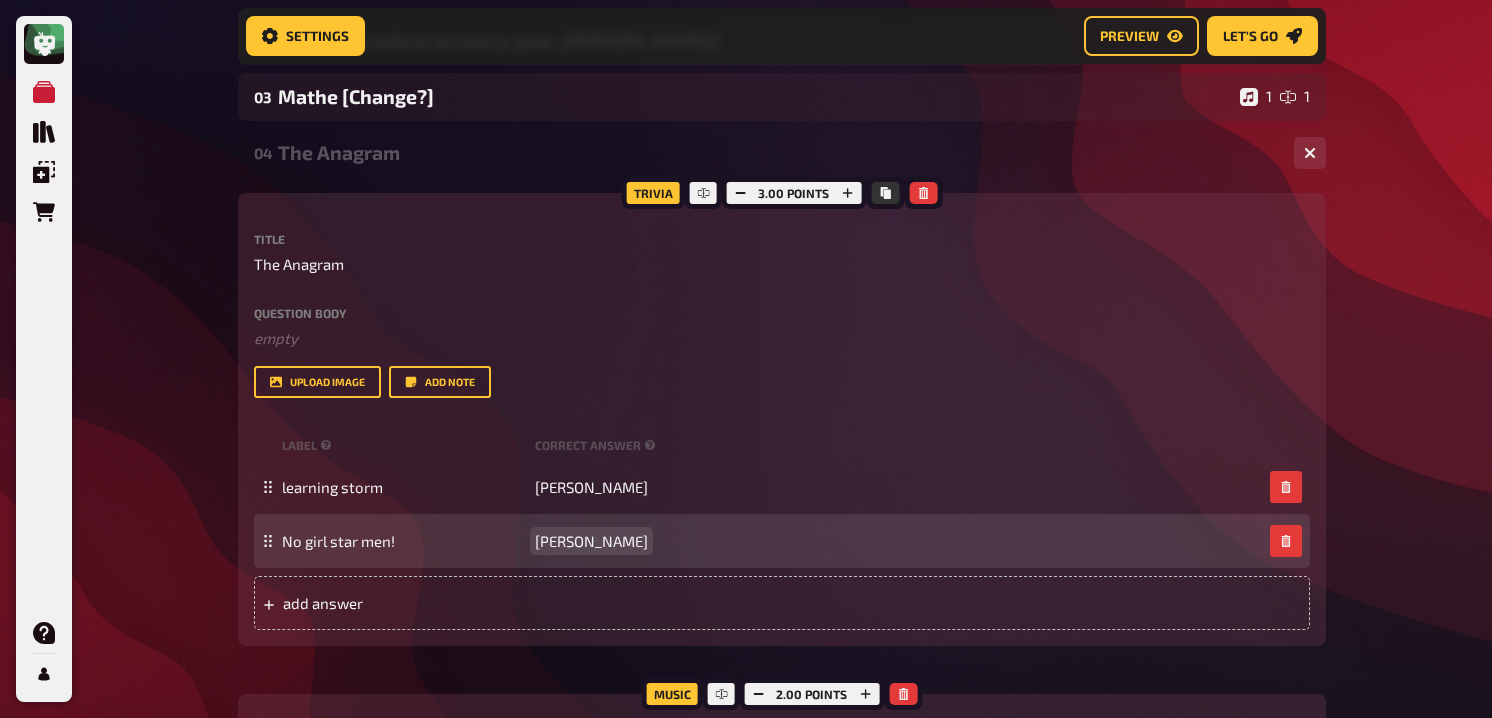 click on "[PERSON_NAME]" at bounding box center [591, 541] 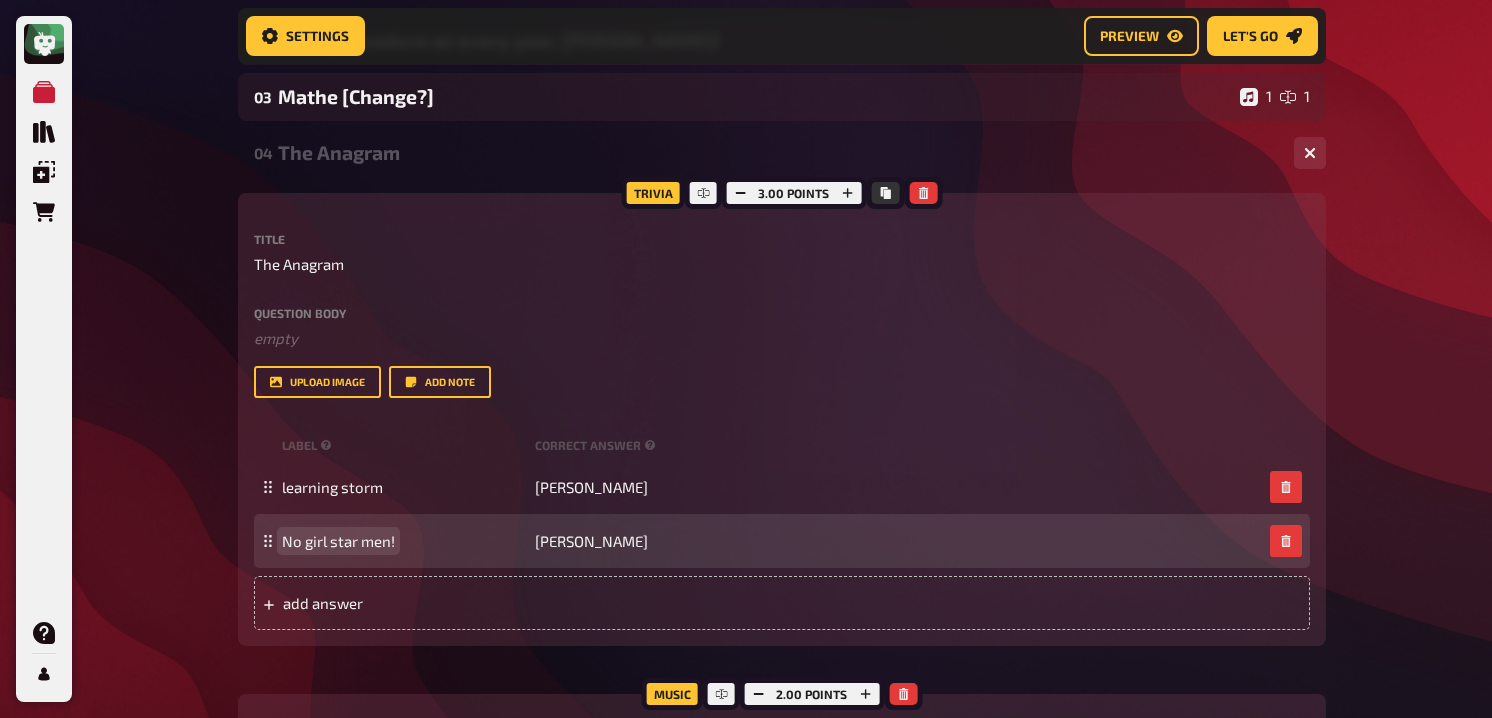 click on "No girl star men!" at bounding box center (338, 541) 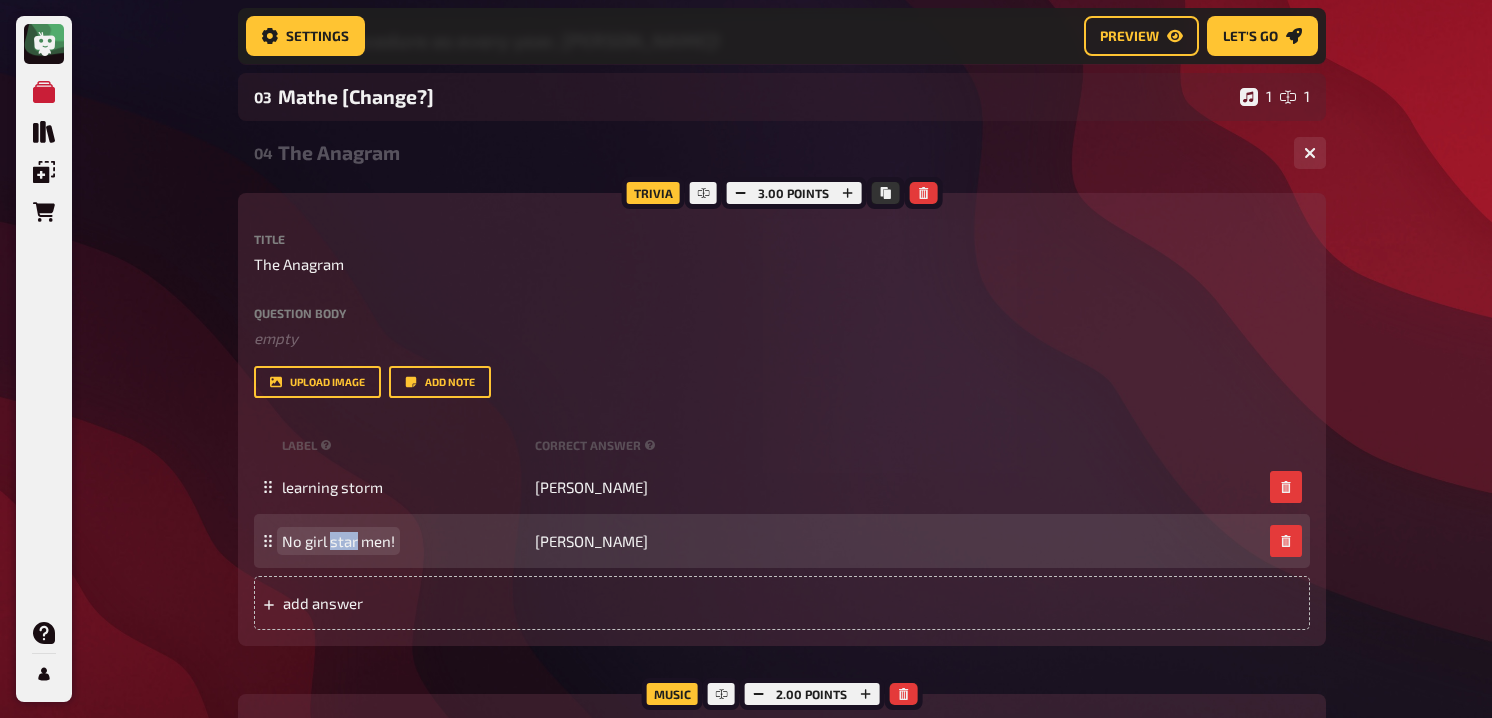 click on "No girl star men!" at bounding box center [338, 541] 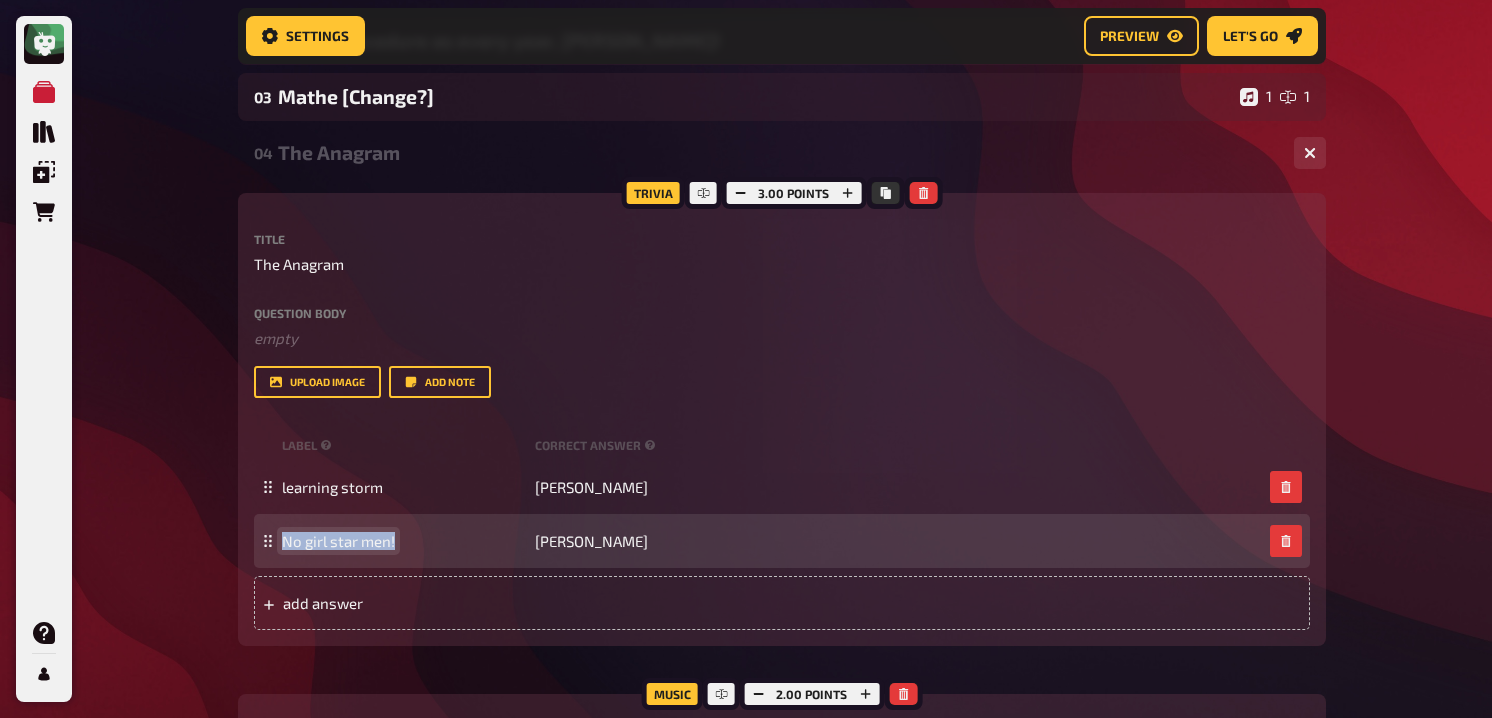 click on "No girl star men!" at bounding box center (338, 541) 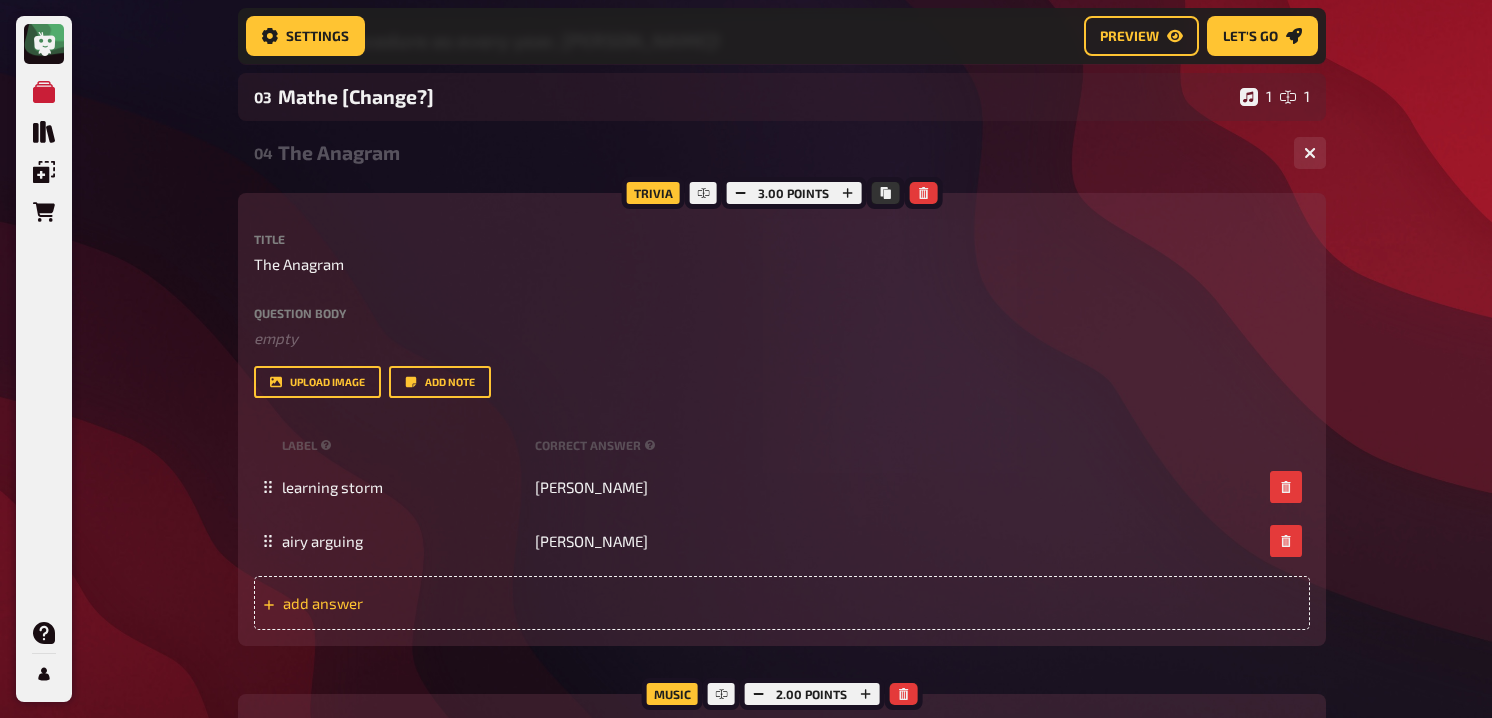 click on "add answer" at bounding box center (438, 603) 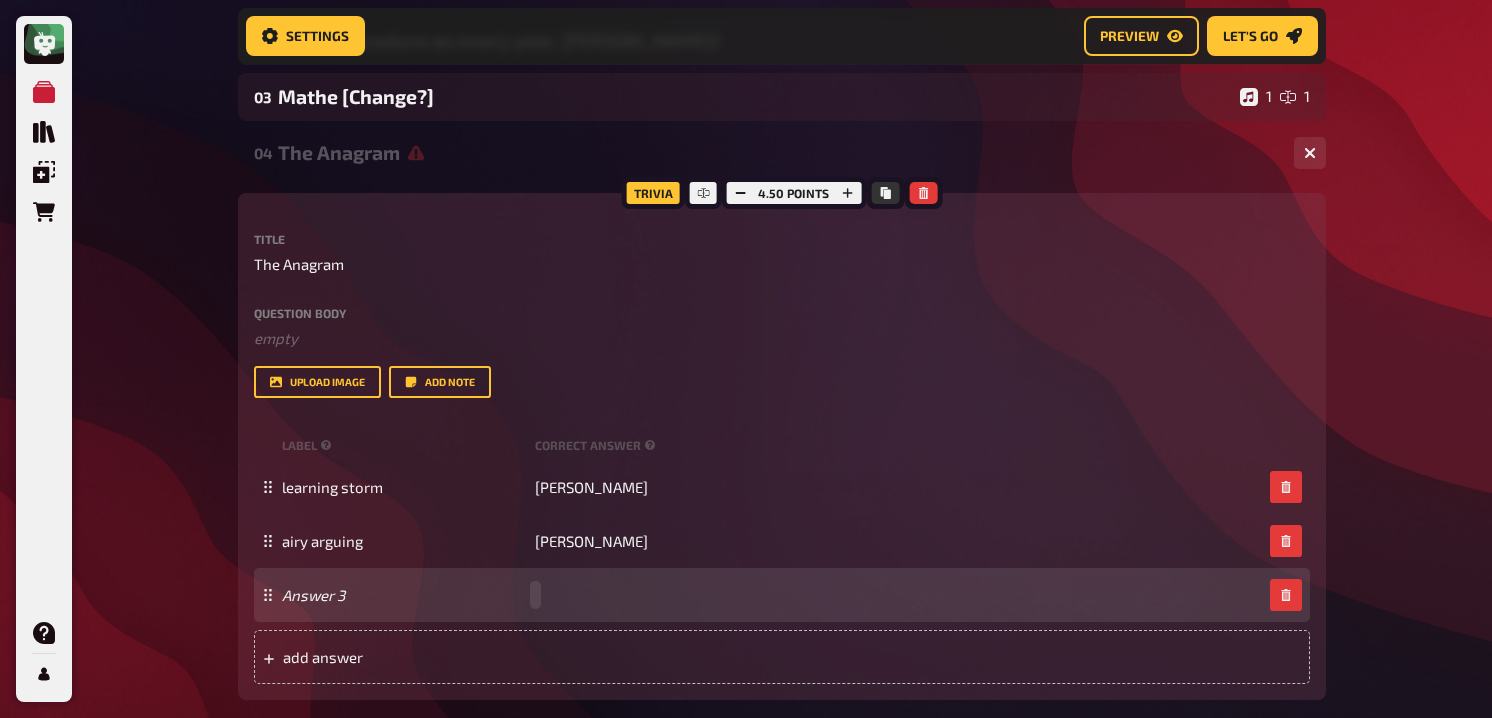 paste 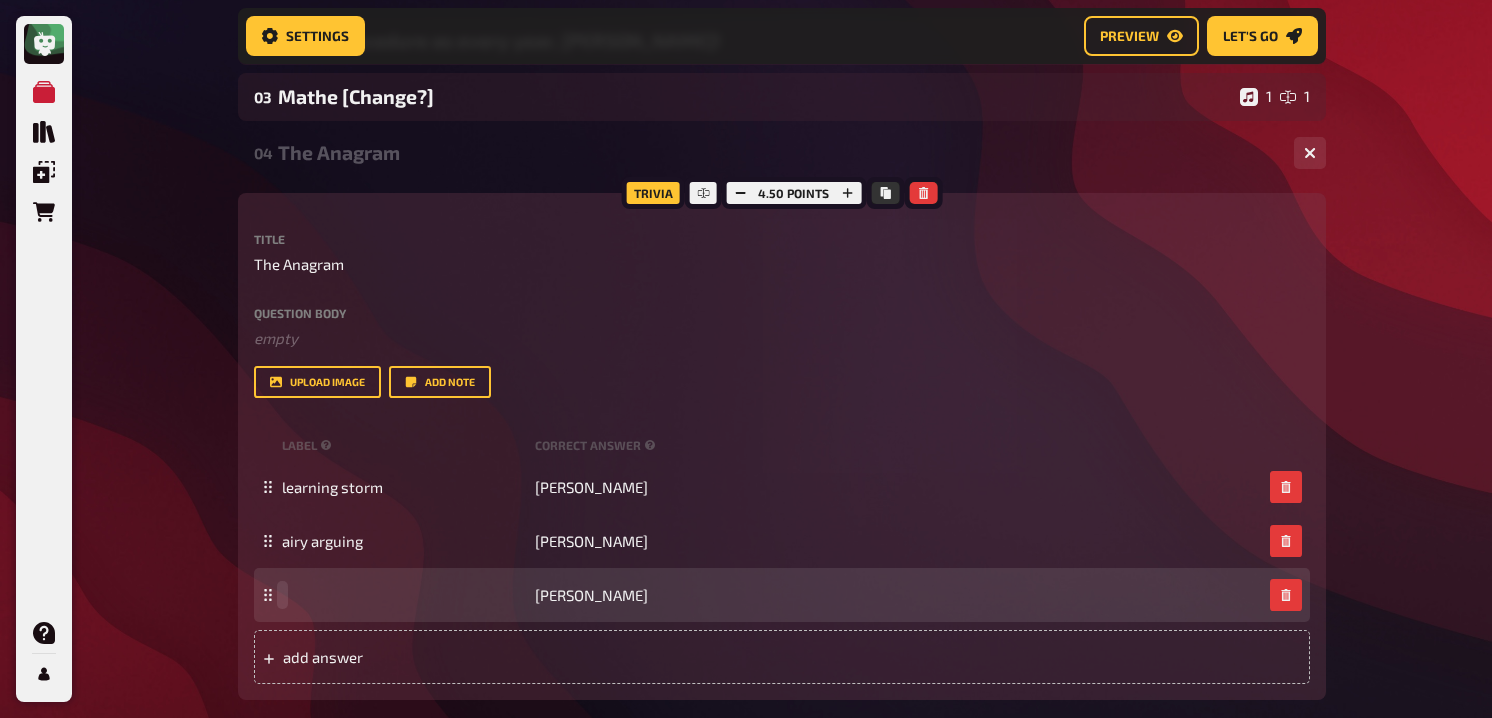 paste 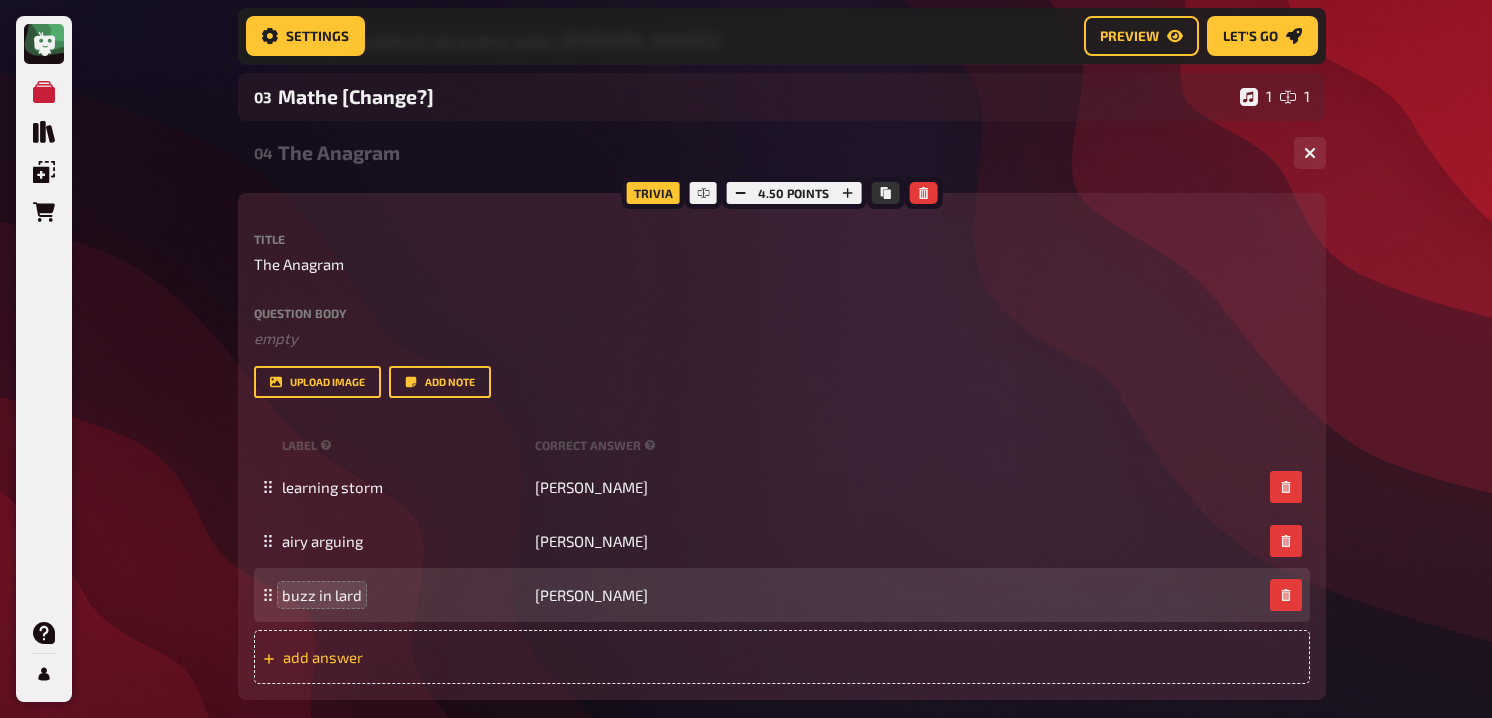 click on "add answer" at bounding box center (438, 657) 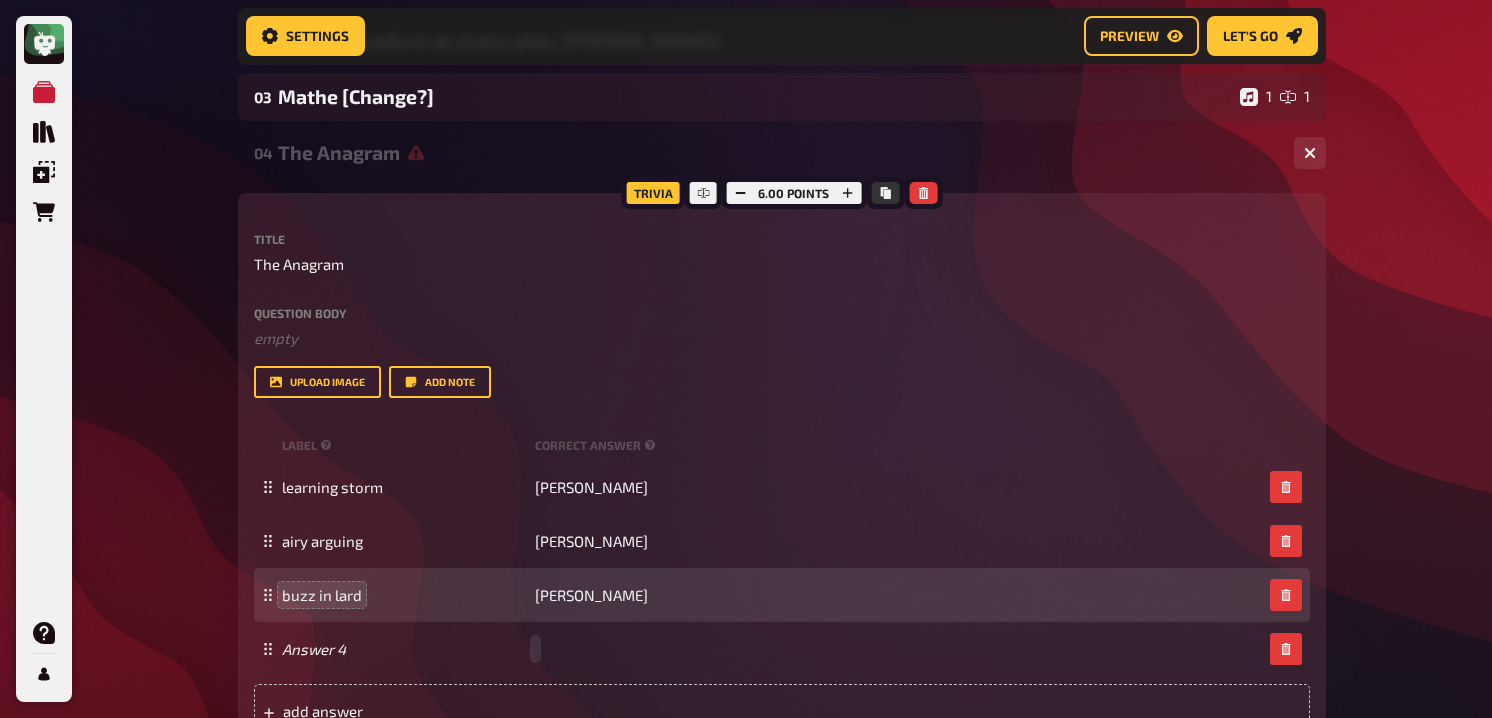 paste 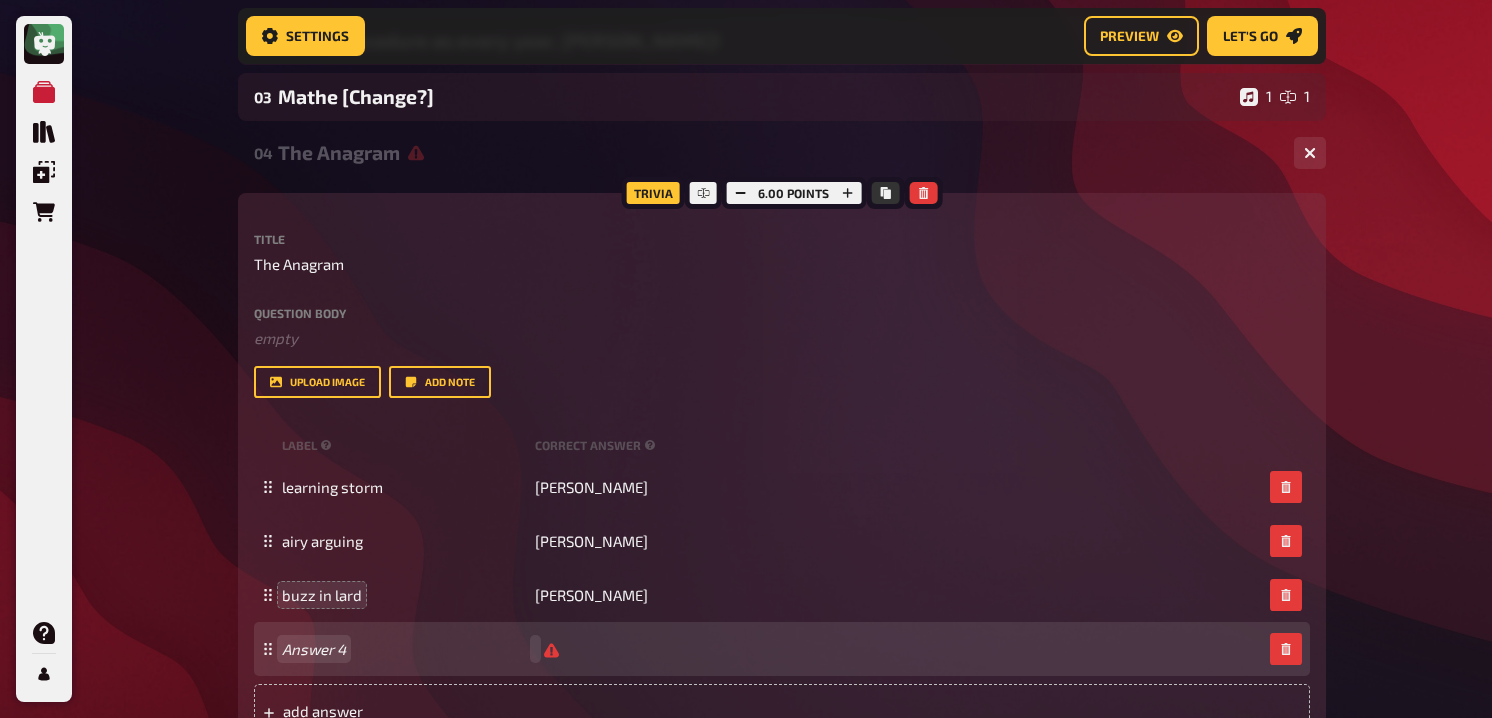 scroll, scrollTop: 1814, scrollLeft: 0, axis: vertical 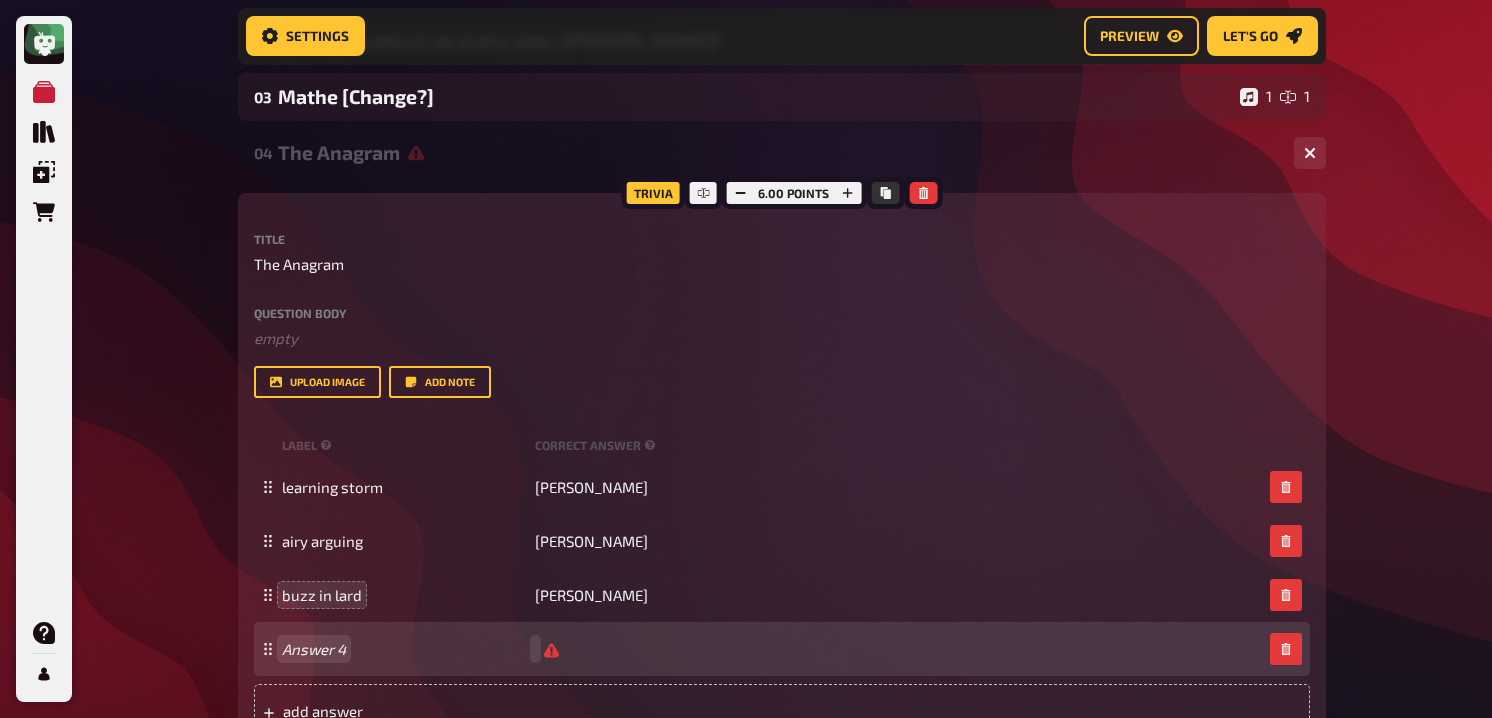 paste 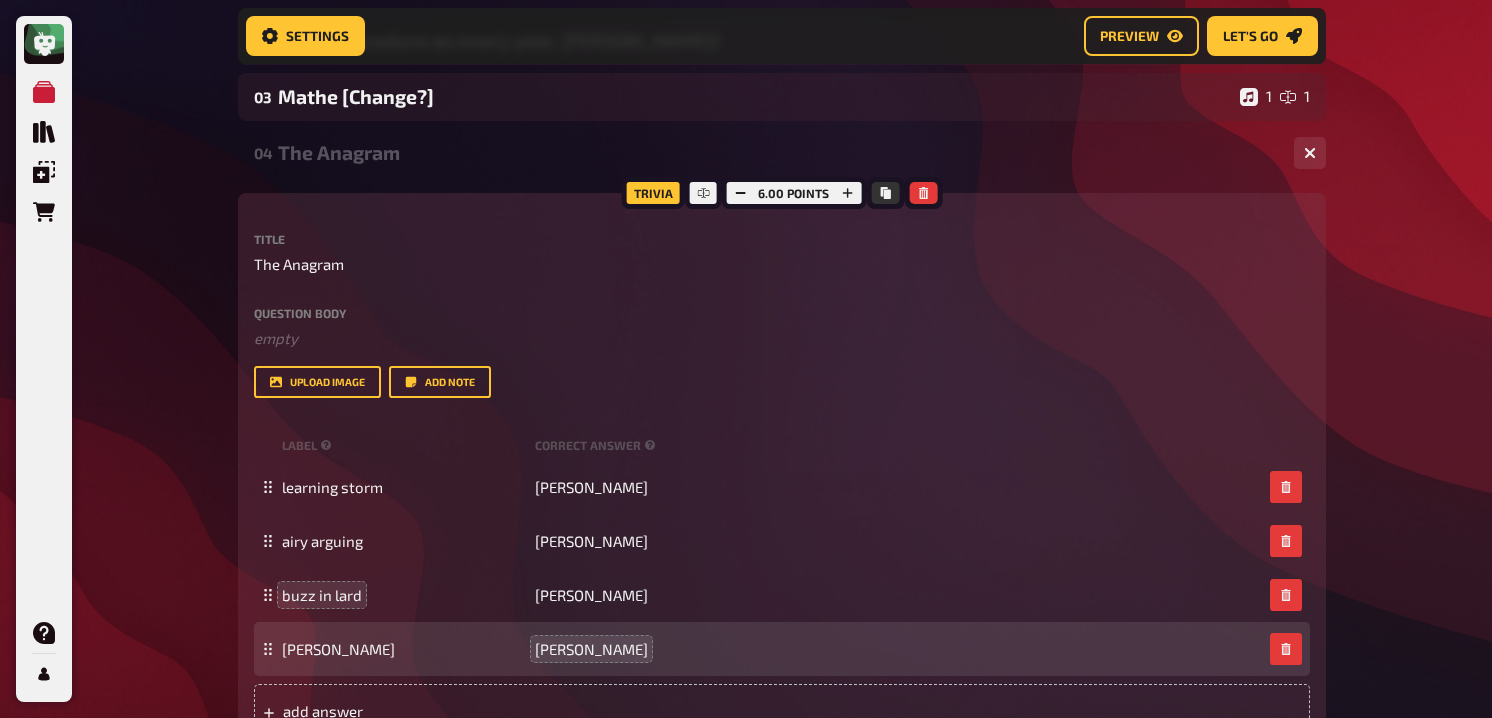 click on "Question body ﻿ empty Drop here to upload" at bounding box center (782, 328) 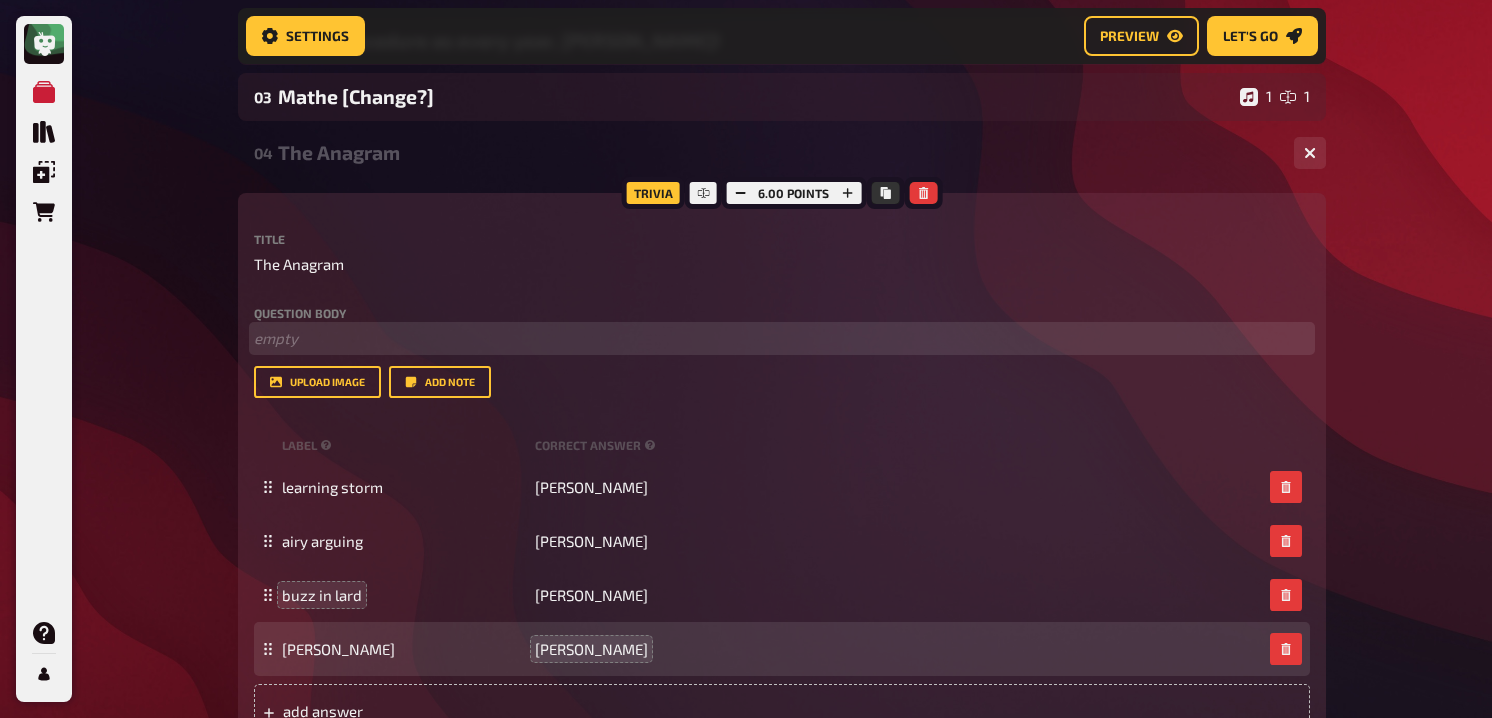 click on "﻿ empty" at bounding box center [782, 338] 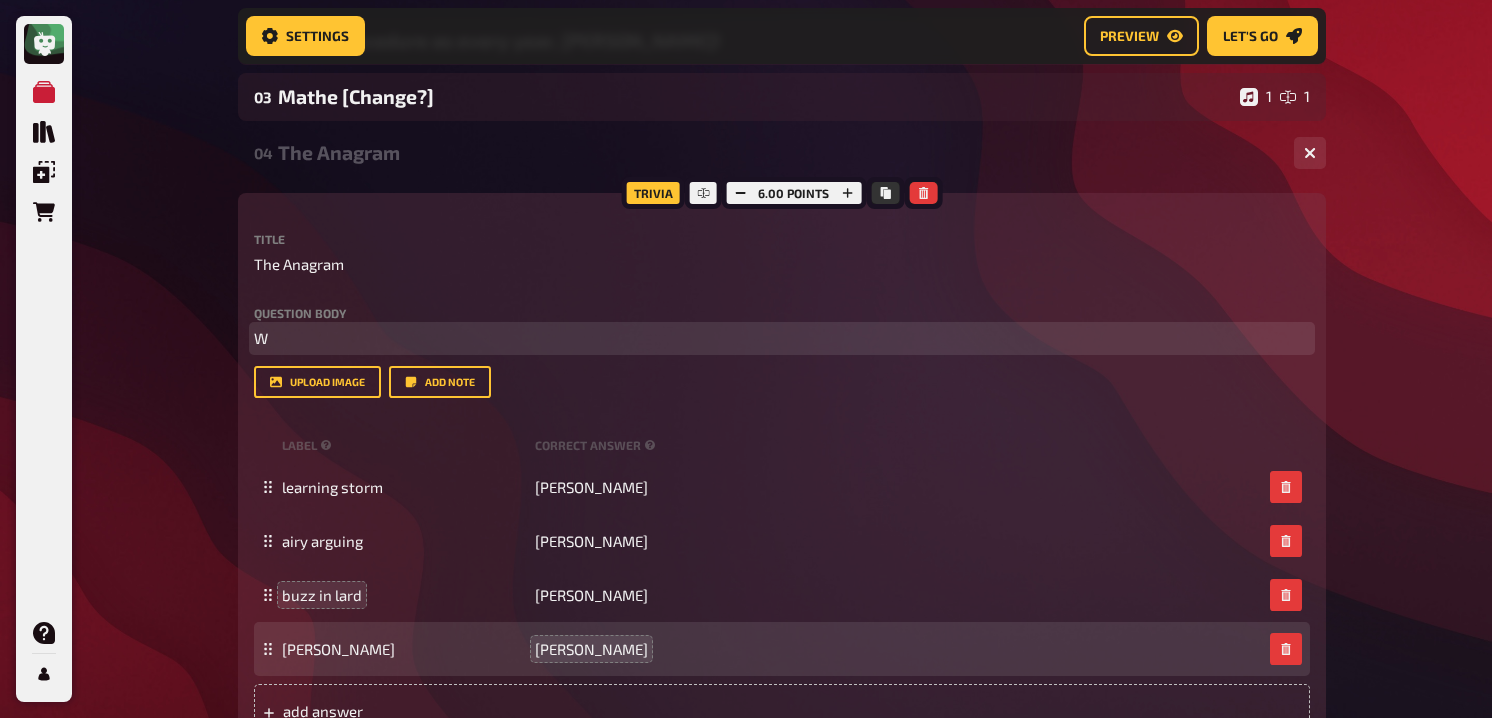 type 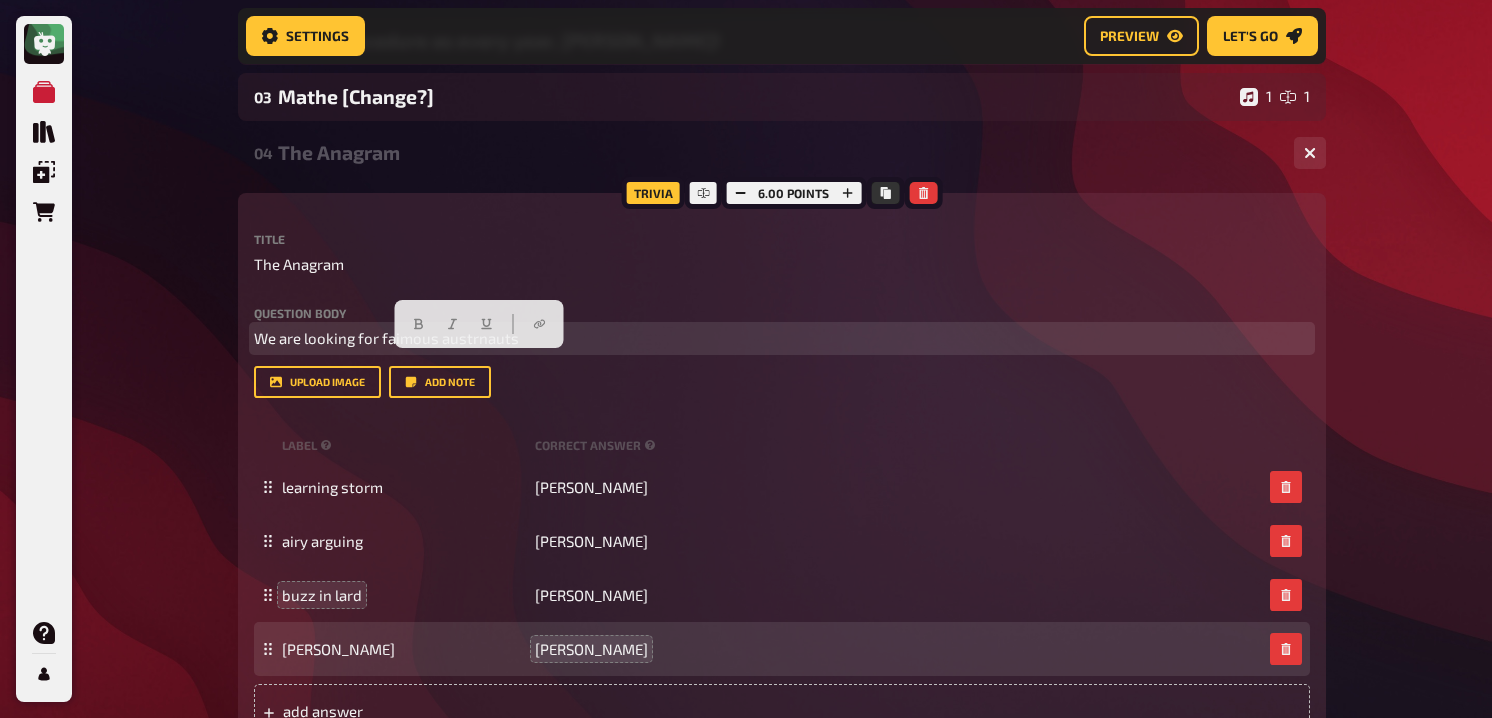 drag, startPoint x: 527, startPoint y: 368, endPoint x: 440, endPoint y: 371, distance: 87.05171 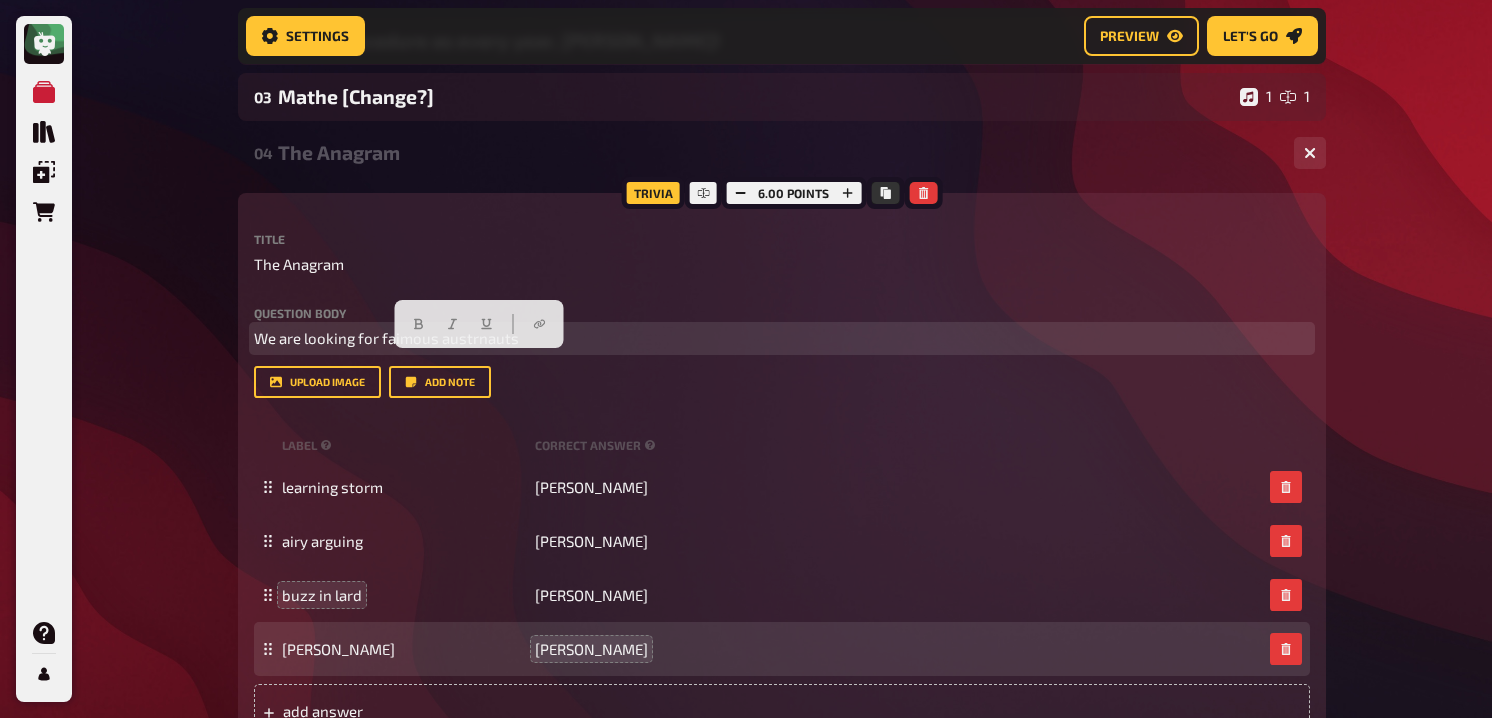 click on "We are looking for faimous austrnauts" at bounding box center (782, 338) 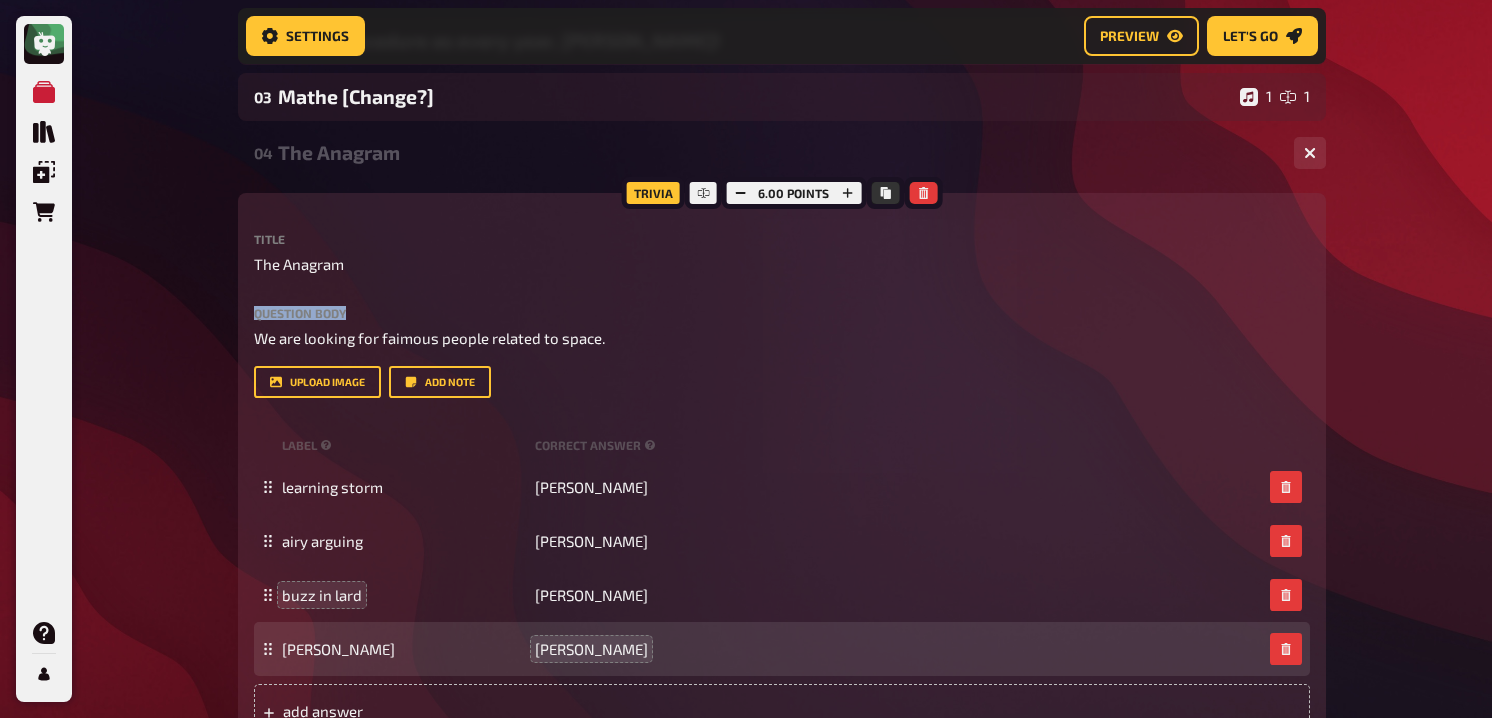 click on "My Quizzes Quiz Library Overlays Orders Help Profile Home My Quizzes Galaxy Calling [Remastered]✅​🇬🇧​ Setup Setup Edit Content Quiz Lobby Hosting undefined Evaluation Leaderboard Settings Preview Let's go Let's go Galaxy Calling [Remastered]✅​🇬🇧​ 01 Galactic Movies   1 6 Trivia 6.00 points Title Galactic Movies Question body Can you name the movie based on these emojies? (Tipp: They are all space realated)
﻿ Drop here to upload upload image   Moderator Note (not visible to participants) ﻿ Link to Playlist ﻿ label correct answer Answer 1 Interstellar Answer 2 Guardians of the Galaxy Answer 3 The Martian Answer 4 E.T. the Extra-Terrestrial Answer 5 Dune Answer 6 Wall-E
To pick up a draggable item, press the space bar.
While dragging, use the arrow keys to move the item.
Press space again to drop the item in its new position, or press escape to cancel.
add answer Music 1.00 points label correct answer Interpret [PERSON_NAME] Titel Fly Me To The Moon 02   1 1 03" at bounding box center (746, 46) 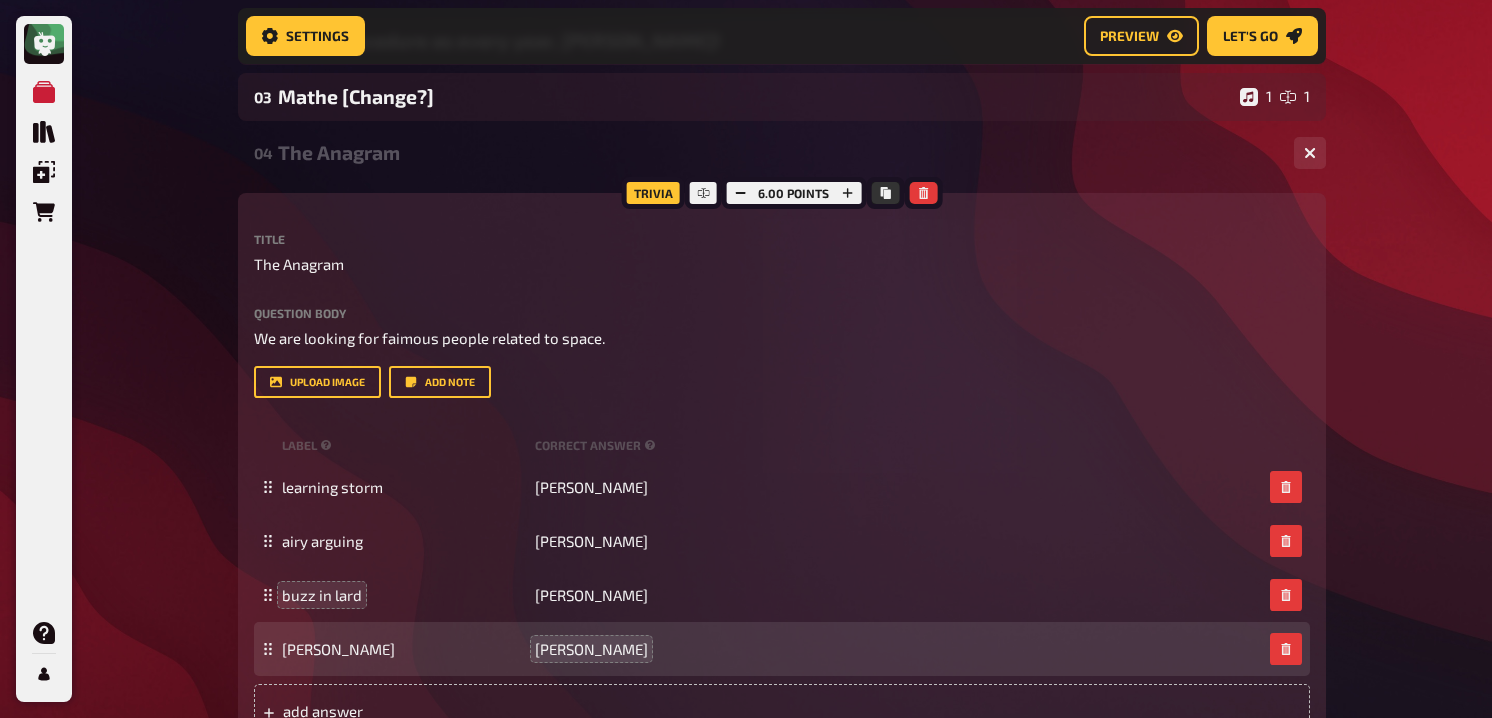 click on "My Quizzes Quiz Library Overlays Orders Help Profile Home My Quizzes Galaxy Calling [Remastered]✅​🇬🇧​ Setup Setup Edit Content Quiz Lobby Hosting undefined Evaluation Leaderboard Settings Preview Let's go Let's go Galaxy Calling [Remastered]✅​🇬🇧​ 01 Galactic Movies   1 6 Trivia 6.00 points Title Galactic Movies Question body Can you name the movie based on these emojies? (Tipp: They are all space realated)
﻿ Drop here to upload upload image   Moderator Note (not visible to participants) ﻿ Link to Playlist ﻿ label correct answer Answer 1 Interstellar Answer 2 Guardians of the Galaxy Answer 3 The Martian Answer 4 E.T. the Extra-Terrestrial Answer 5 Dune Answer 6 Wall-E
To pick up a draggable item, press the space bar.
While dragging, use the arrow keys to move the item.
Press space again to drop the item in its new position, or press escape to cancel.
add answer Music 1.00 points label correct answer Interpret [PERSON_NAME] Titel Fly Me To The Moon 02   1 1 03" at bounding box center [746, 46] 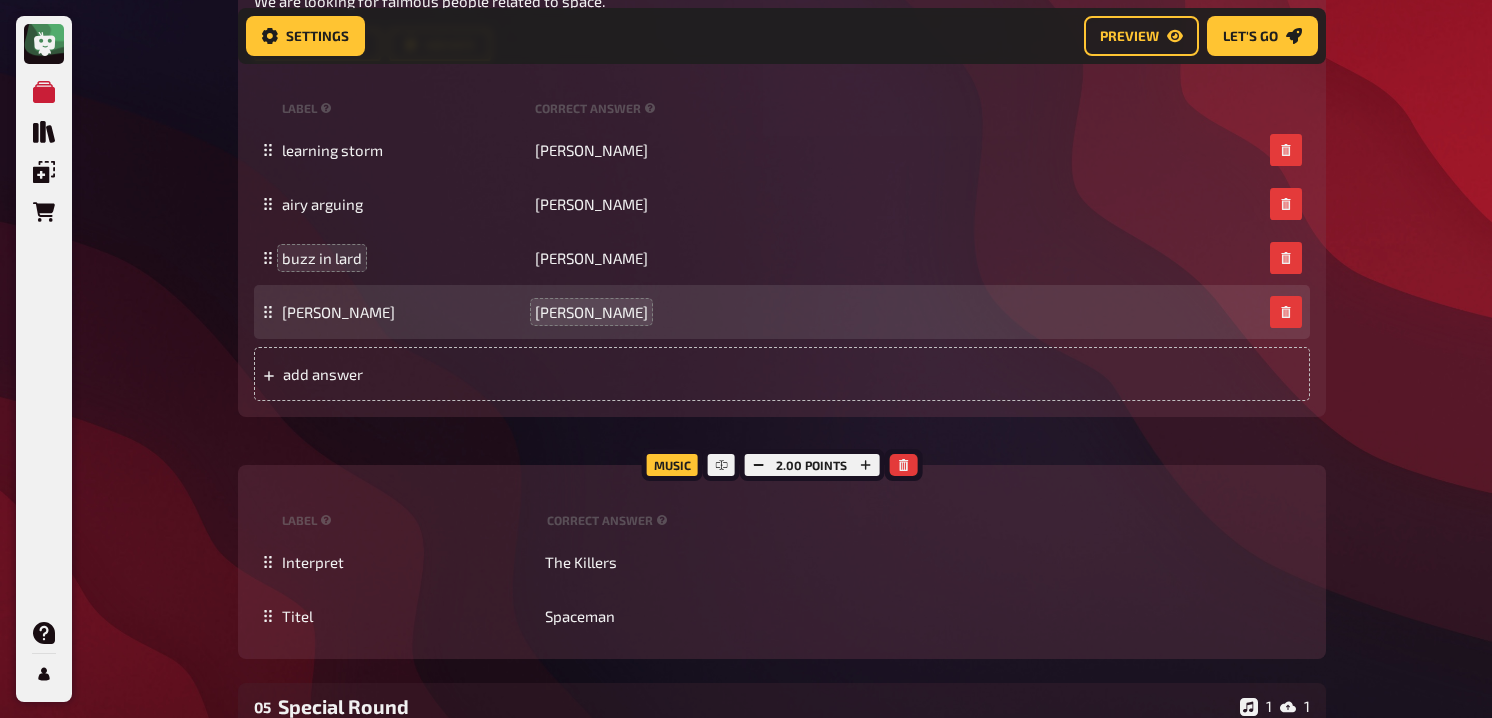 scroll, scrollTop: 2326, scrollLeft: 0, axis: vertical 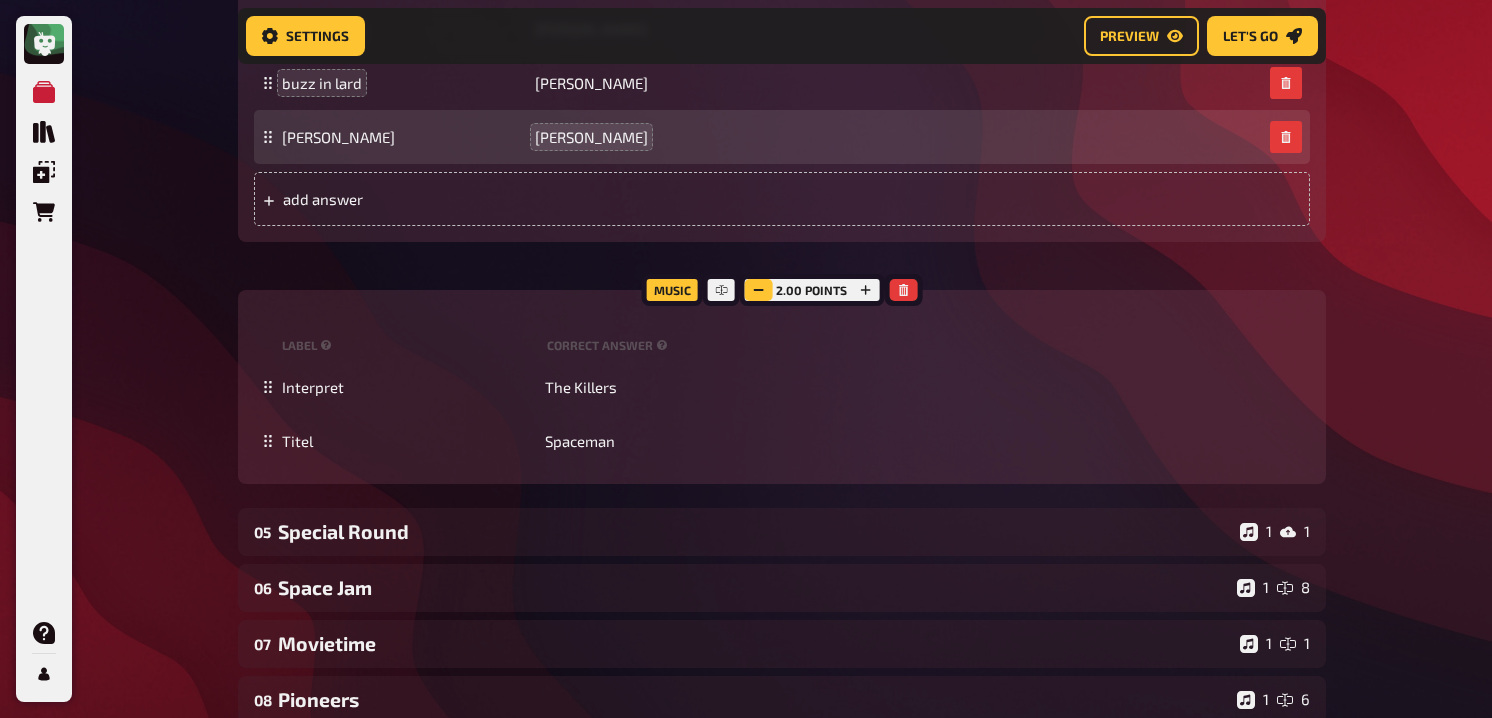 click 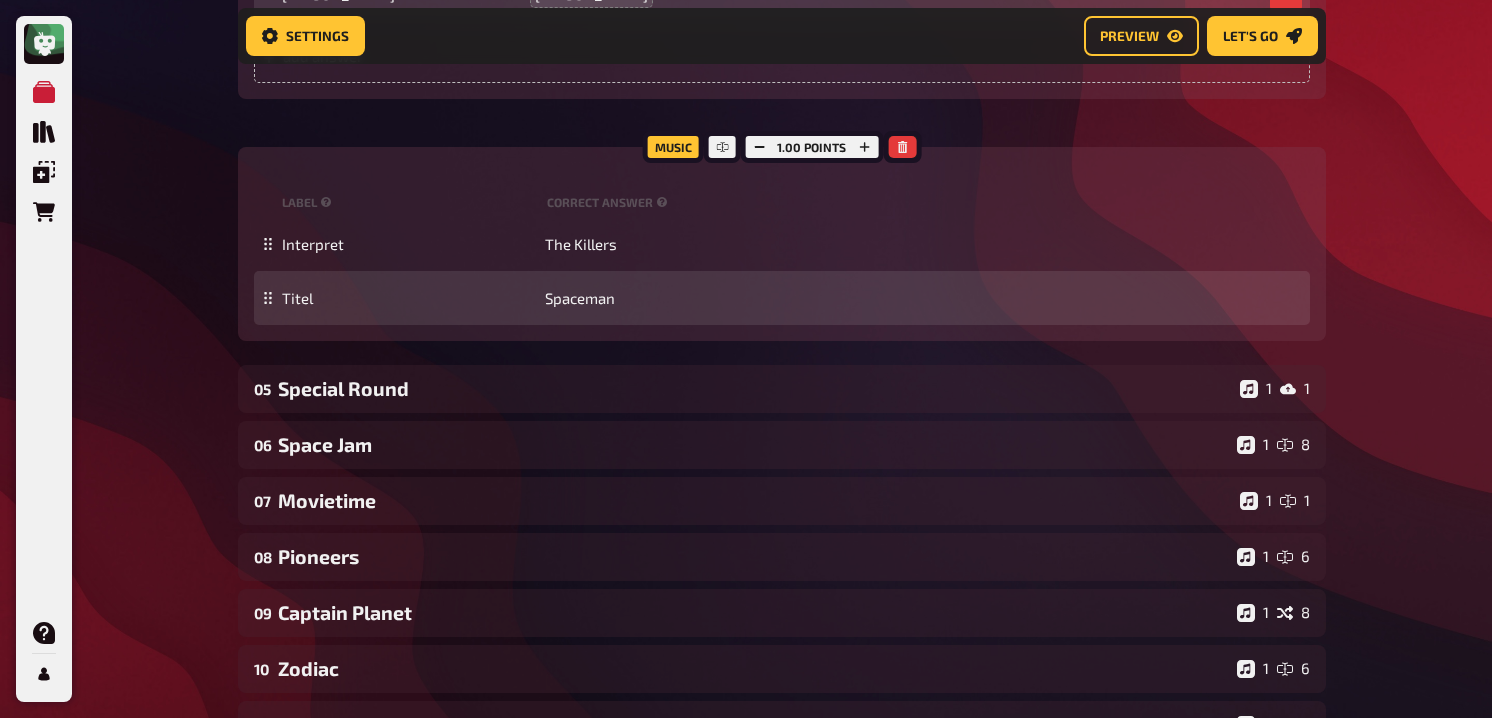 scroll, scrollTop: 2502, scrollLeft: 0, axis: vertical 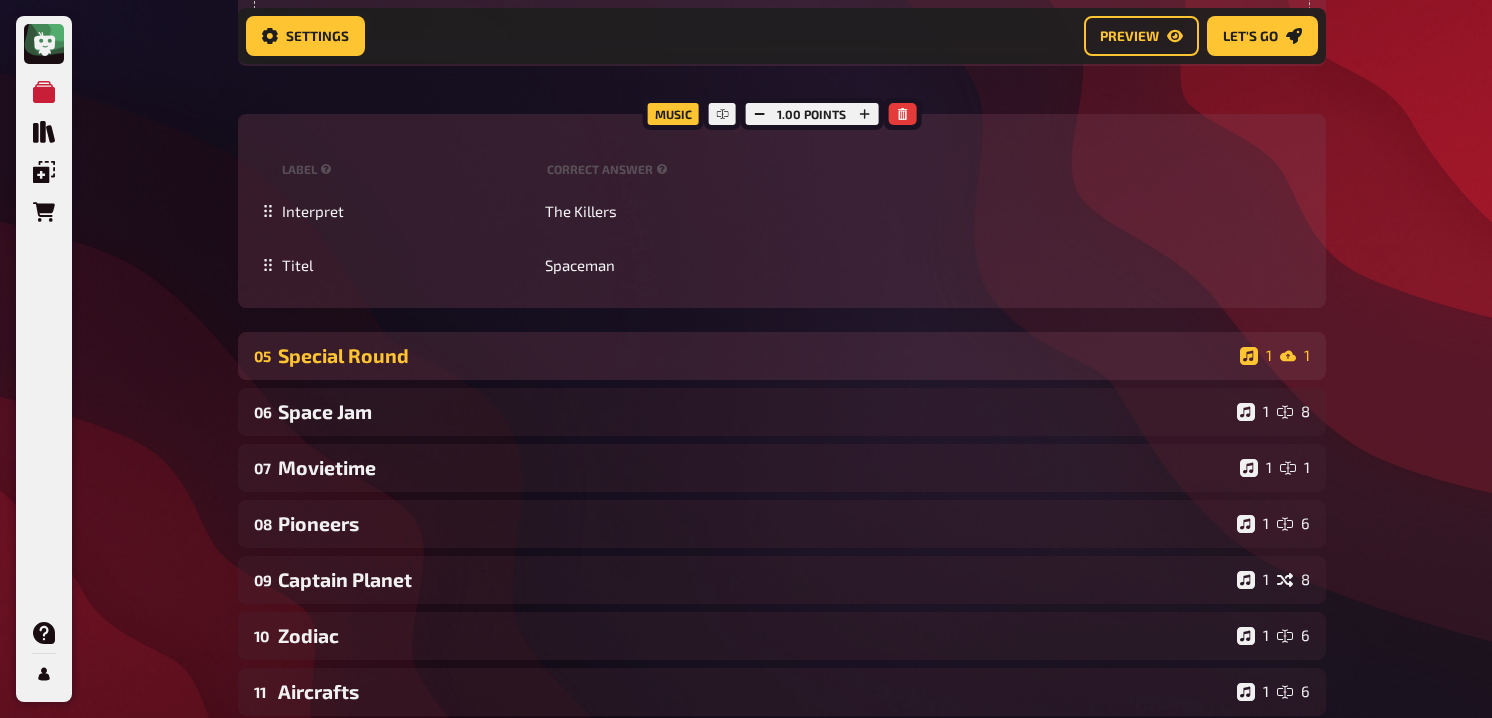 click on "05 Special Round   1 1" at bounding box center (782, 356) 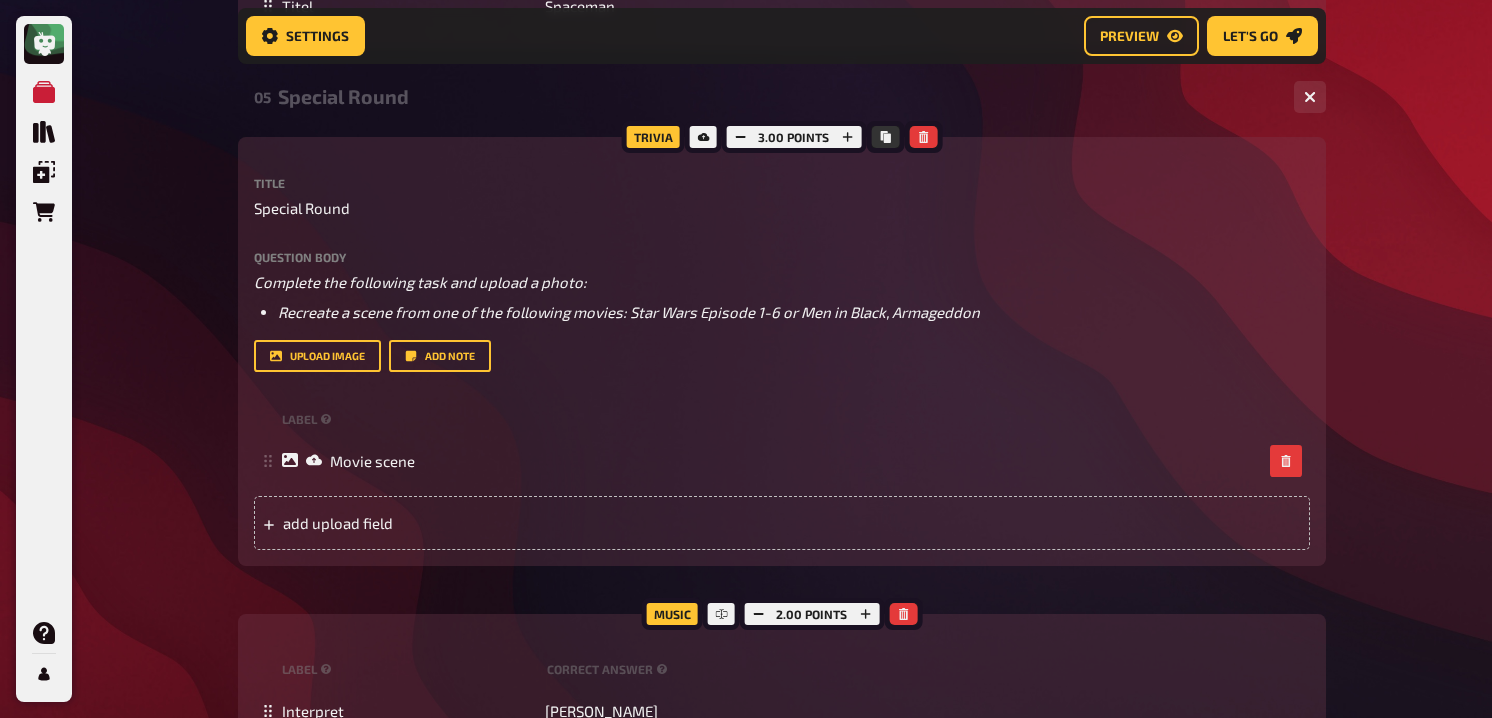 scroll, scrollTop: 2769, scrollLeft: 0, axis: vertical 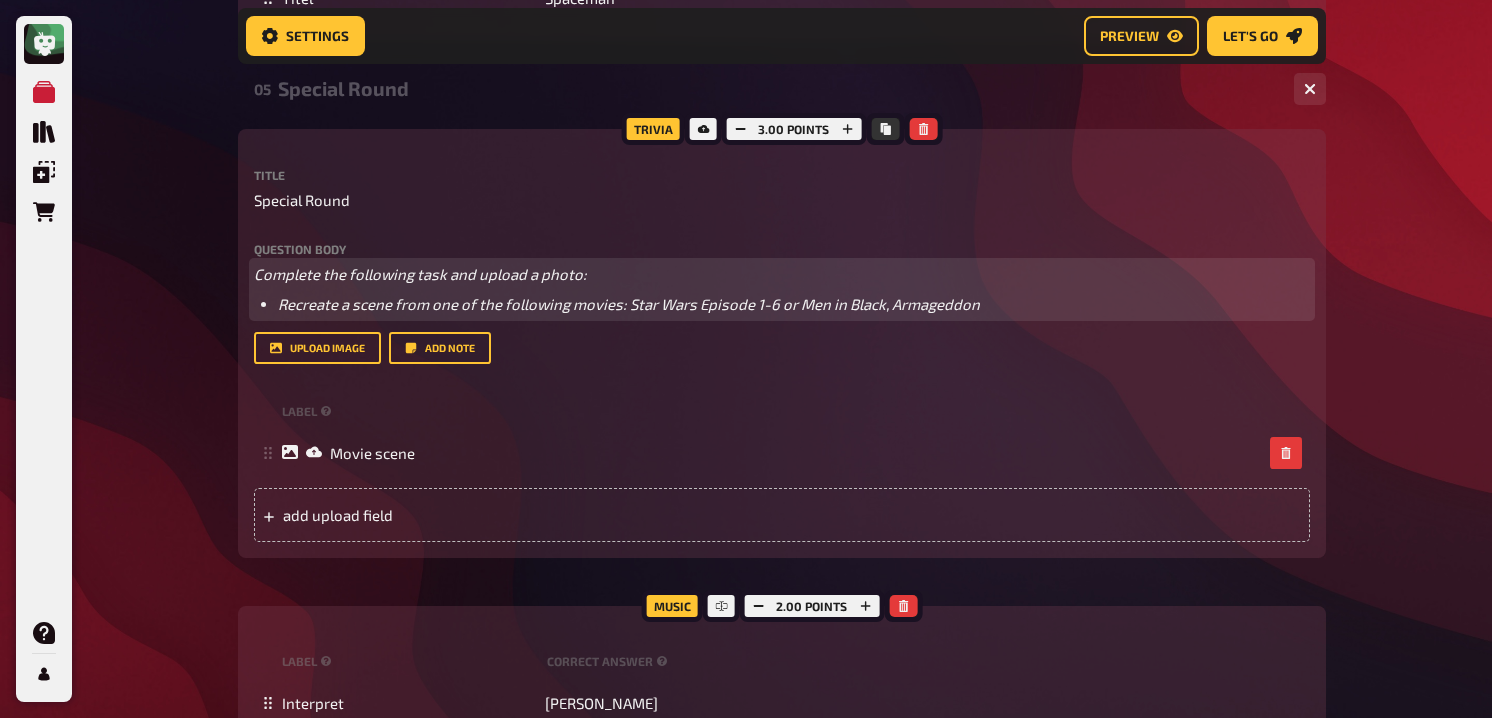 click on "Recreate a scene from one of the following movies: Star Wars Episode 1-6 or Men in Black, Armageddon" at bounding box center [629, 304] 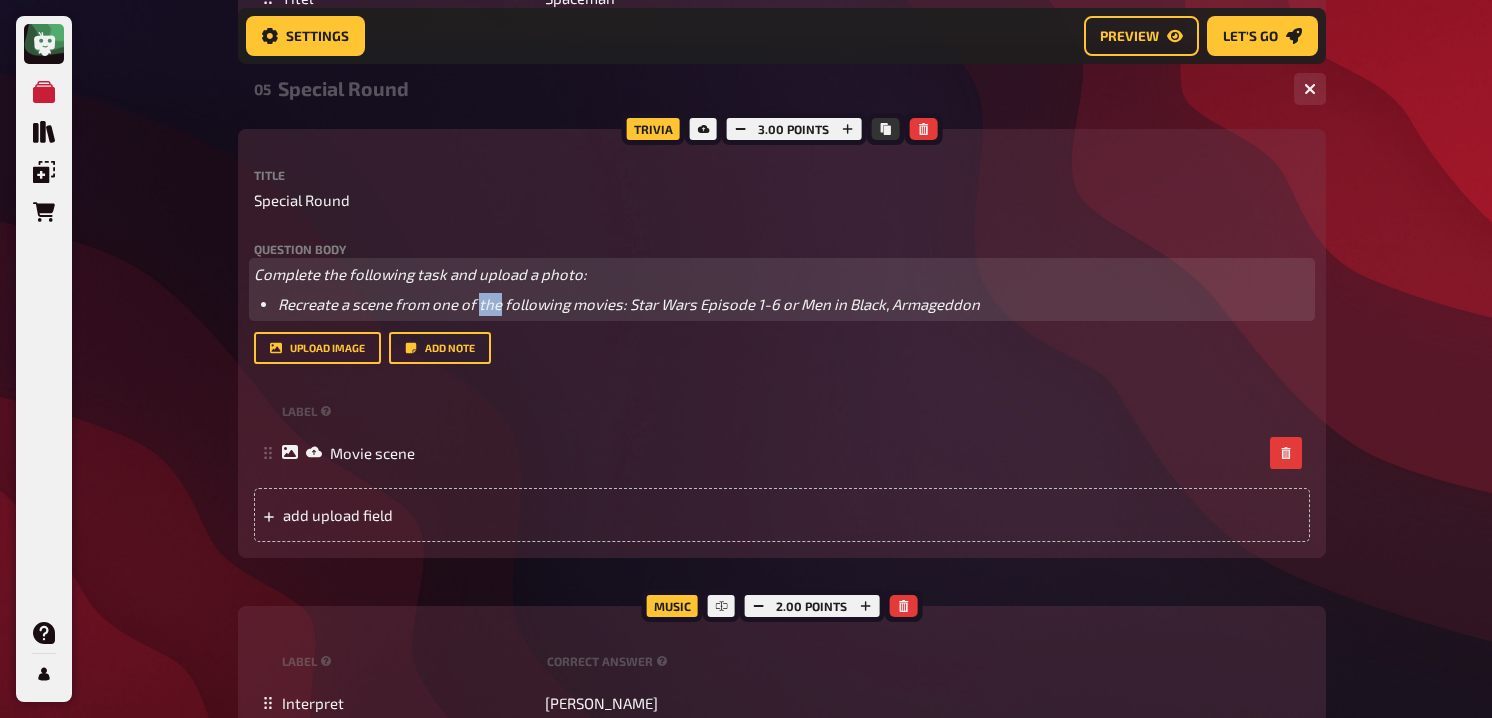 click on "Recreate a scene from one of the following movies: Star Wars Episode 1-6 or Men in Black, Armageddon" at bounding box center (629, 304) 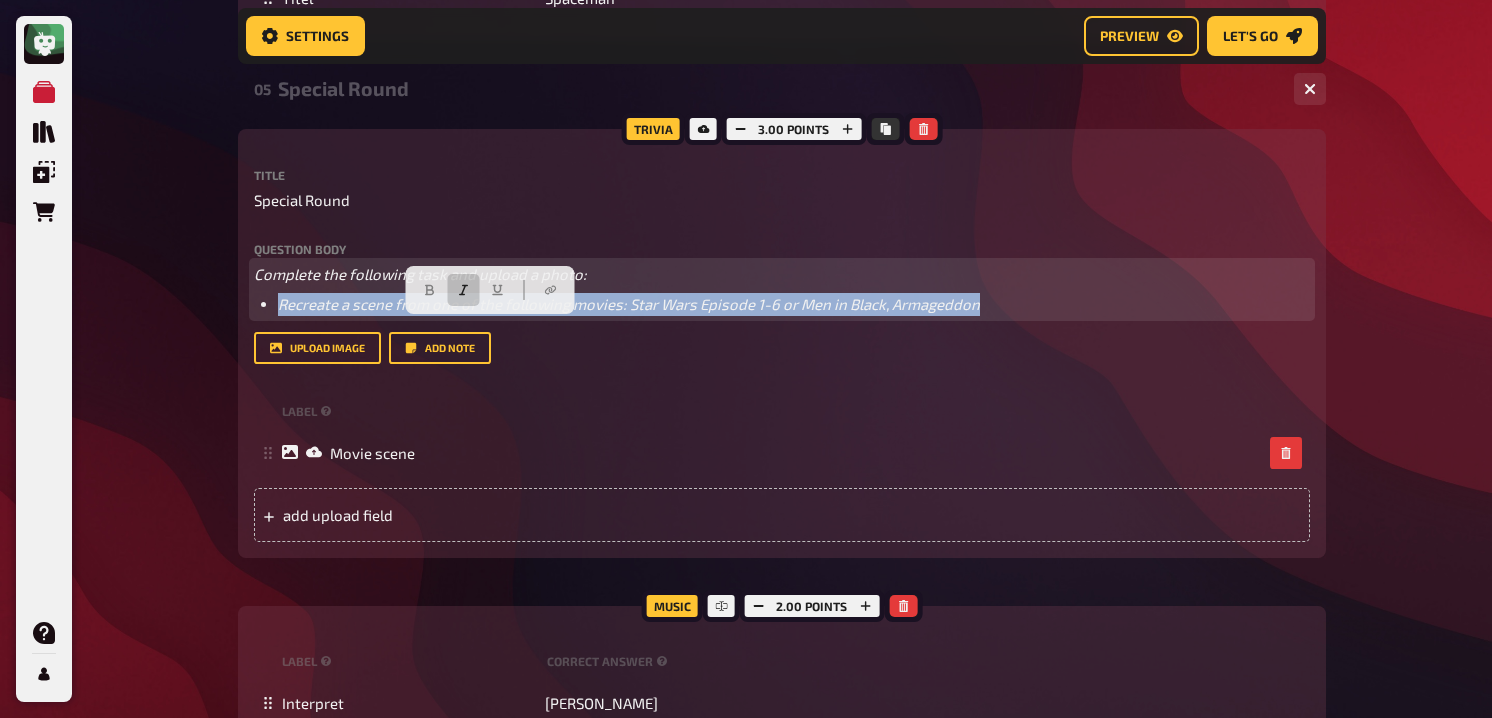click on "Recreate a scene from one of the following movies: Star Wars Episode 1-6 or Men in Black, Armageddon" at bounding box center [629, 304] 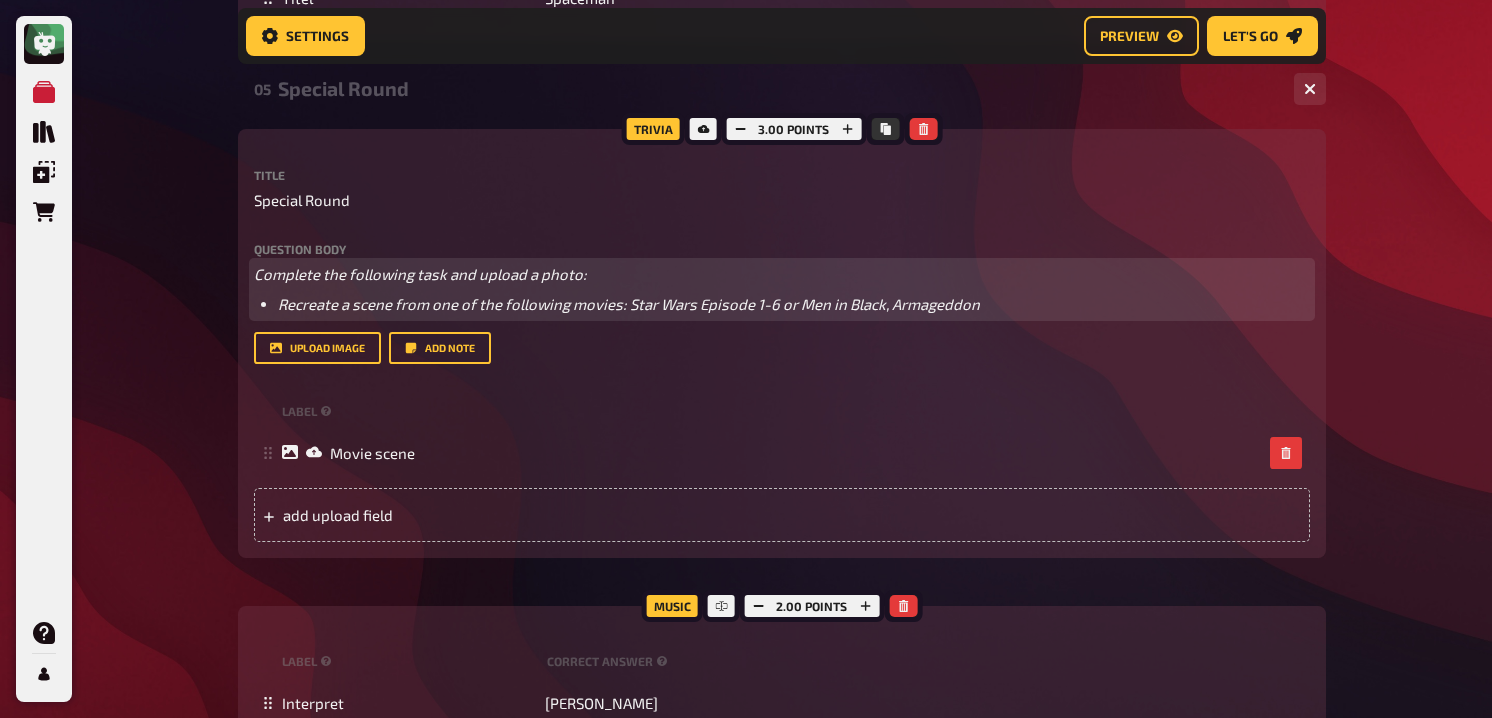click on "Complete the following task and upload a photo:  Recreate a scene from one of the following movies: Star Wars Episode 1-6 or Men in Black, Armageddon" at bounding box center (782, 289) 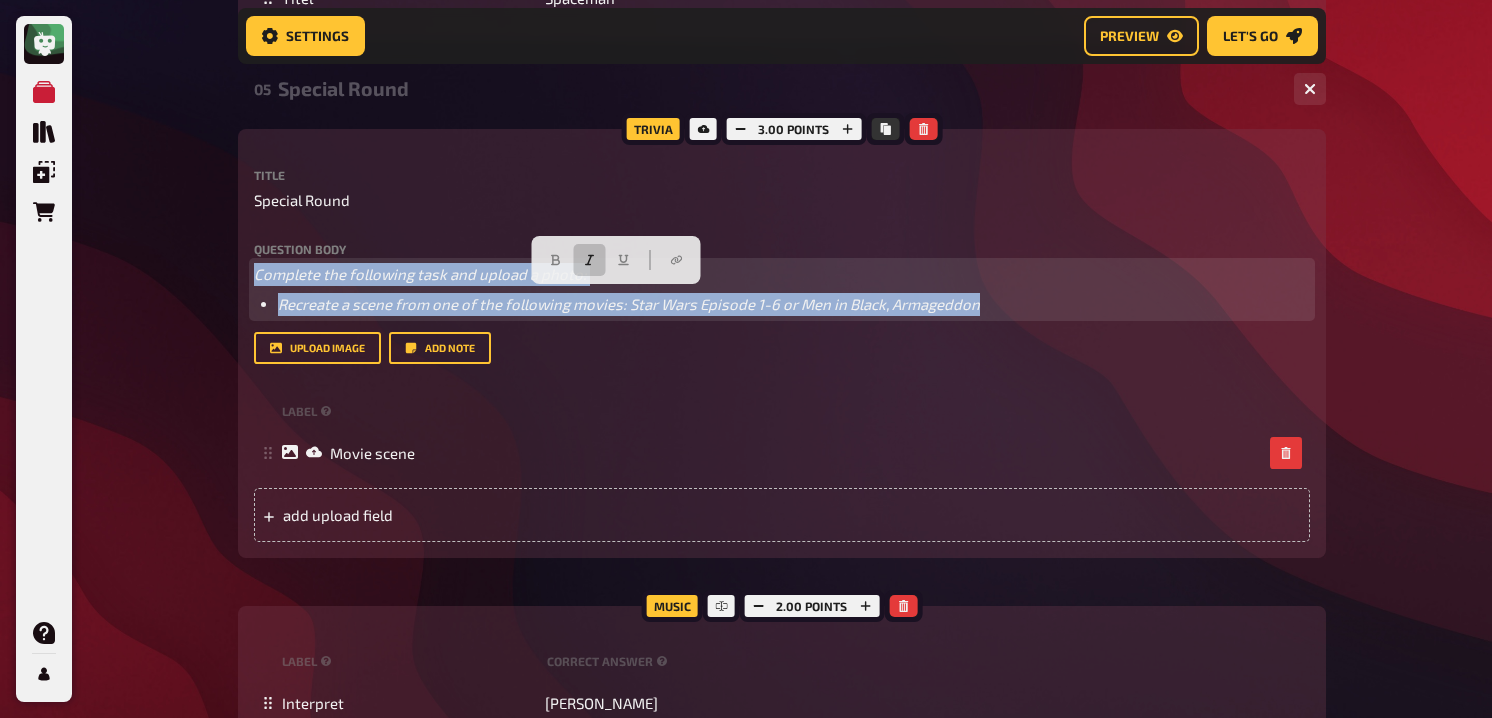 drag, startPoint x: 1014, startPoint y: 325, endPoint x: 220, endPoint y: 281, distance: 795.2182 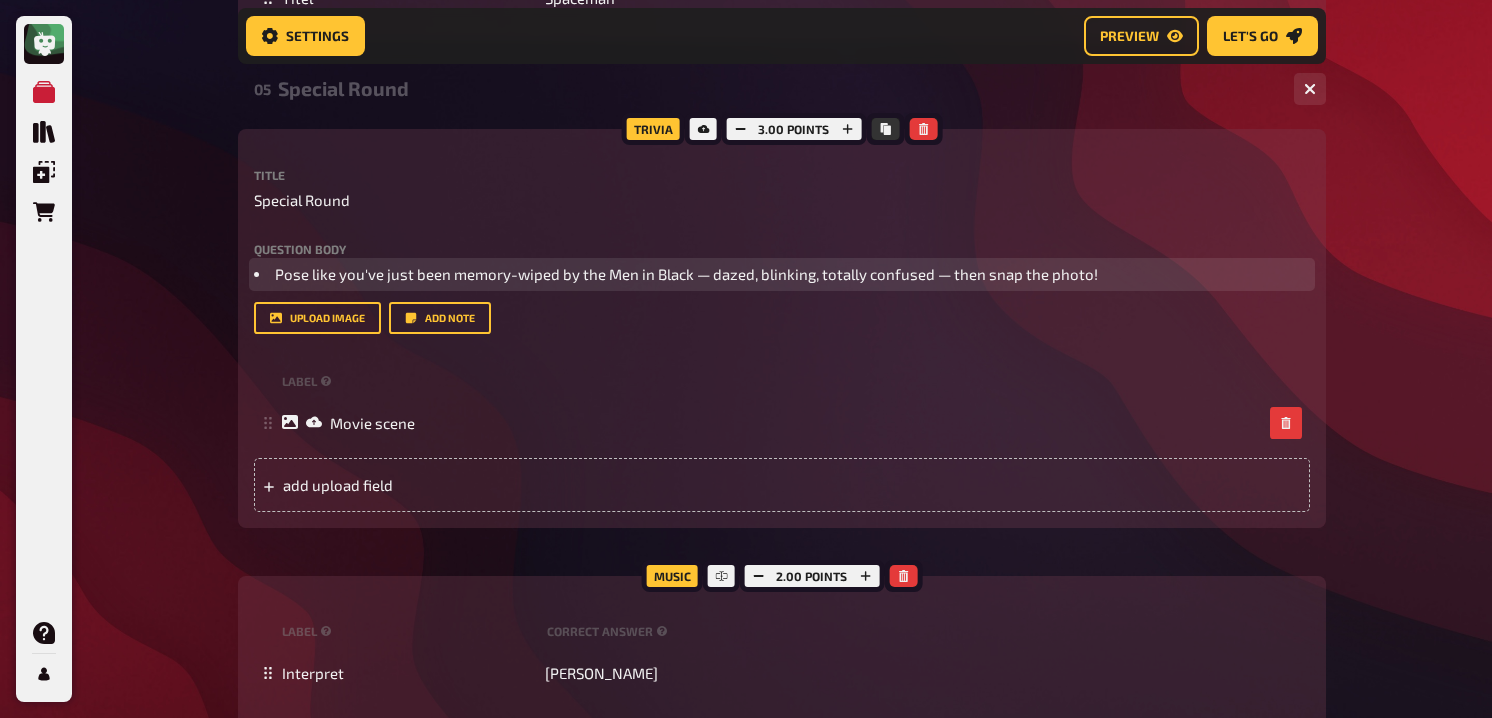 click on "Pose like you've just been memory-wiped by the Men in Black — dazed, blinking, totally confused — then snap the photo!" at bounding box center (686, 274) 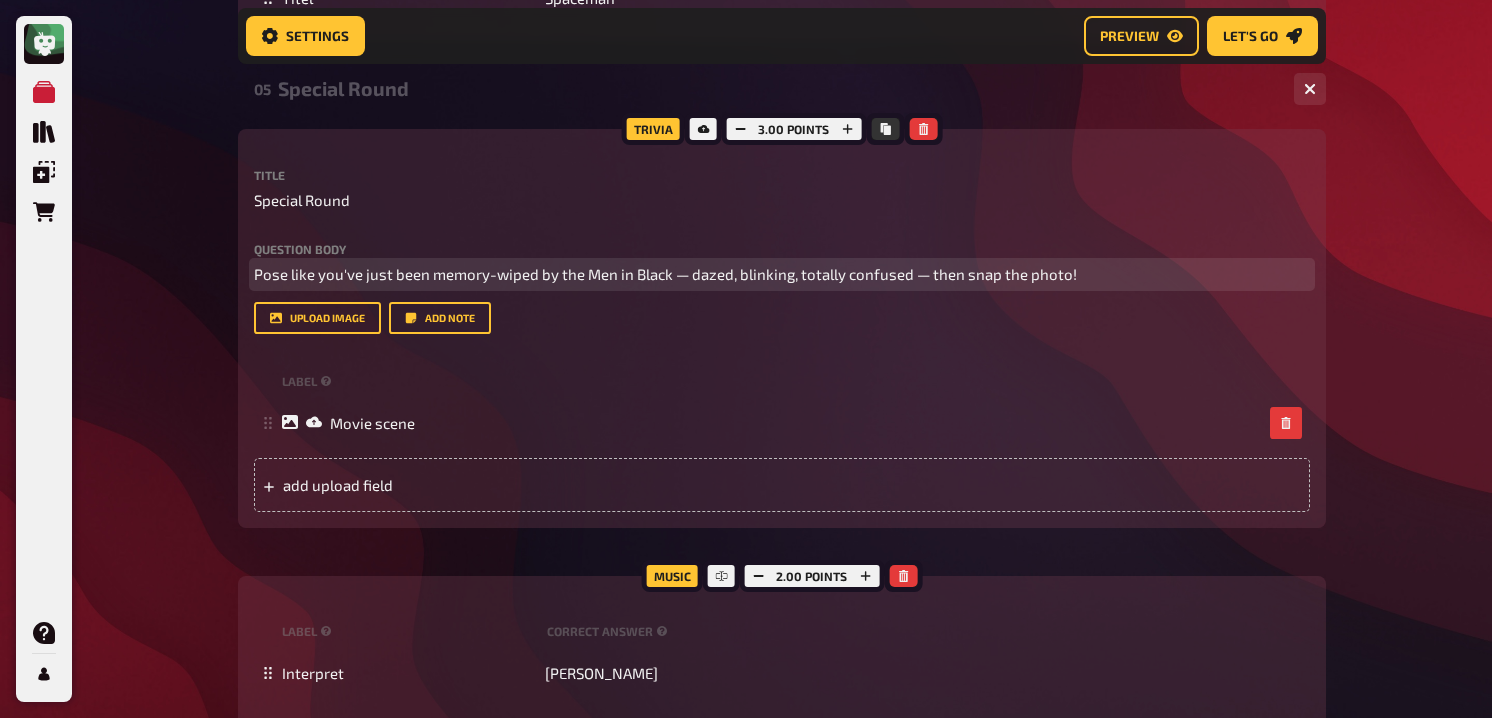 click on "Pose like you've just been memory-wiped by the Men in Black — dazed, blinking, totally confused — then snap the photo!" at bounding box center (782, 274) 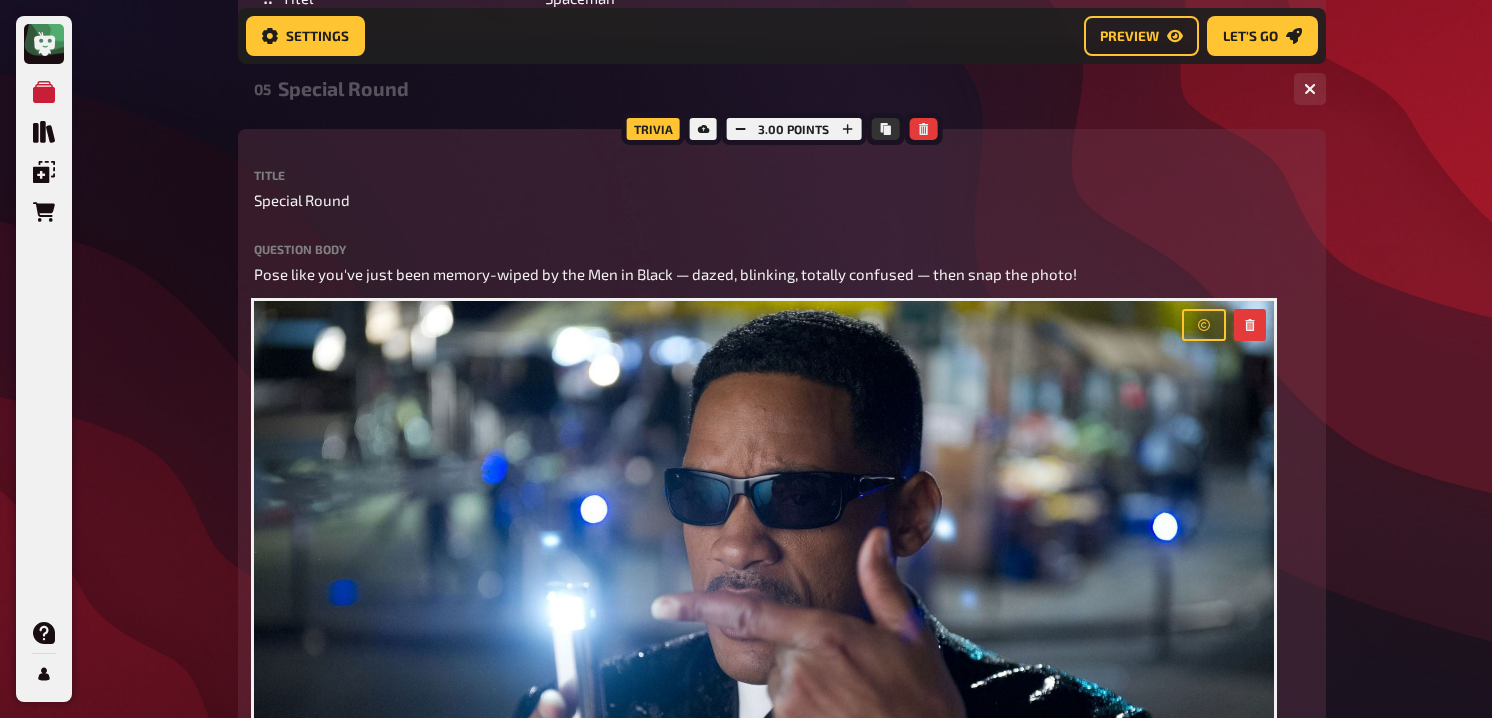 click on "My Quizzes Quiz Library Overlays Orders Help Profile Home My Quizzes Galaxy Calling [Remastered]✅​🇬🇧​ Setup Setup Edit Content Quiz Lobby Hosting undefined Evaluation Leaderboard Settings Preview Let's go Let's go Galaxy Calling [Remastered]✅​🇬🇧​ 01 Galactic Movies   1 6 Trivia 6.00 points Title Galactic Movies Question body Can you name the movie based on these emojies? (Tipp: They are all space realated)
﻿ Drop here to upload upload image   Moderator Note (not visible to participants) ﻿ Link to Playlist ﻿ label correct answer Answer 1 Interstellar Answer 2 Guardians of the Galaxy Answer 3 The Martian Answer 4 E.T. the Extra-Terrestrial Answer 5 Dune Answer 6 Wall-E
To pick up a draggable item, press the space bar.
While dragging, use the arrow keys to move the item.
Press space again to drop the item in its new position, or press escape to cancel.
add answer Music 1.00 points label correct answer Interpret [PERSON_NAME] Titel Fly Me To The Moon 02   1 1 03" at bounding box center [746, -275] 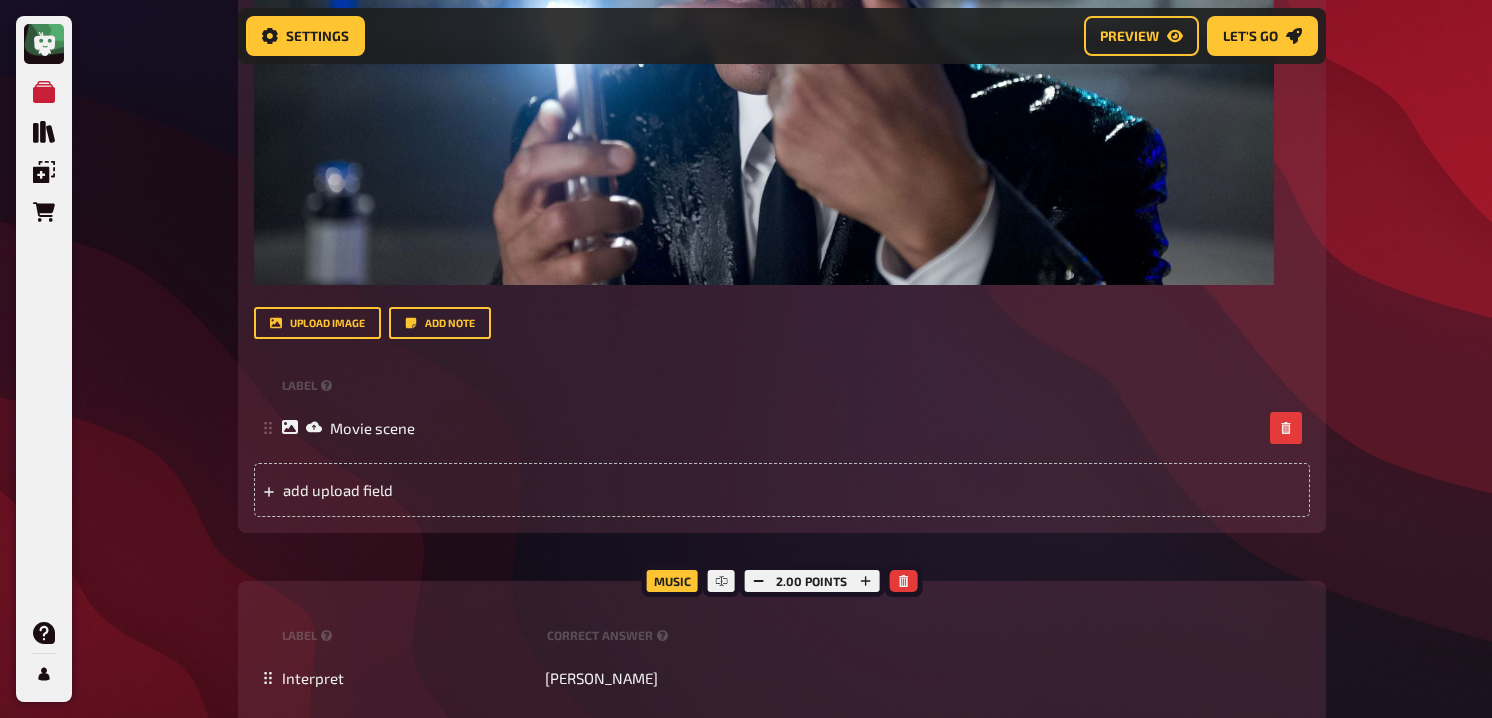 scroll, scrollTop: 3399, scrollLeft: 0, axis: vertical 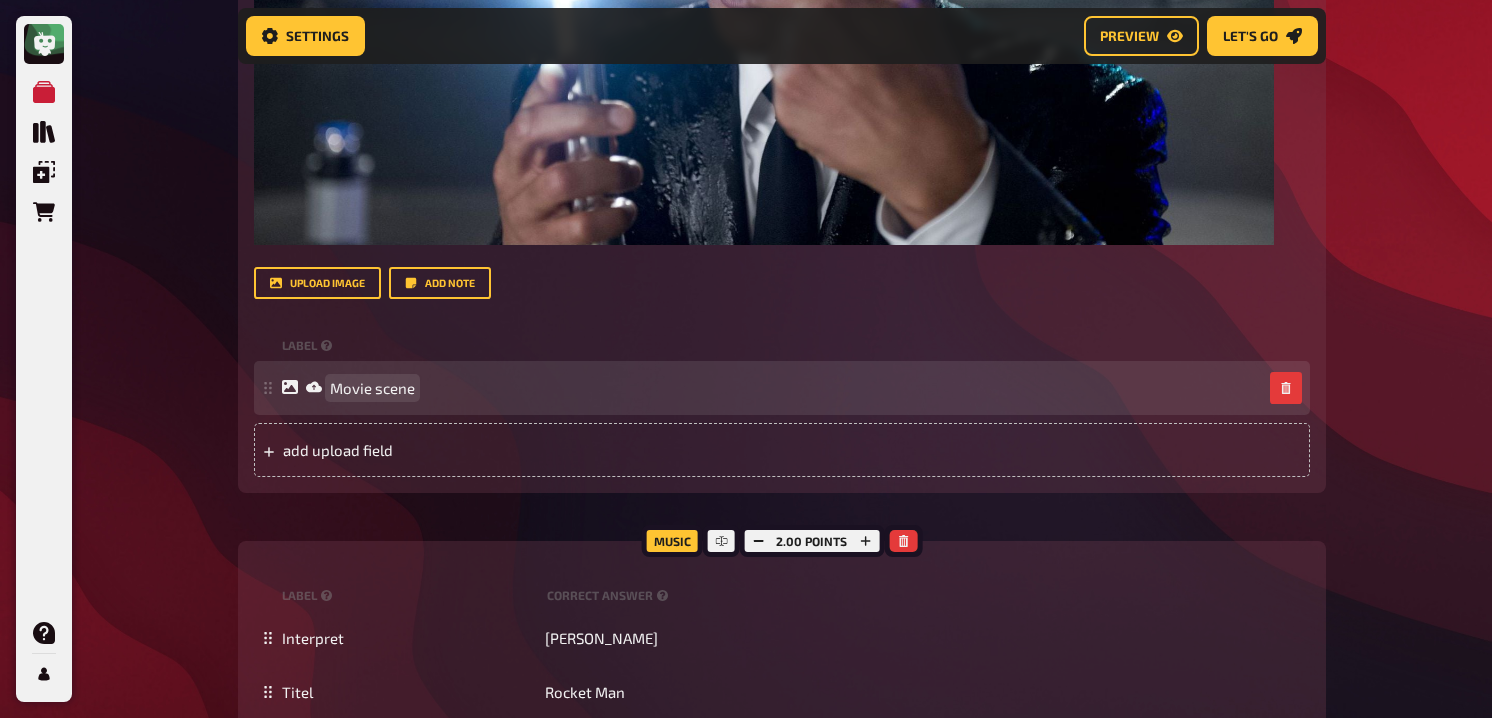 click on "Movie scene" at bounding box center [372, 388] 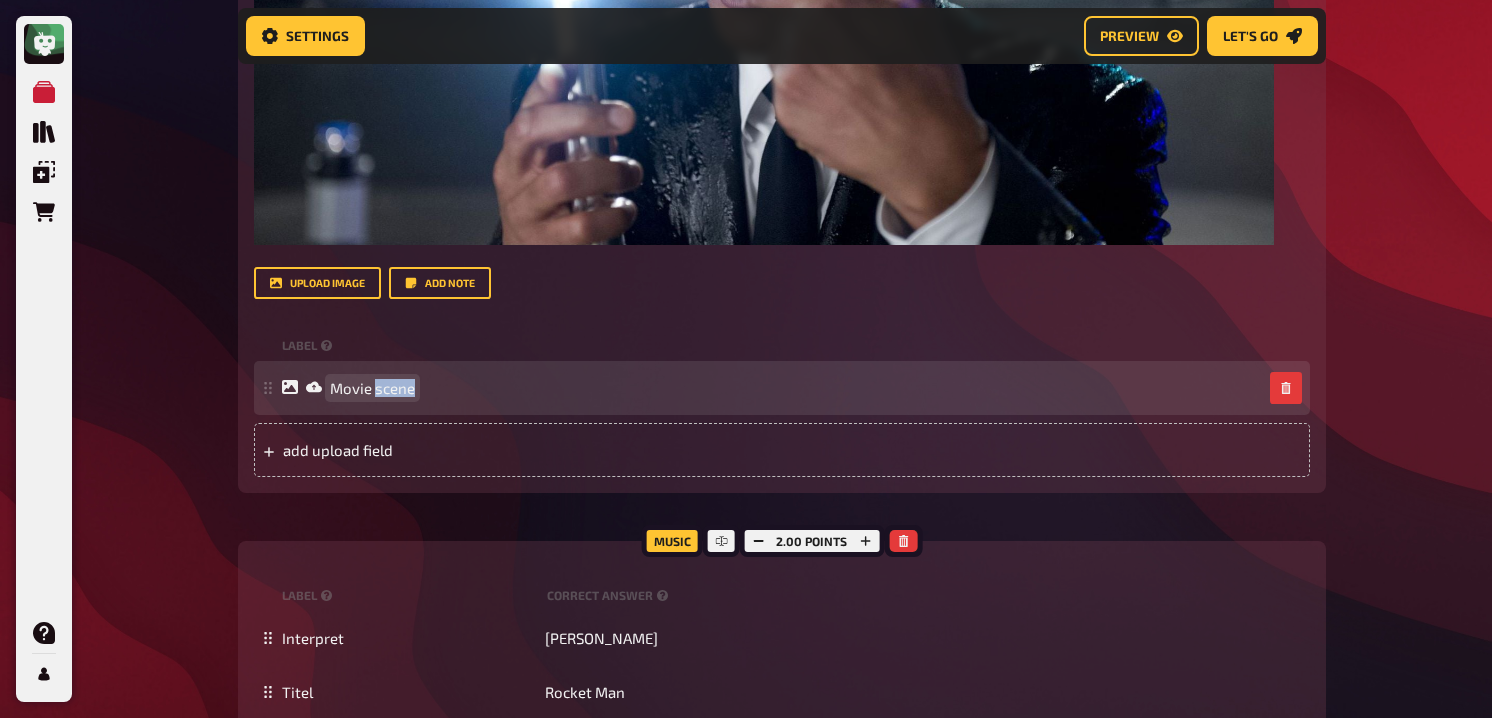 click on "Movie scene" at bounding box center [372, 388] 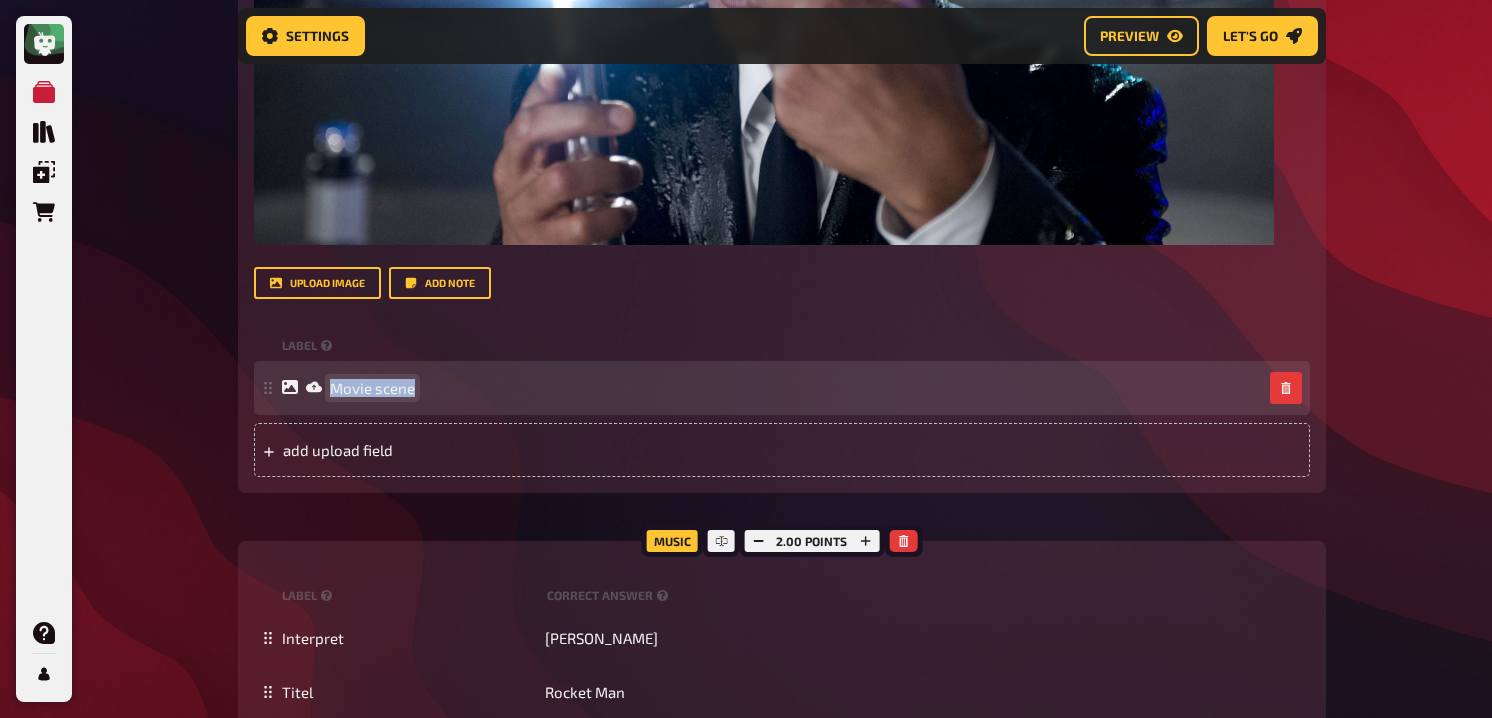 click on "Movie scene" at bounding box center [372, 388] 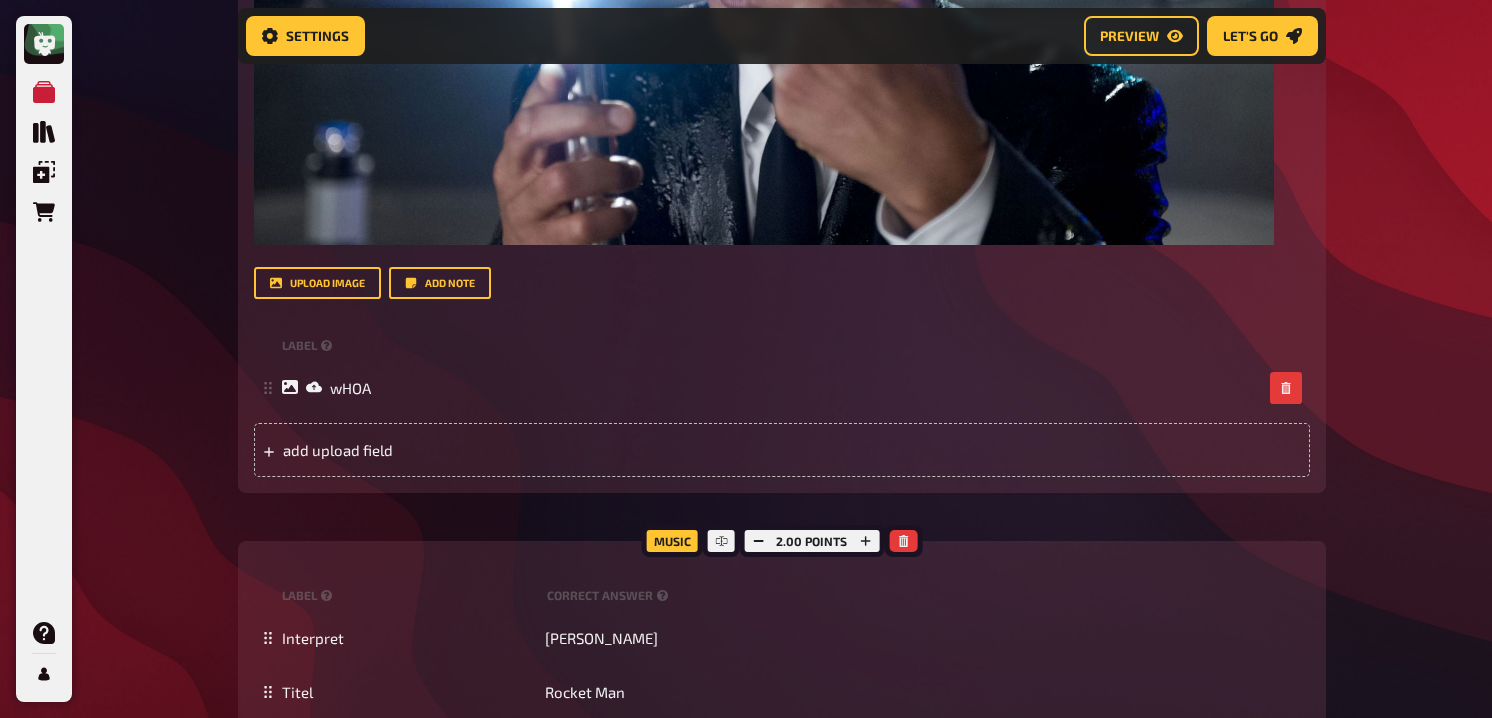 click on "My Quizzes Quiz Library Overlays Orders Help Profile Home My Quizzes Galaxy Calling [Remastered]✅​🇬🇧​ Setup Setup Edit Content Quiz Lobby Hosting undefined Evaluation Leaderboard Settings Preview Let's go Let's go Galaxy Calling [Remastered]✅​🇬🇧​ 01 Galactic Movies   1 6 Trivia 6.00 points Title Galactic Movies Question body Can you name the movie based on these emojies? (Tipp: They are all space realated)
﻿ Drop here to upload upload image   Moderator Note (not visible to participants) ﻿ Link to Playlist ﻿ label correct answer Answer 1 Interstellar Answer 2 Guardians of the Galaxy Answer 3 The Martian Answer 4 E.T. the Extra-Terrestrial Answer 5 Dune Answer 6 Wall-E
To pick up a draggable item, press the space bar.
While dragging, use the arrow keys to move the item.
Press space again to drop the item in its new position, or press escape to cancel.
add answer Music 1.00 points label correct answer Interpret [PERSON_NAME] Titel Fly Me To The Moon 02   1 1 03" at bounding box center (746, -905) 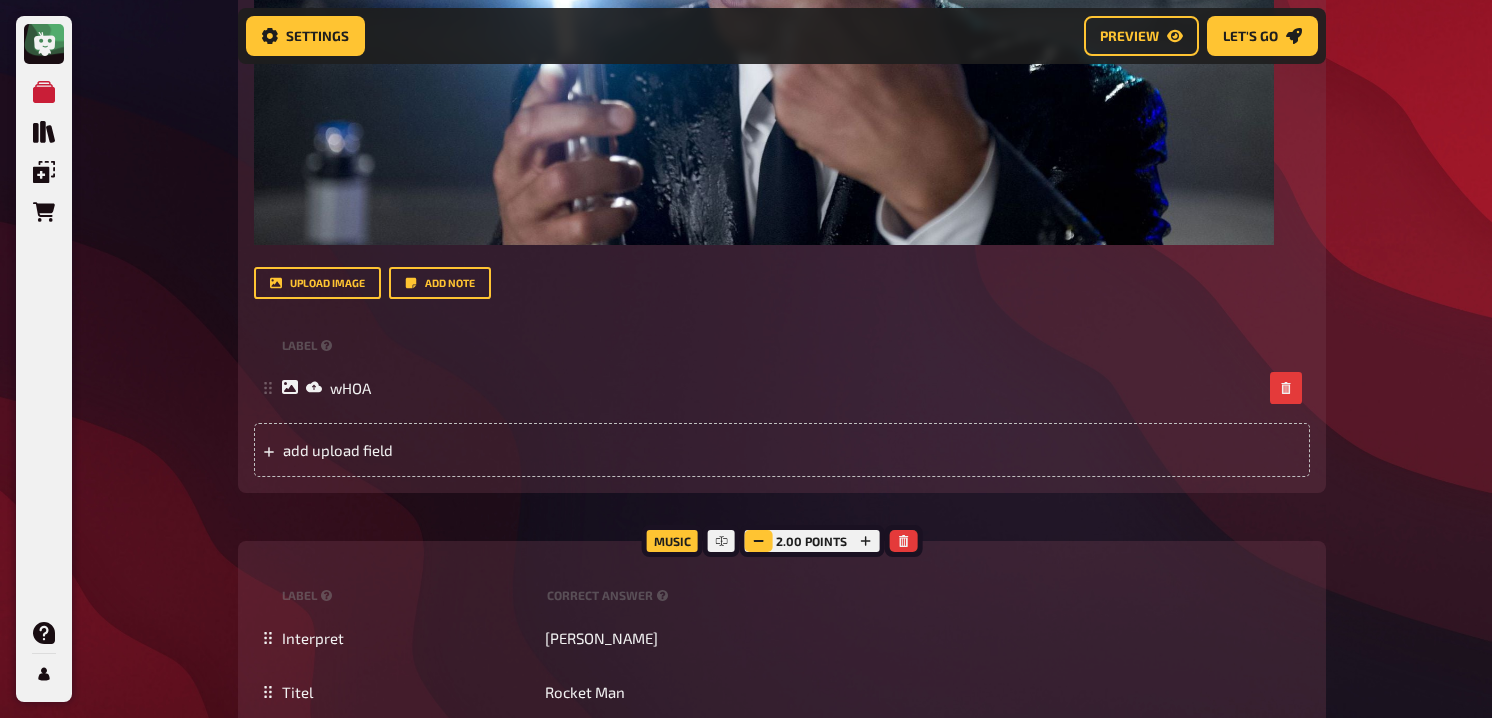 click 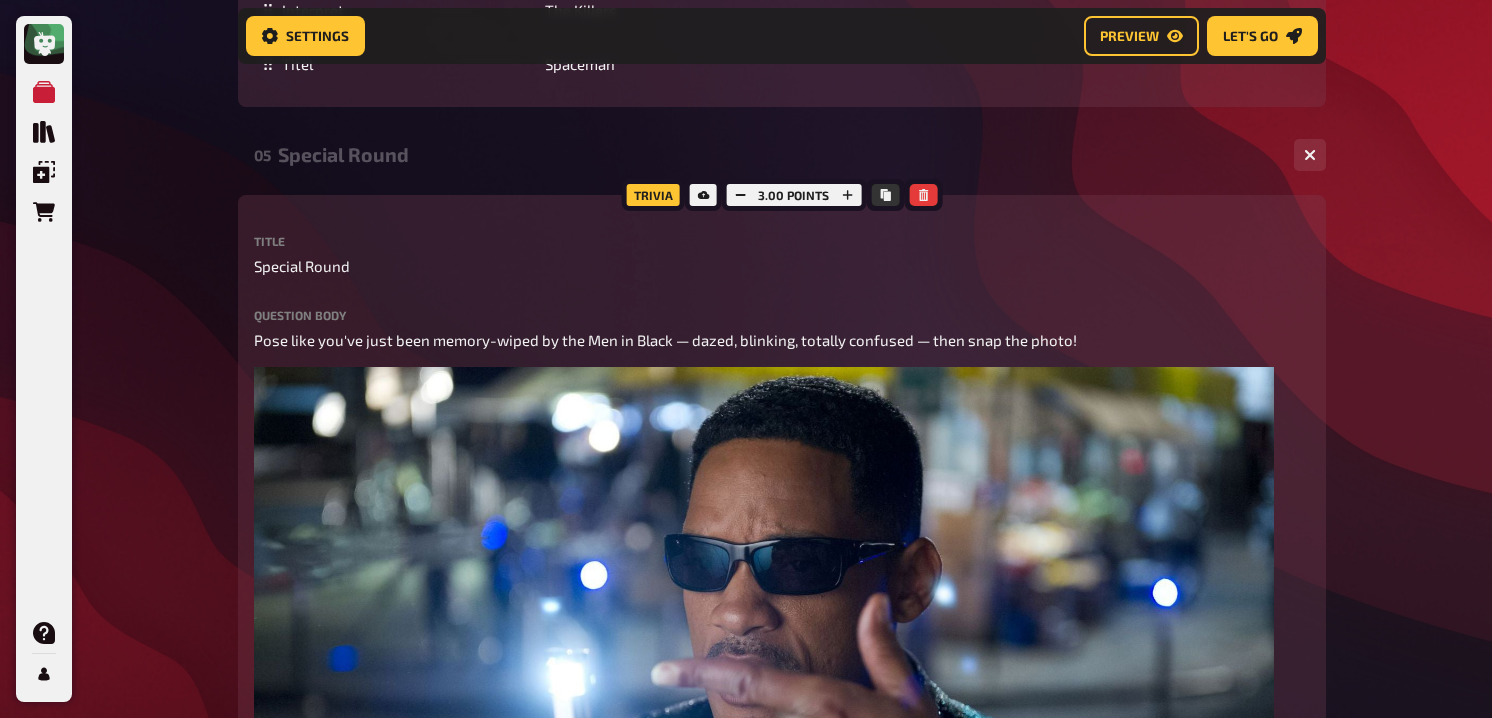 scroll, scrollTop: 2699, scrollLeft: 0, axis: vertical 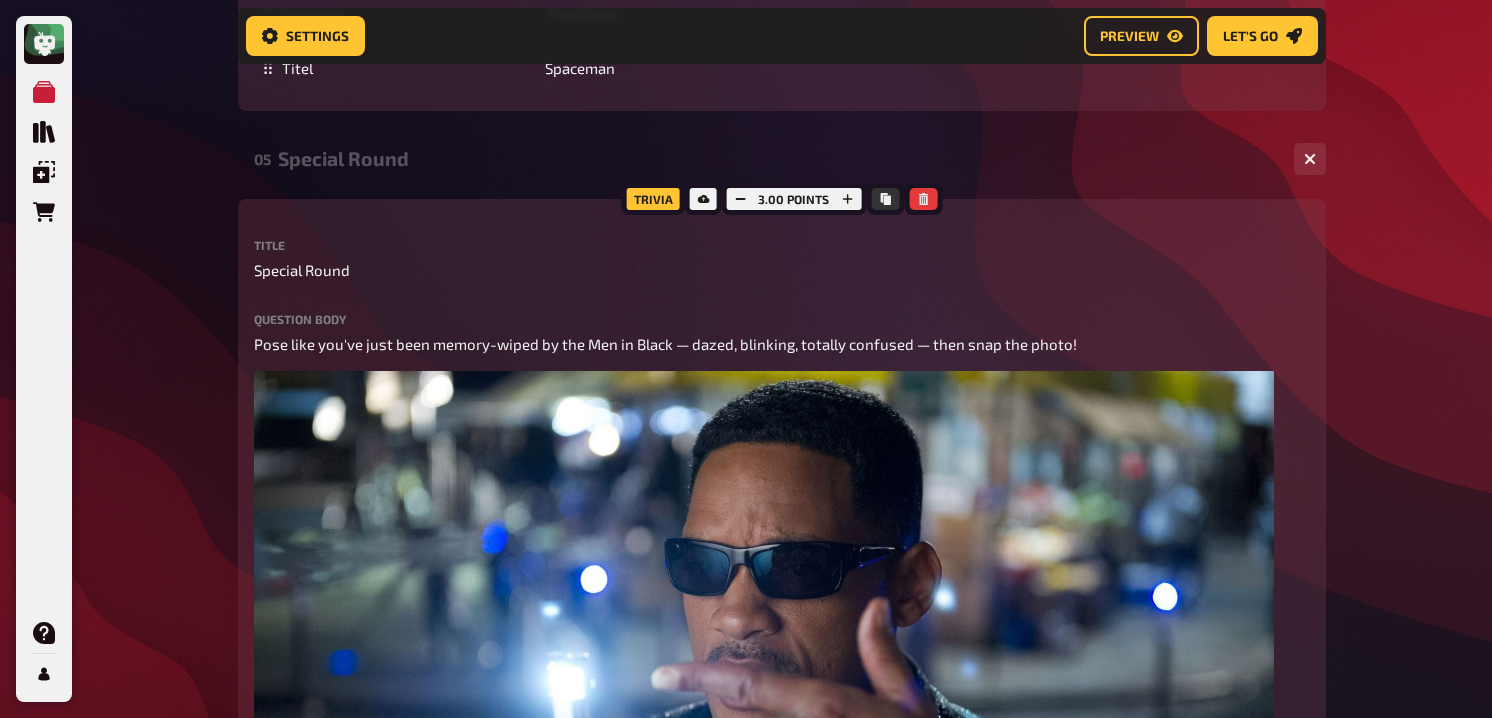 click on "Special Round" at bounding box center (778, 158) 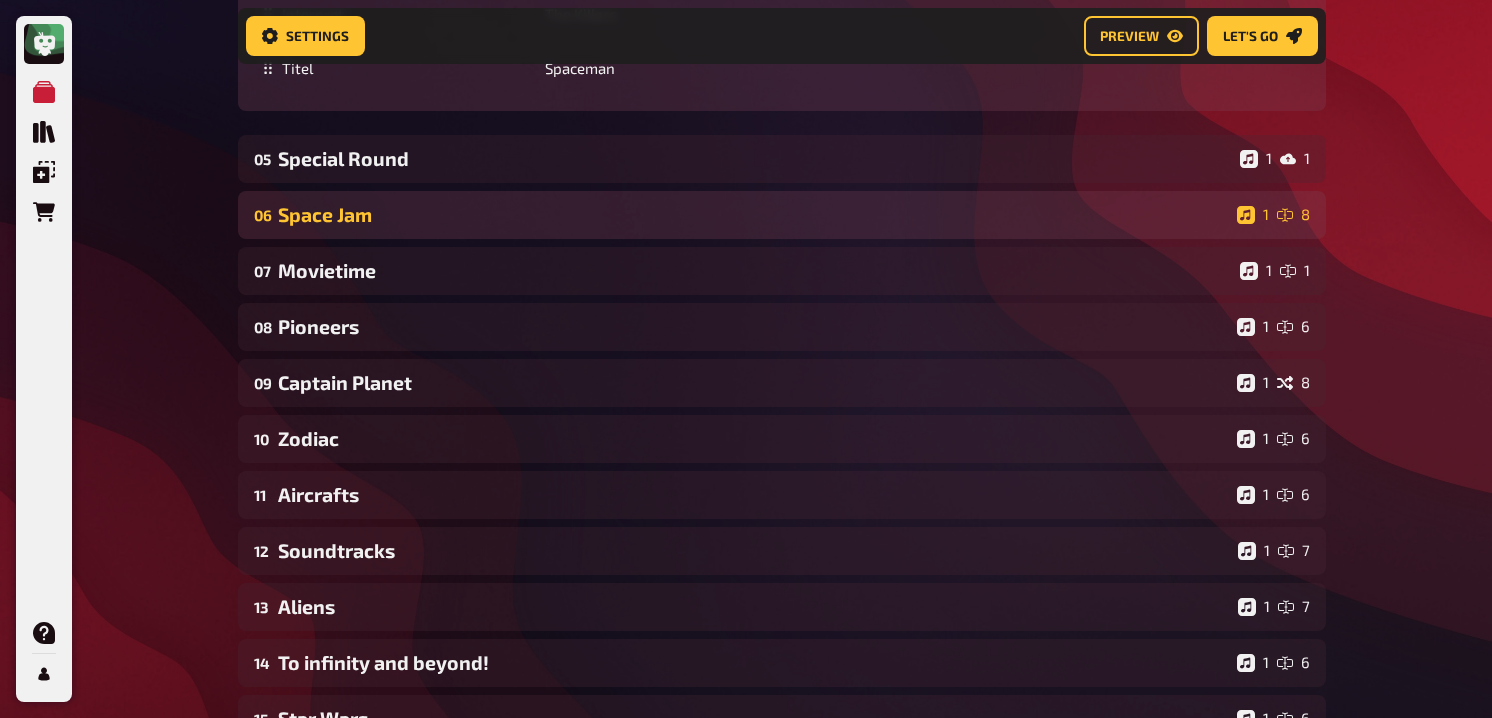 click on "06 Space Jam   1 8" at bounding box center (782, 215) 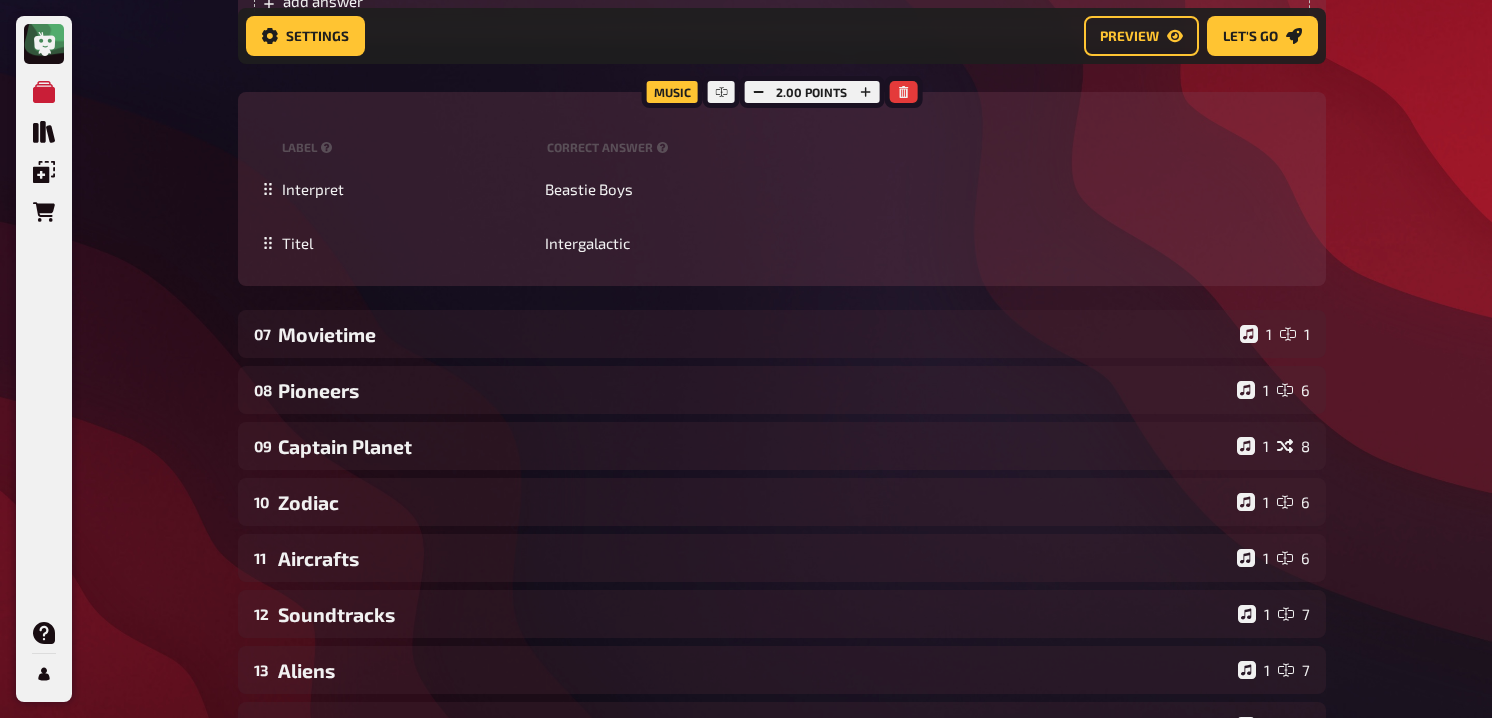 scroll, scrollTop: 4362, scrollLeft: 0, axis: vertical 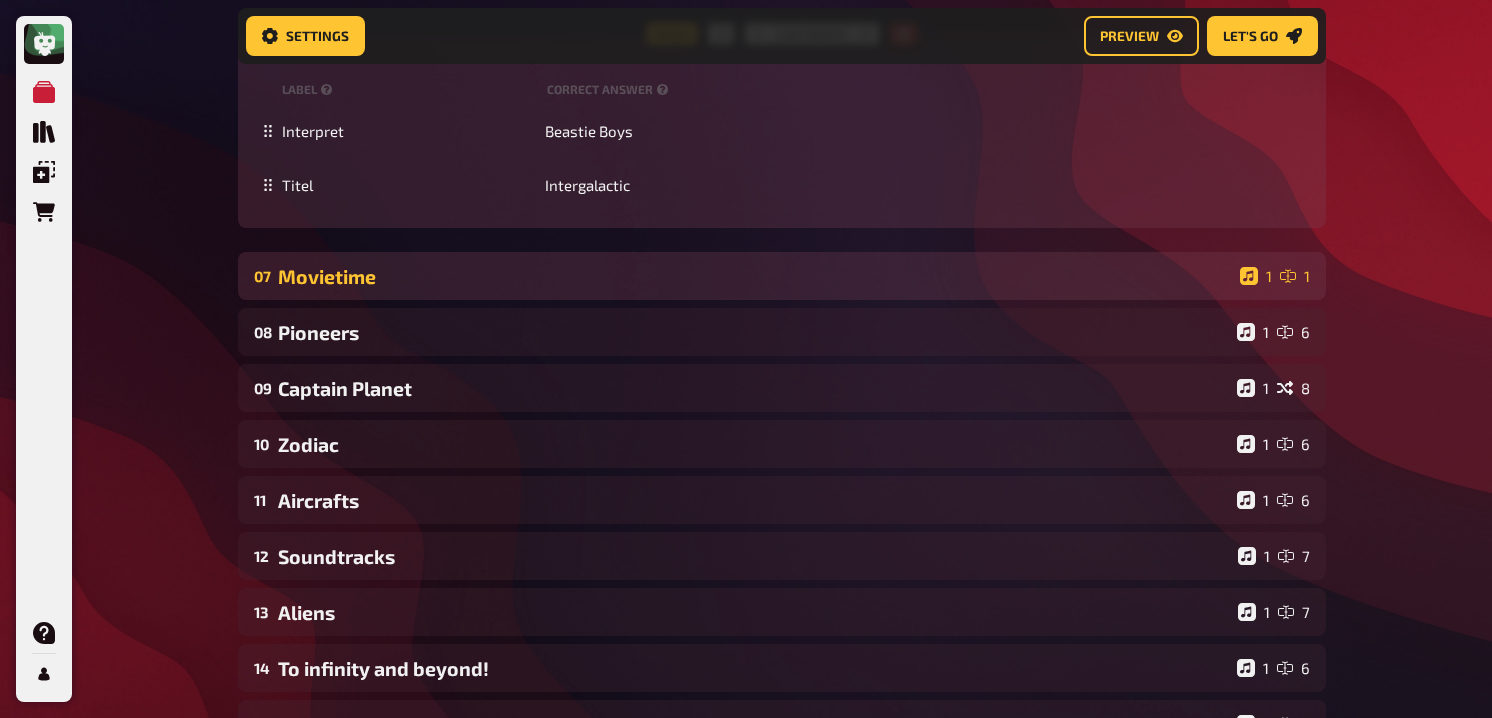 click on "Movietime" at bounding box center (755, 276) 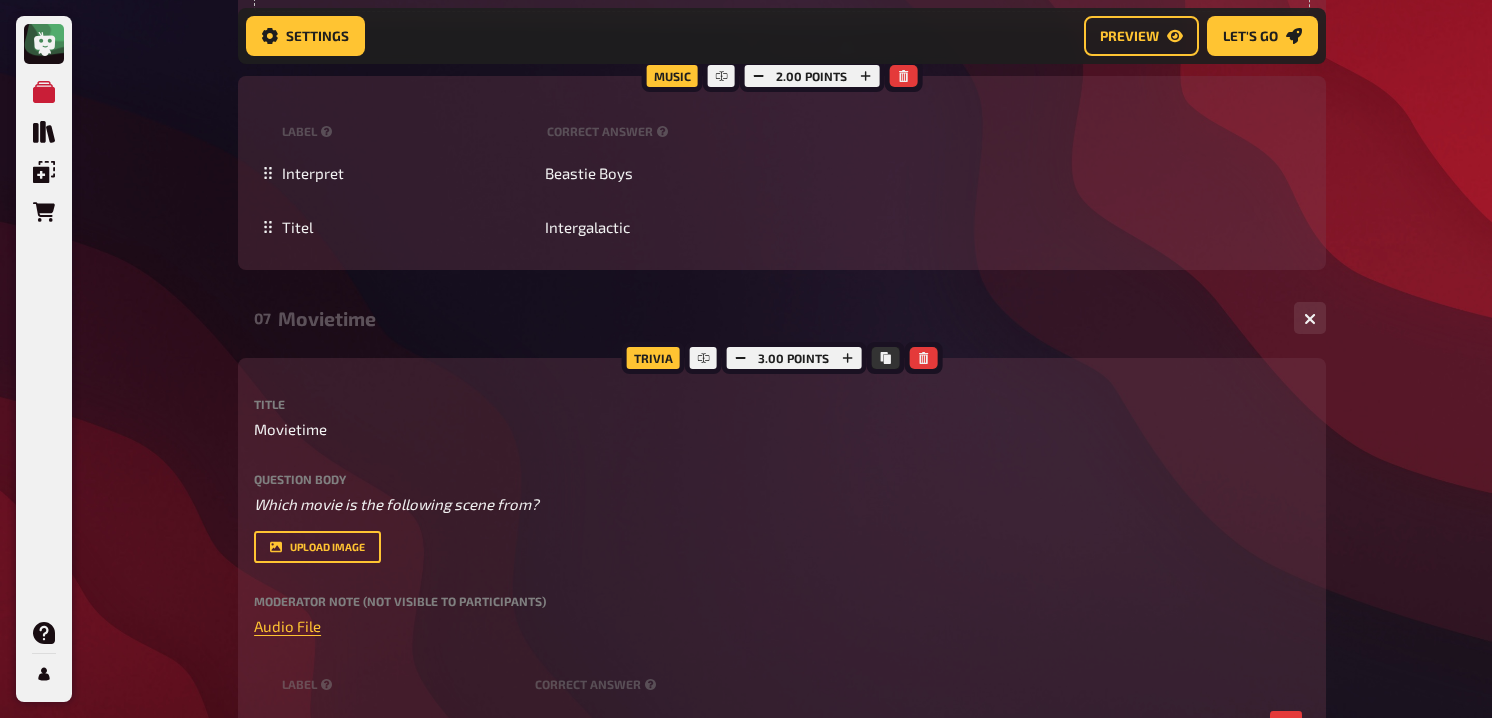 scroll, scrollTop: 4410, scrollLeft: 0, axis: vertical 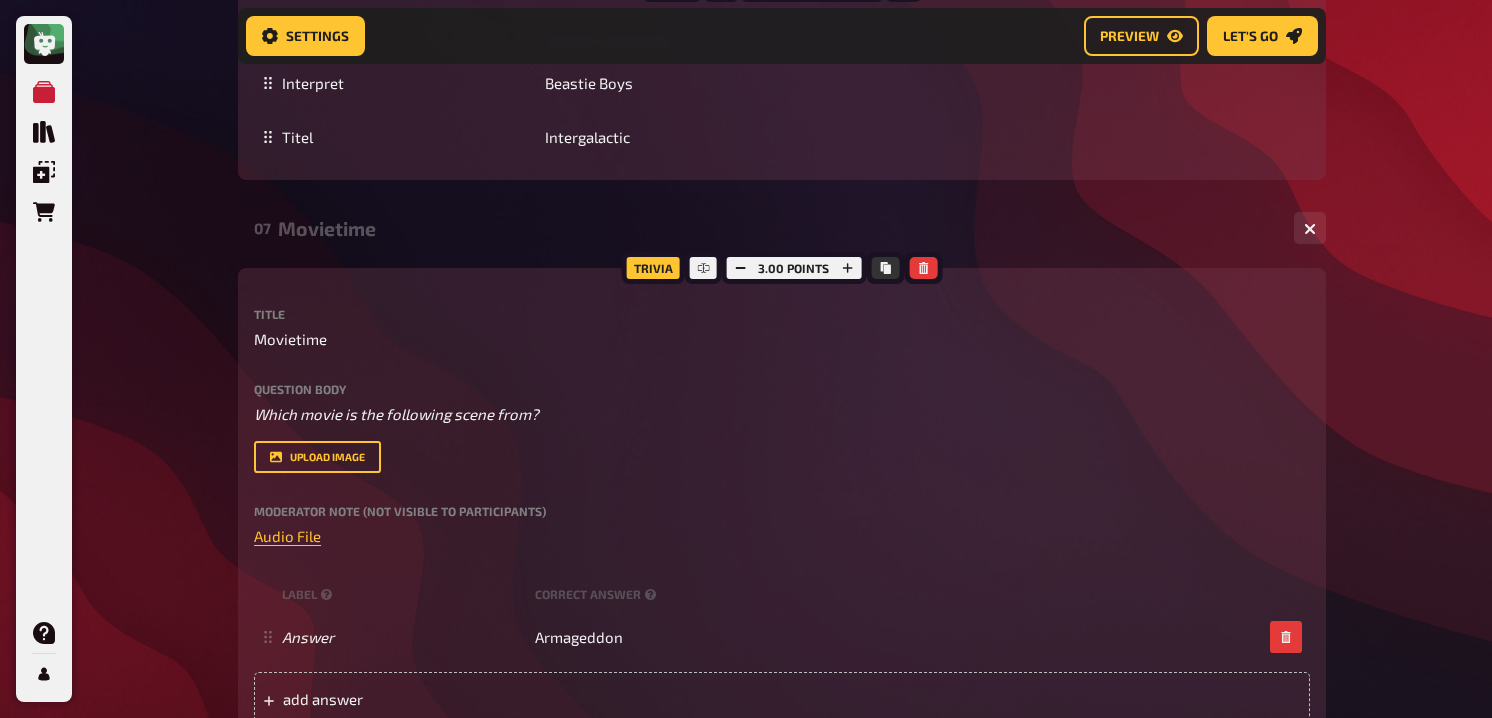 click on "Movietime" at bounding box center (778, 228) 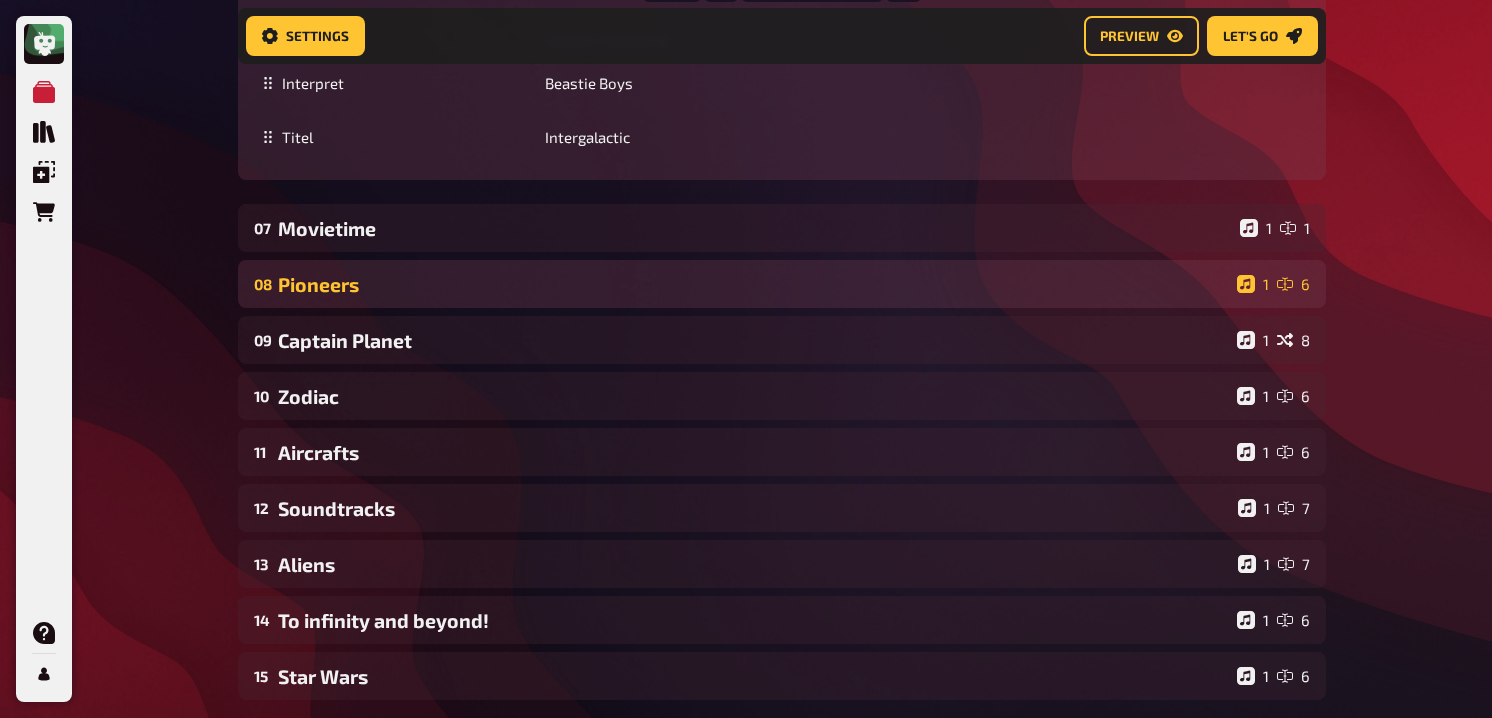 click on "Pioneers" at bounding box center [753, 284] 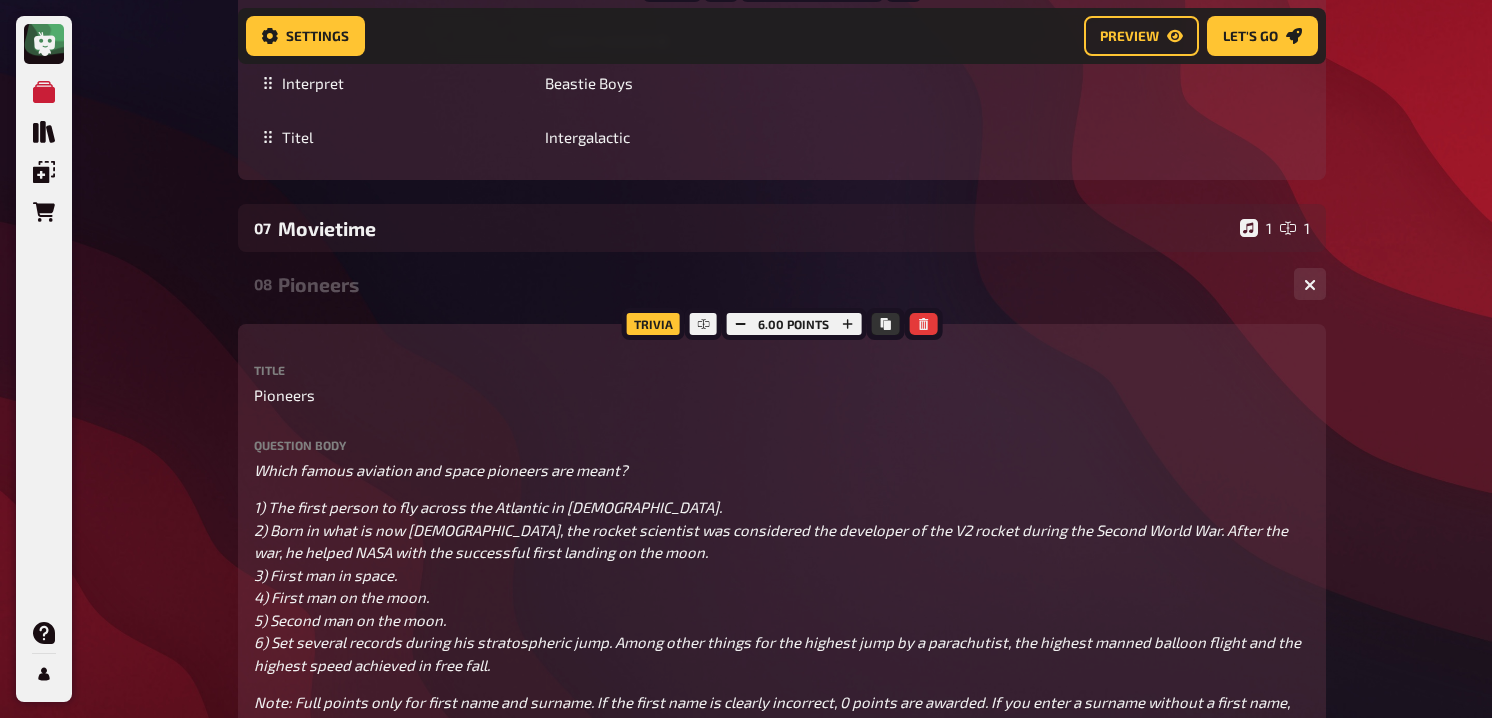 click on "Pioneers" at bounding box center (778, 284) 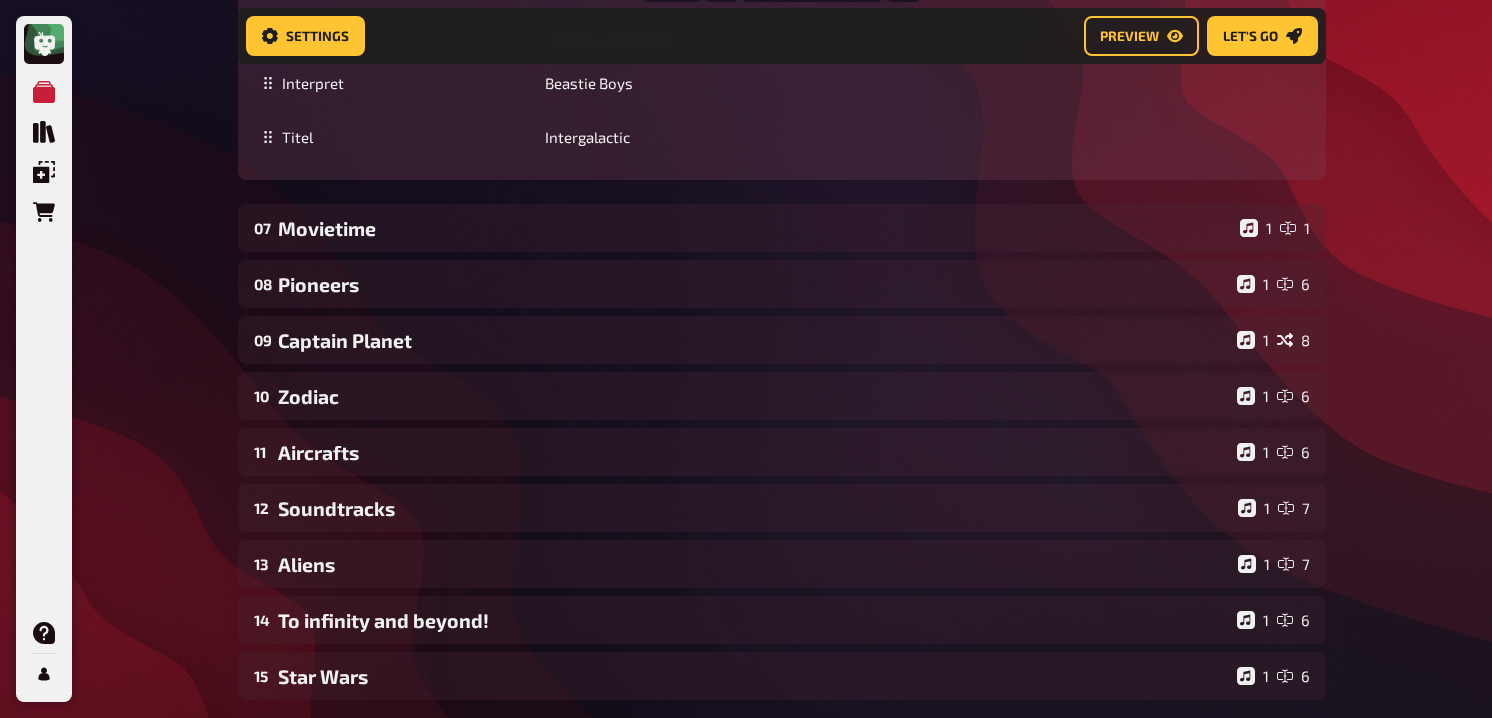 click on "01 Galactic Movies   1 6 Trivia 6.00 points Title Galactic Movies Question body Can you name the movie based on these emojies? (Tipp: They are all space realated)
﻿ Drop here to upload upload image   Moderator Note (not visible to participants) ﻿ Link to Playlist ﻿ label correct answer Answer 1 Interstellar Answer 2 Guardians of the Galaxy Answer 3 The Martian Answer 4 E.T. the Extra-Terrestrial Answer 5 Dune Answer 6 Wall-E
To pick up a draggable item, press the space bar.
While dragging, use the arrow keys to move the item.
Press space again to drop the item in its new position, or press escape to cancel.
add answer Music 1.00 points label correct answer Interpret [PERSON_NAME] Titel Fly Me To The Moon
To pick up a draggable item, press the space bar.
While dragging, use the arrow keys to move the item.
Press space again to drop the item in its new position, or press escape to cancel.
02 Same procedure as every year, [PERSON_NAME]!    1 1 03 Mathe [Change?]   1 1 04   1 4" at bounding box center [782, -1720] 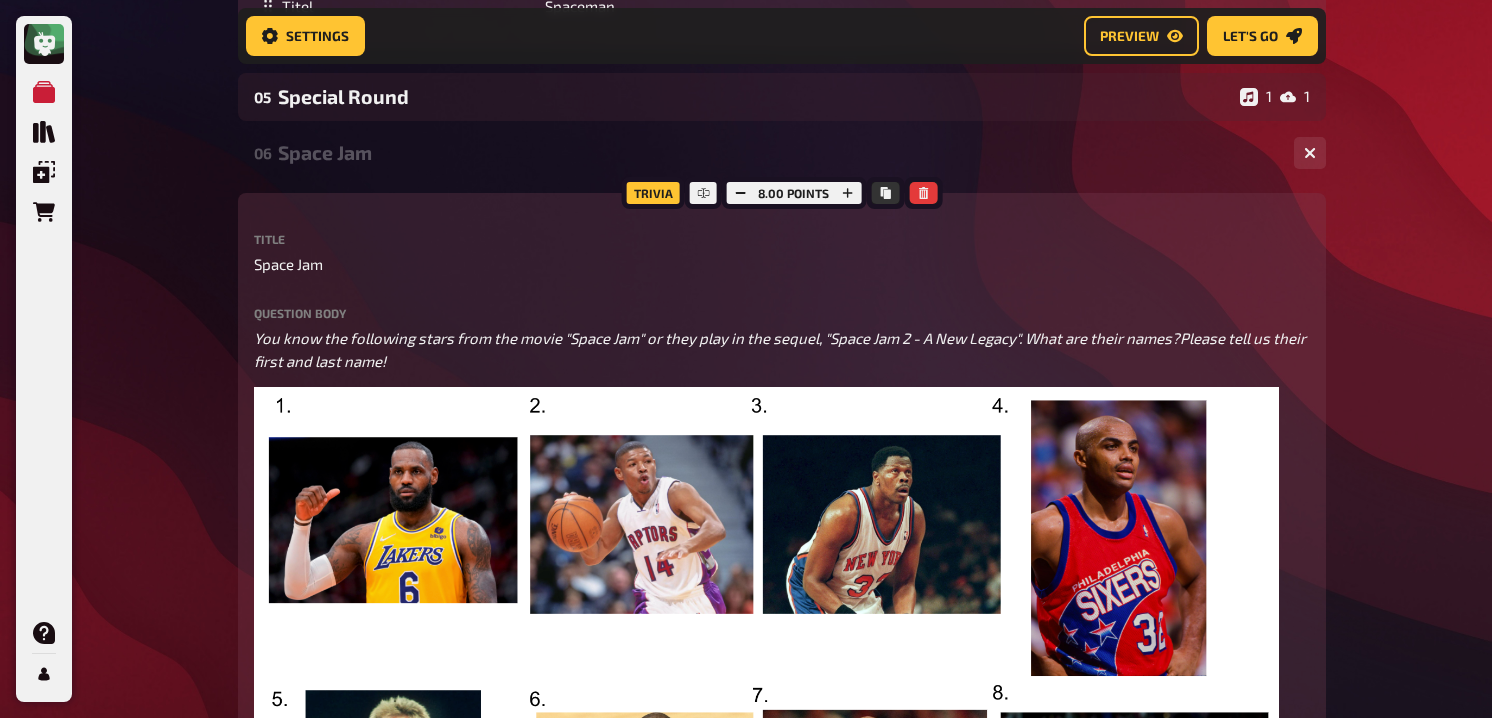scroll, scrollTop: 2763, scrollLeft: 0, axis: vertical 